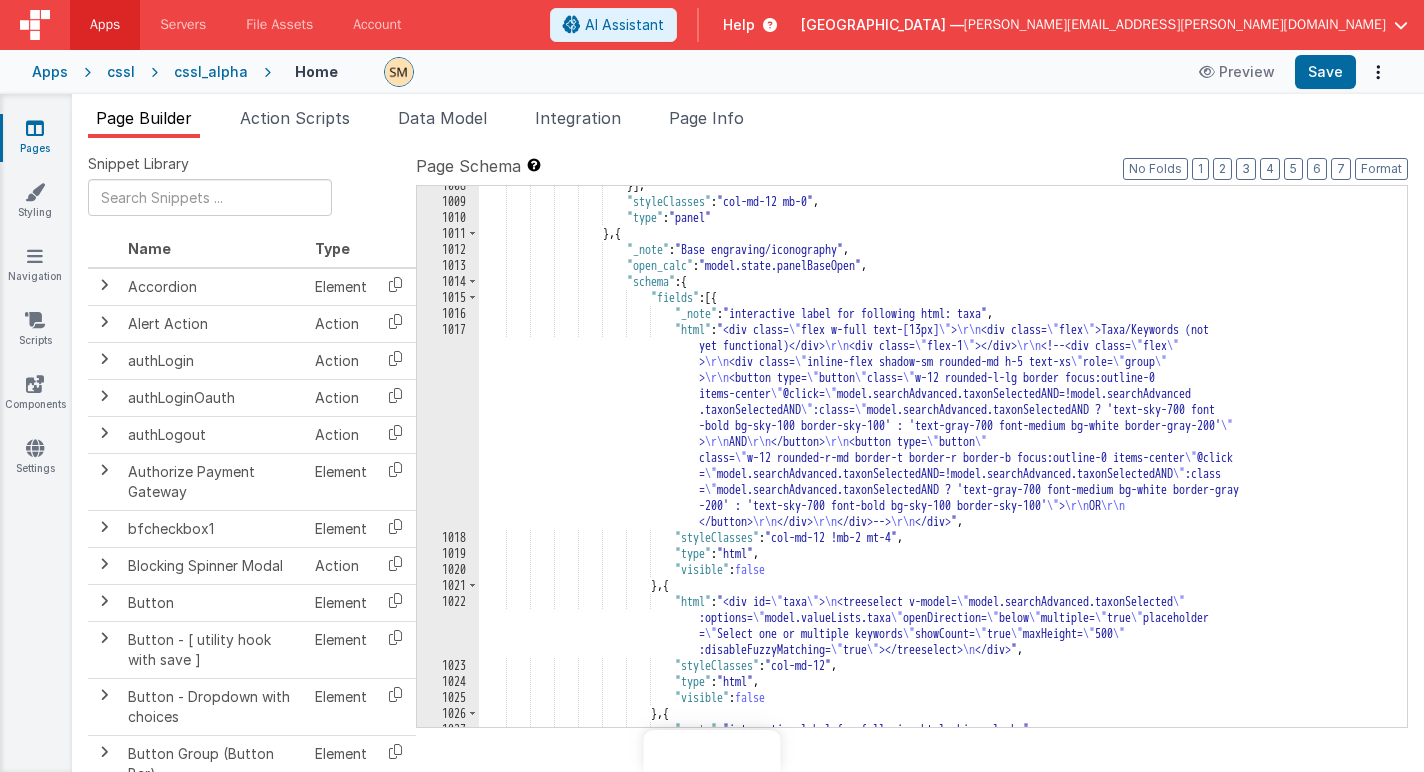 scroll, scrollTop: 0, scrollLeft: 0, axis: both 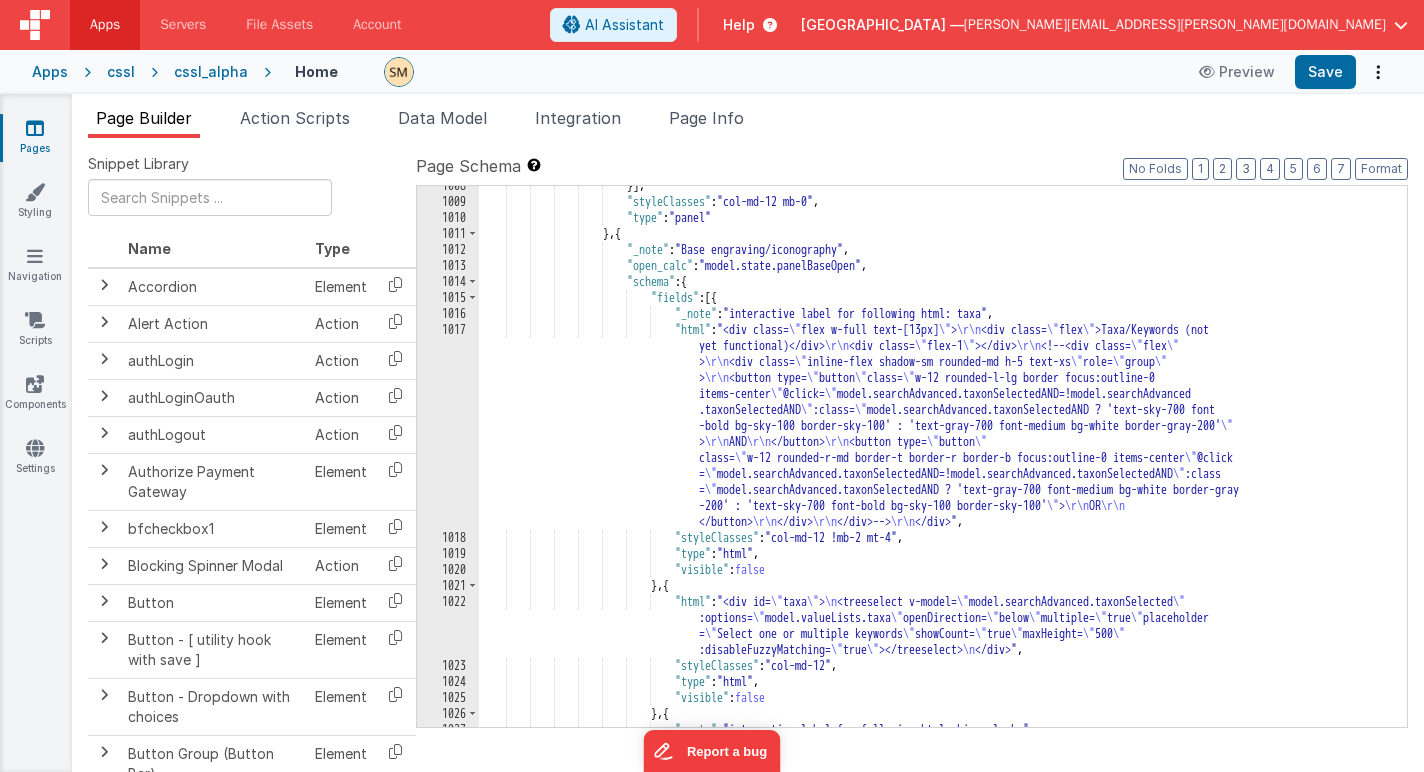 click at bounding box center [87, 72] 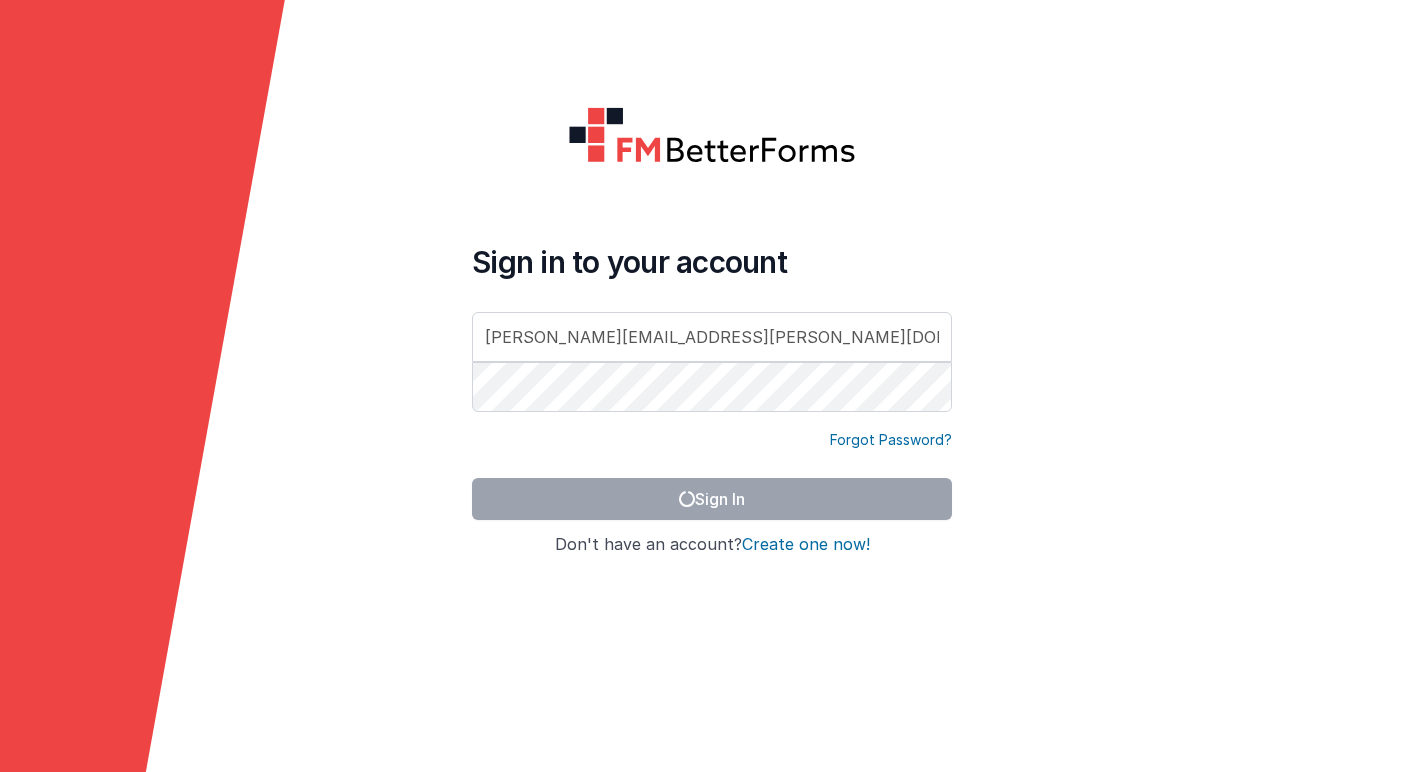 scroll, scrollTop: 0, scrollLeft: 0, axis: both 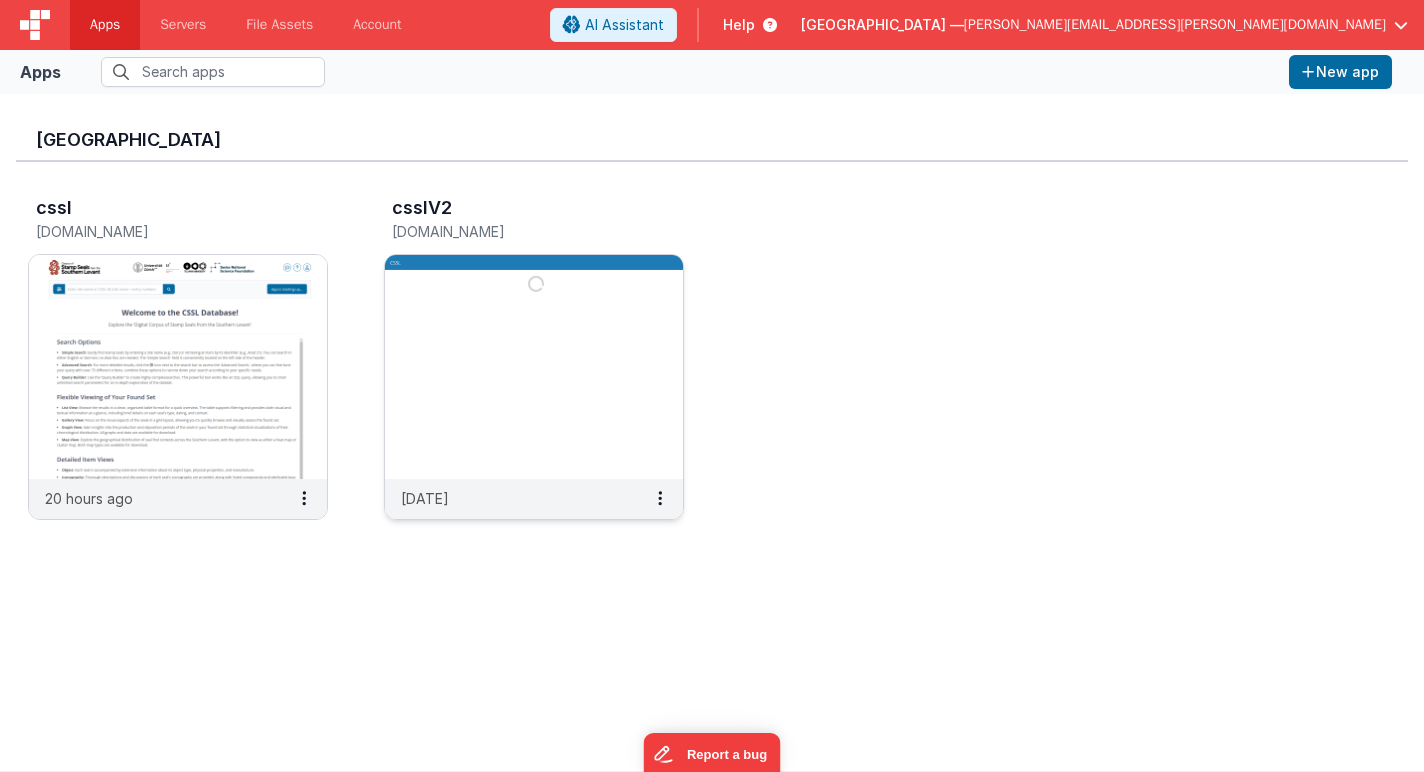 click at bounding box center [534, 367] 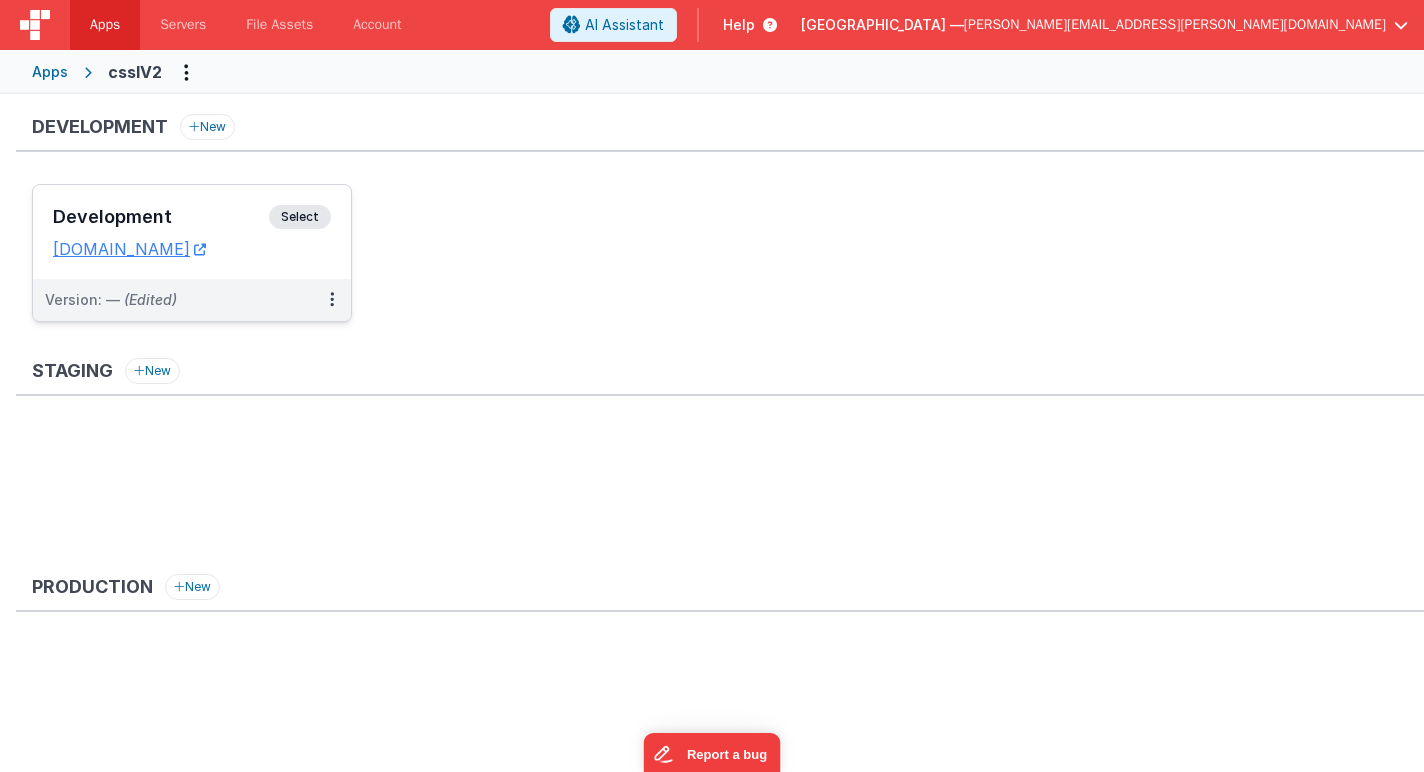 click on "Select" at bounding box center (300, 217) 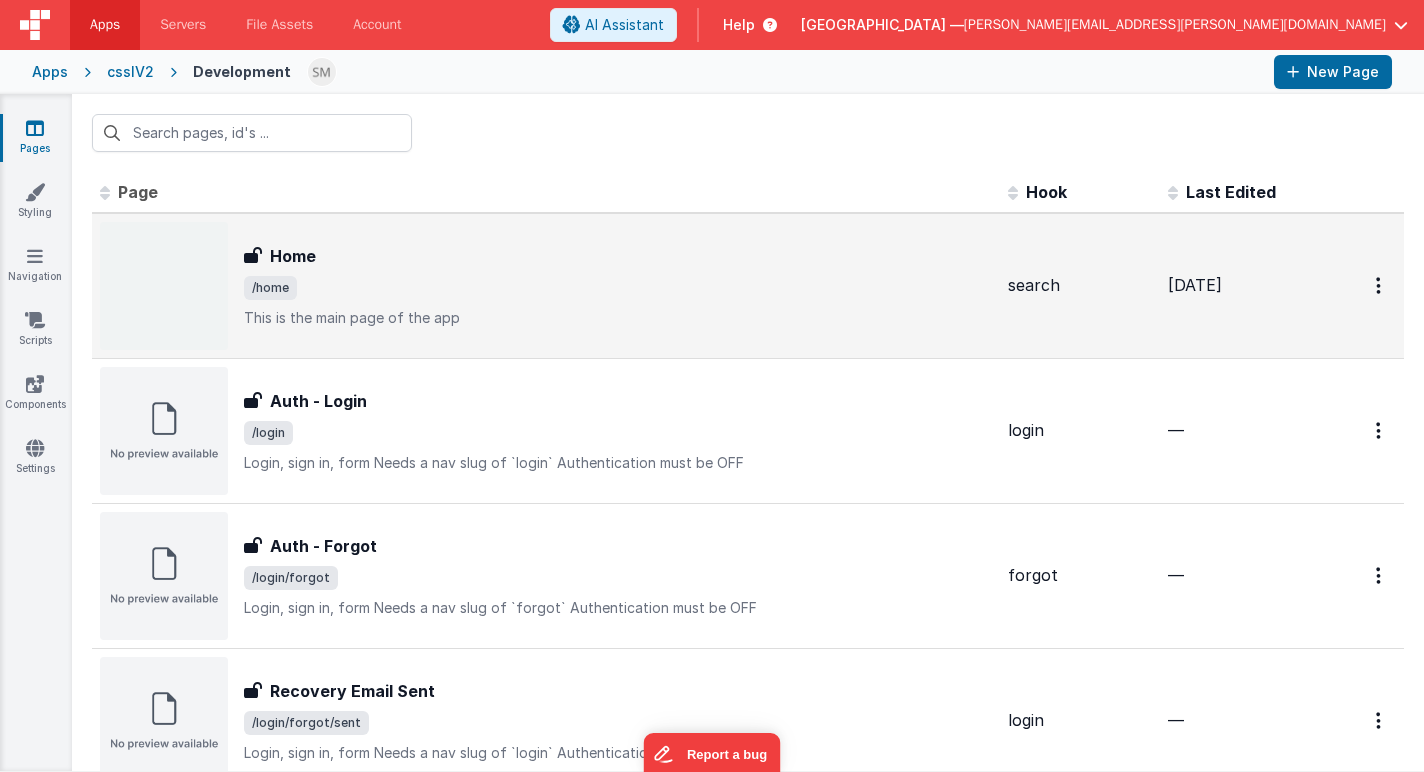 click on "/home" at bounding box center (618, 288) 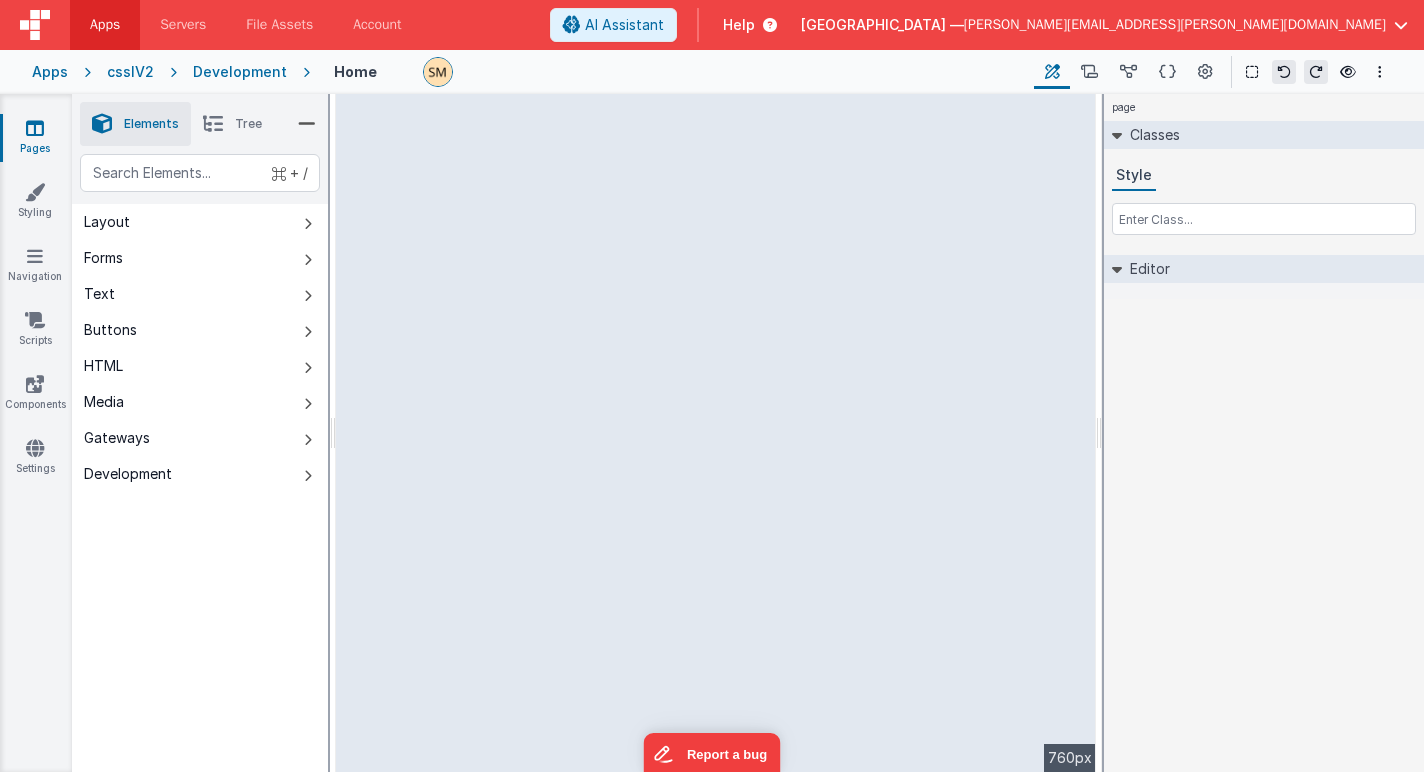 drag, startPoint x: 1101, startPoint y: 432, endPoint x: 1123, endPoint y: 475, distance: 48.30114 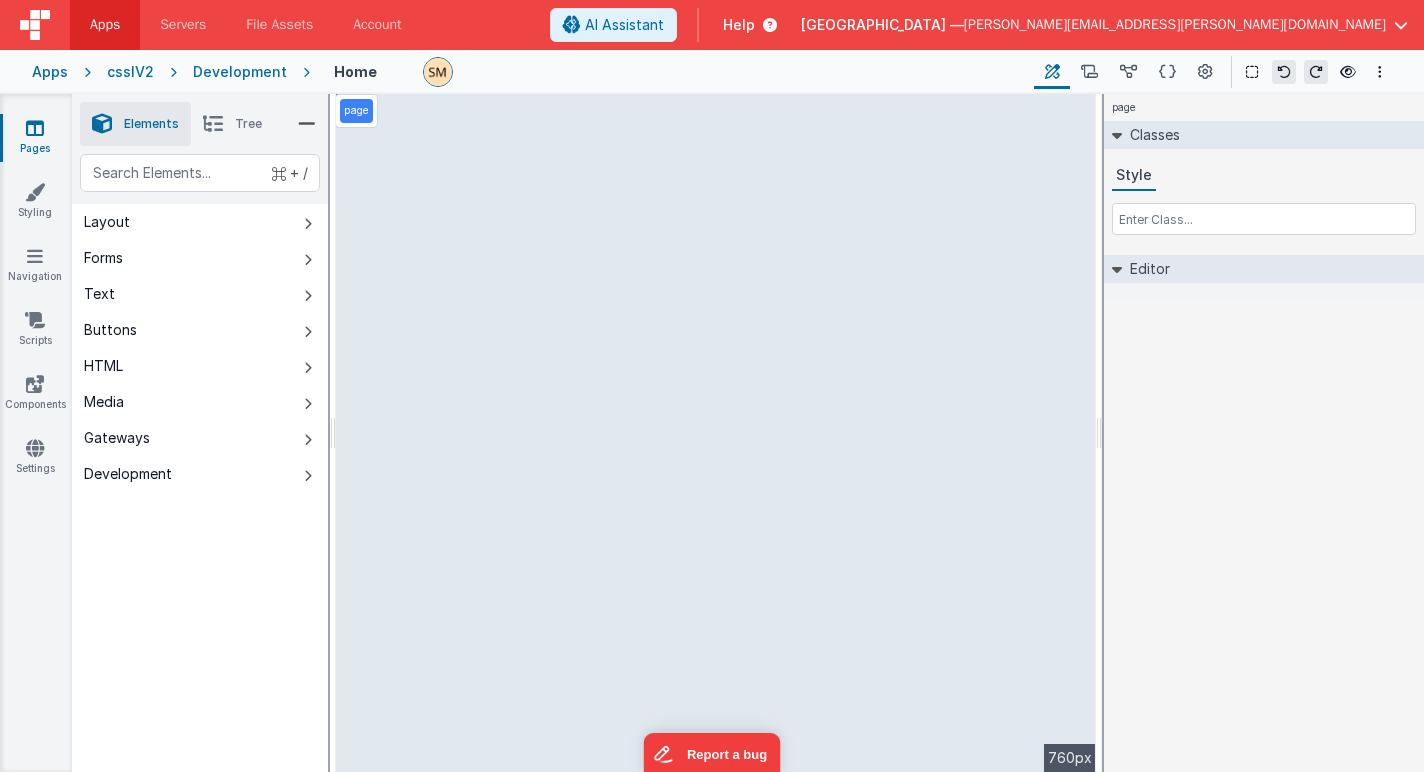 click on "page   Classes   Style             Editor
DEV: Focus
DEV: builderToggleConditionalCSS
DEV: Remove DND
DEV: updateSchema F
DEV: convertToVFG3" at bounding box center [1264, 433] 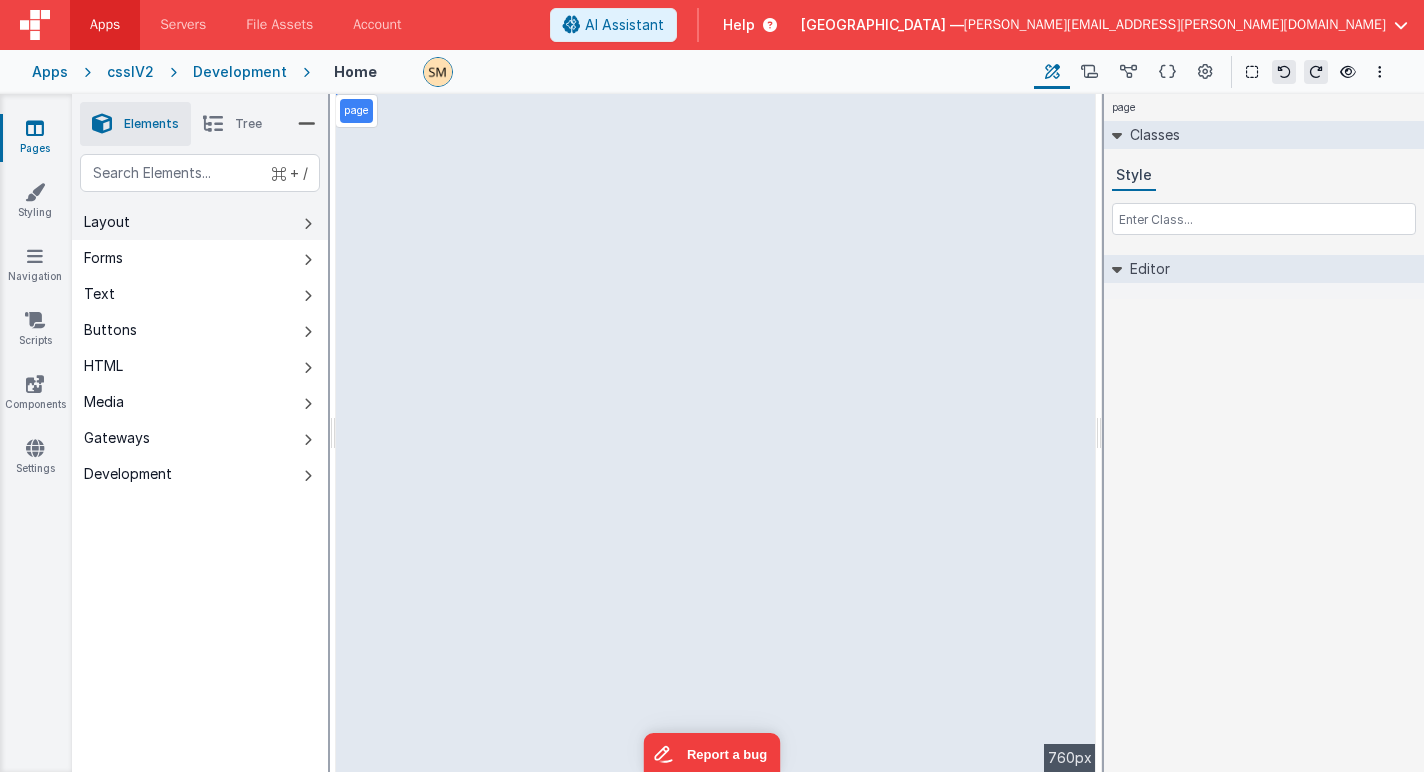 click on "Layout" at bounding box center (200, 222) 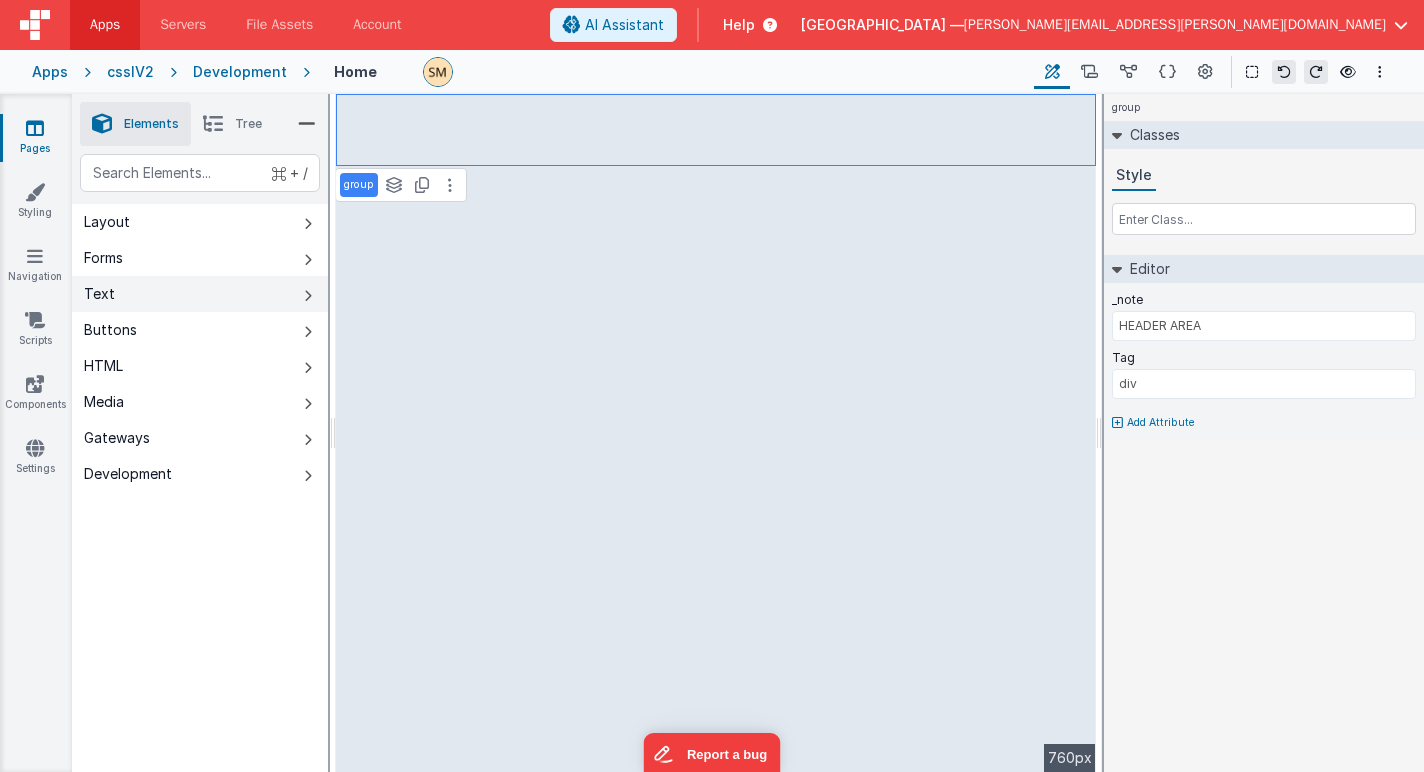 click on "Text" at bounding box center (99, 294) 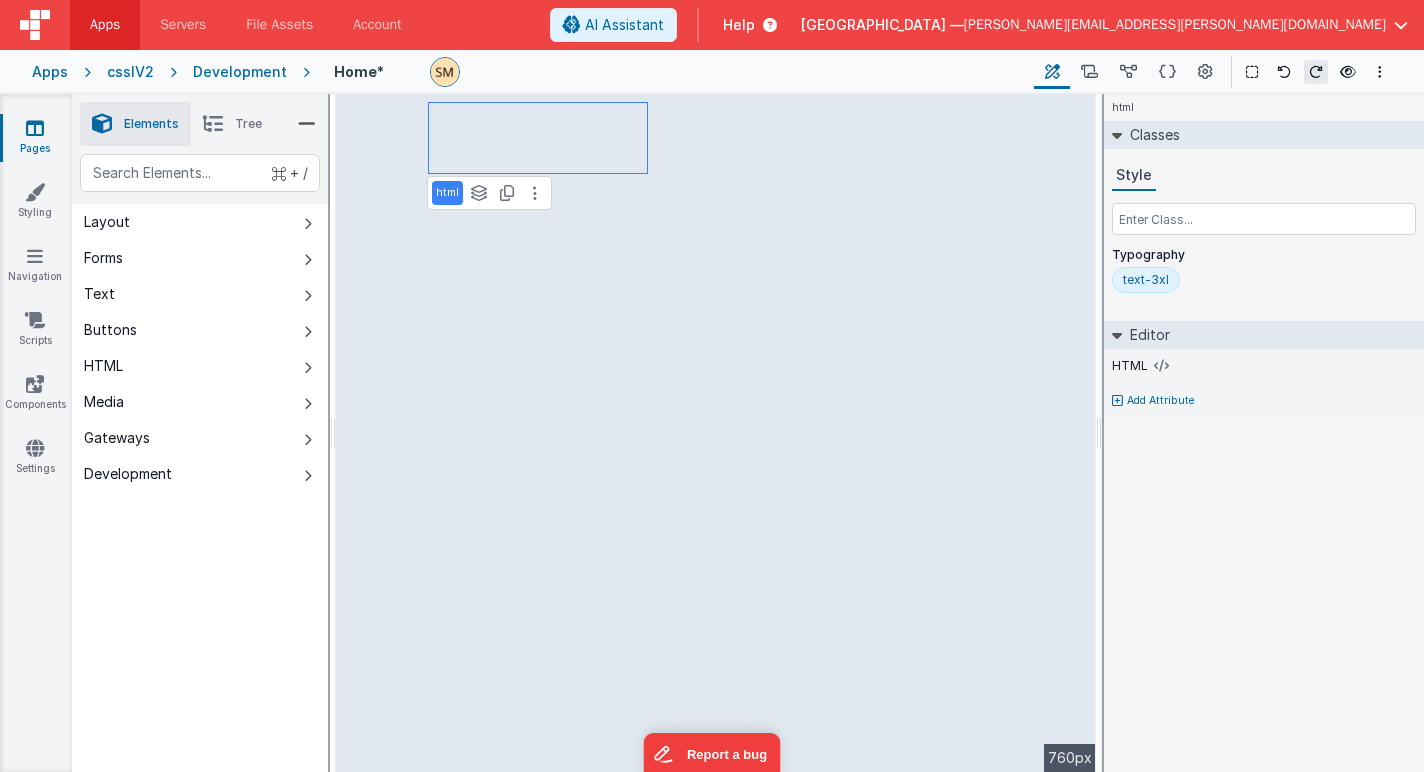 click on "html" at bounding box center (447, 193) 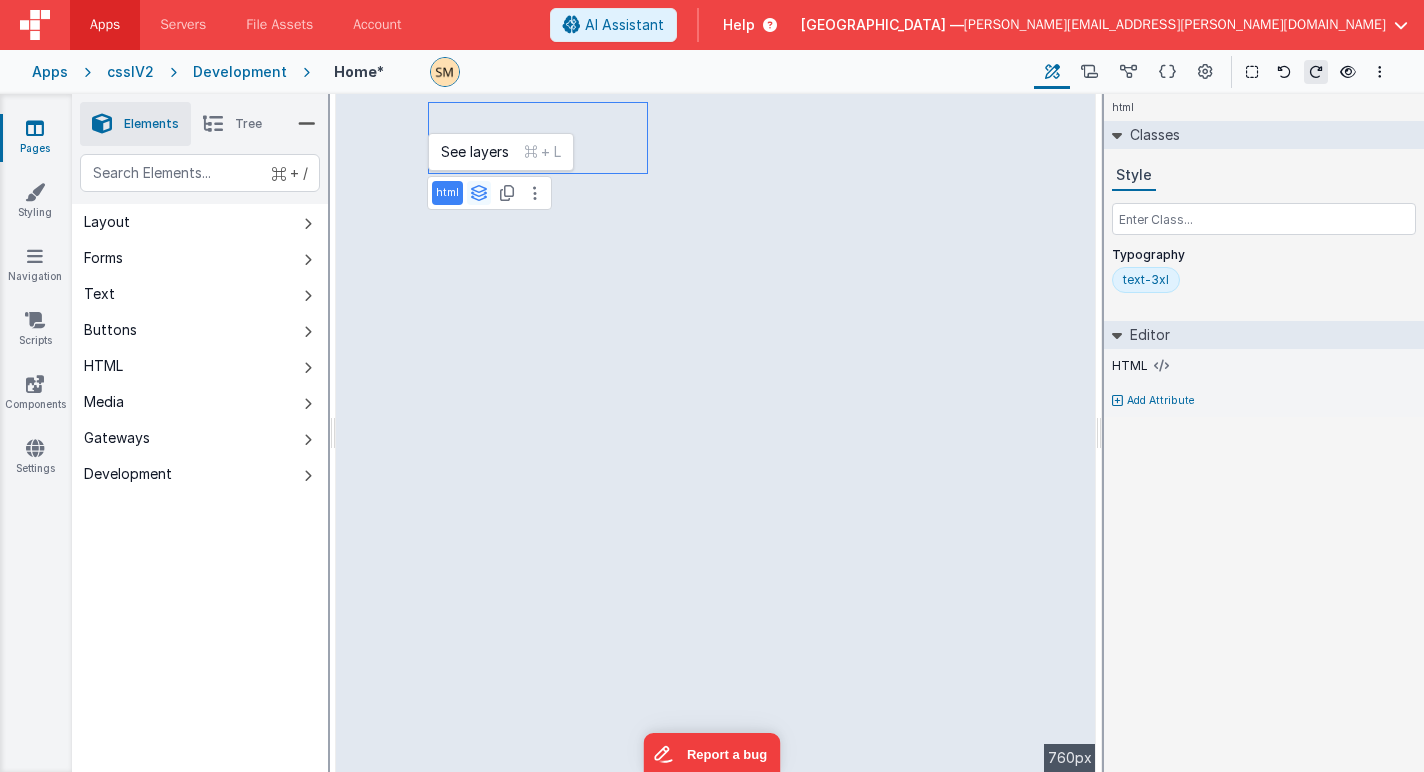 click at bounding box center [479, 193] 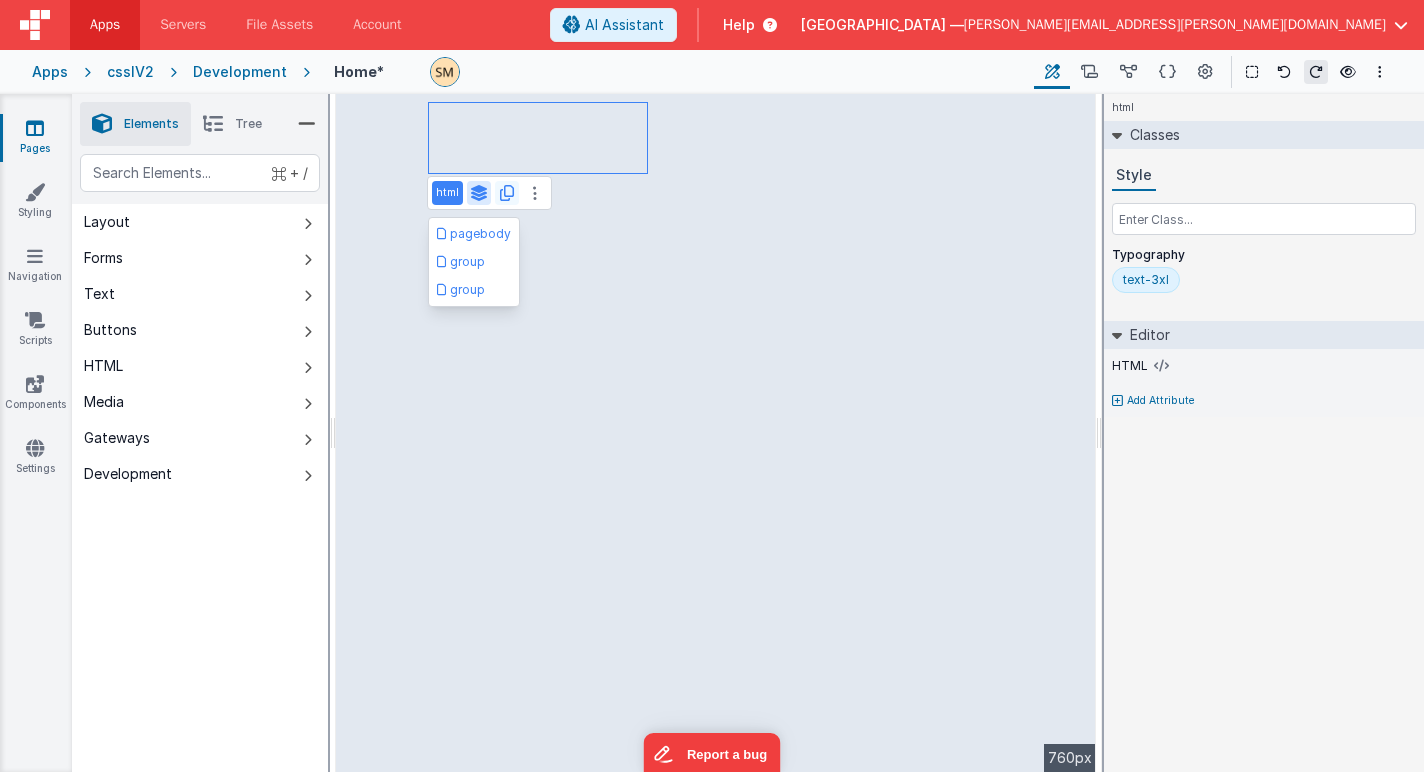 click at bounding box center [507, 193] 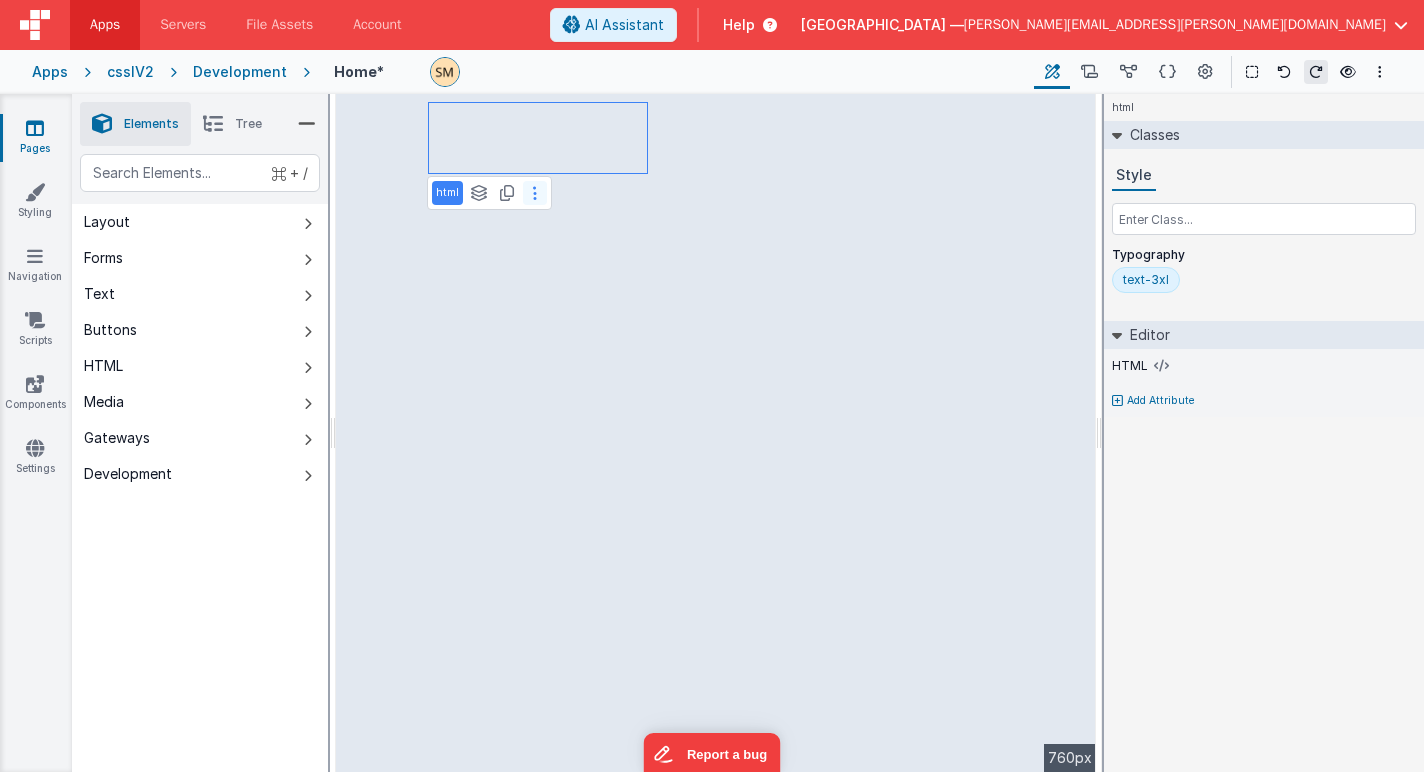 click at bounding box center [535, 193] 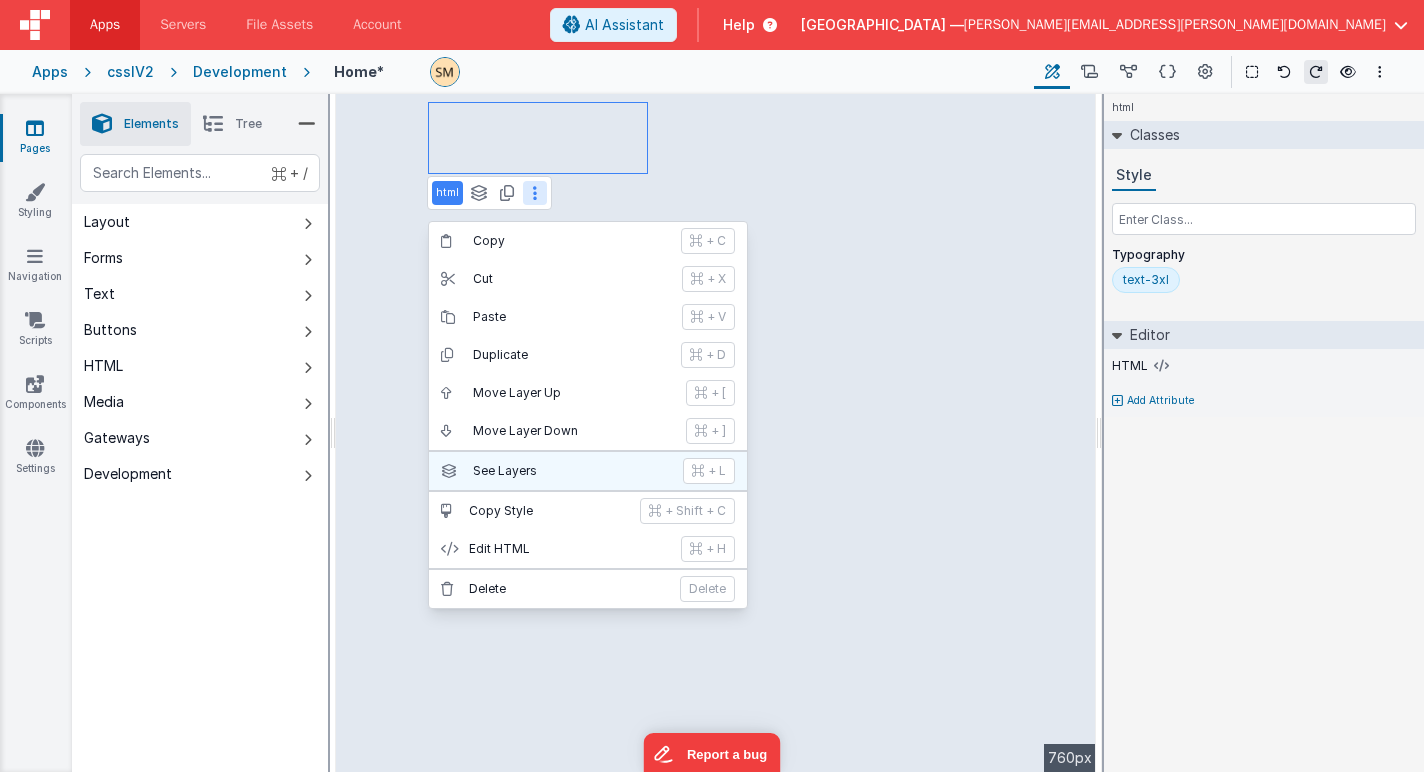 click on "See Layers" at bounding box center (572, 471) 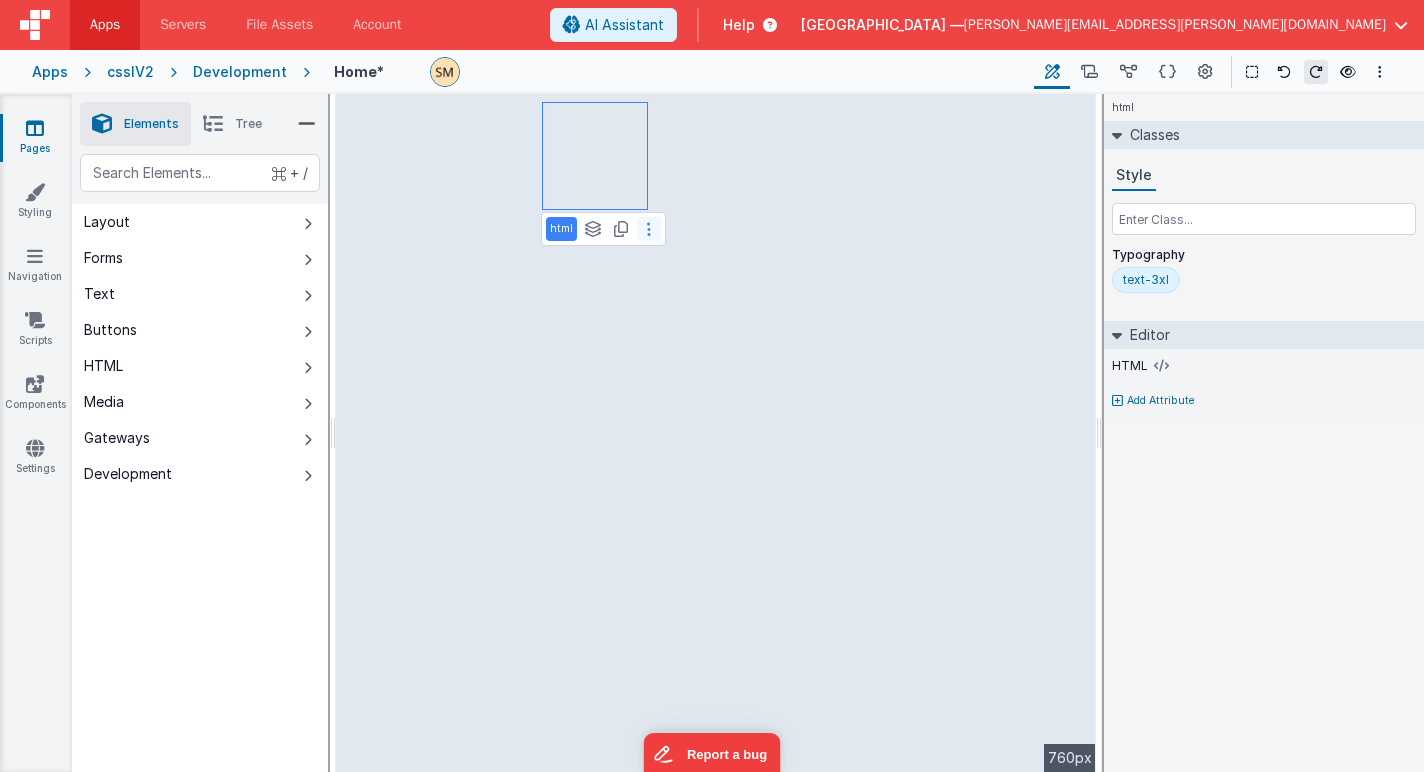 click at bounding box center [649, 229] 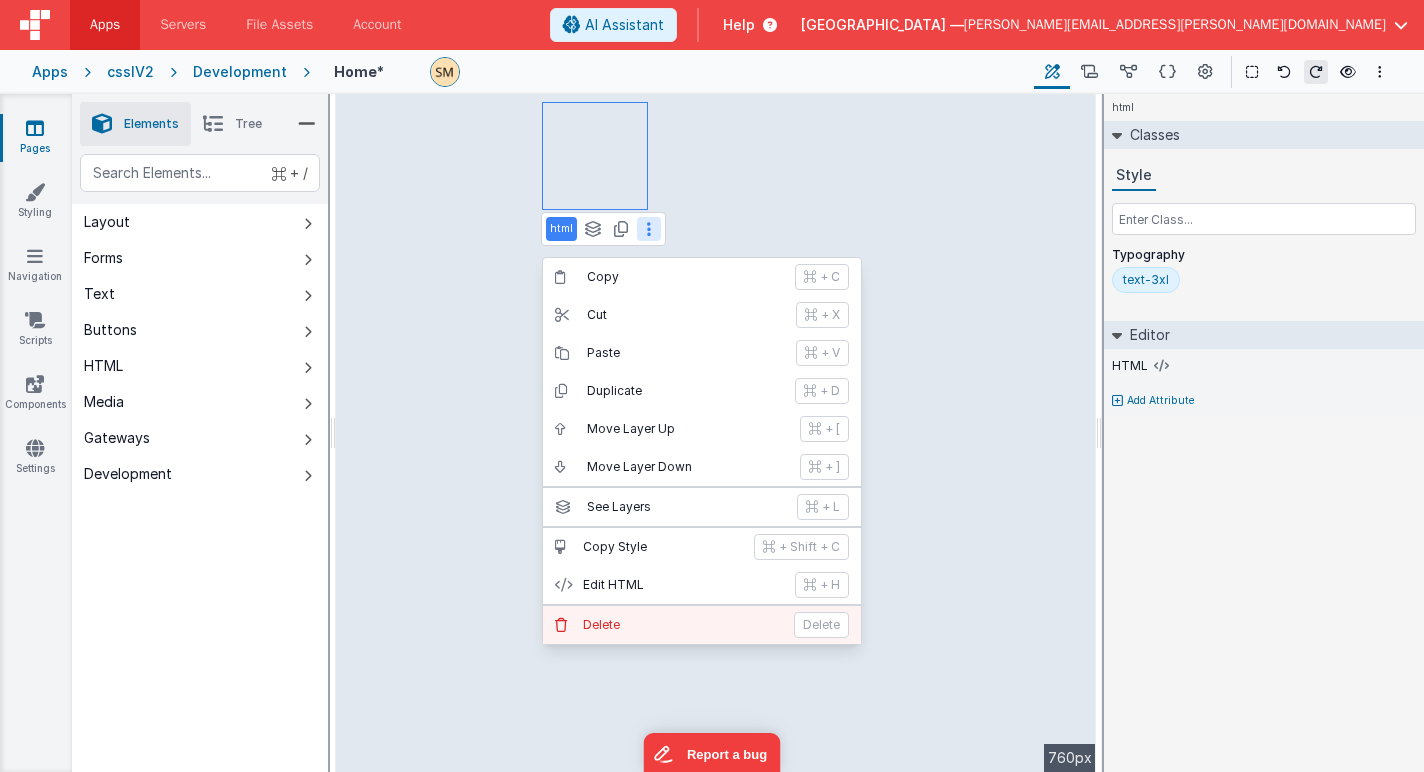 click on "Delete" at bounding box center (682, 625) 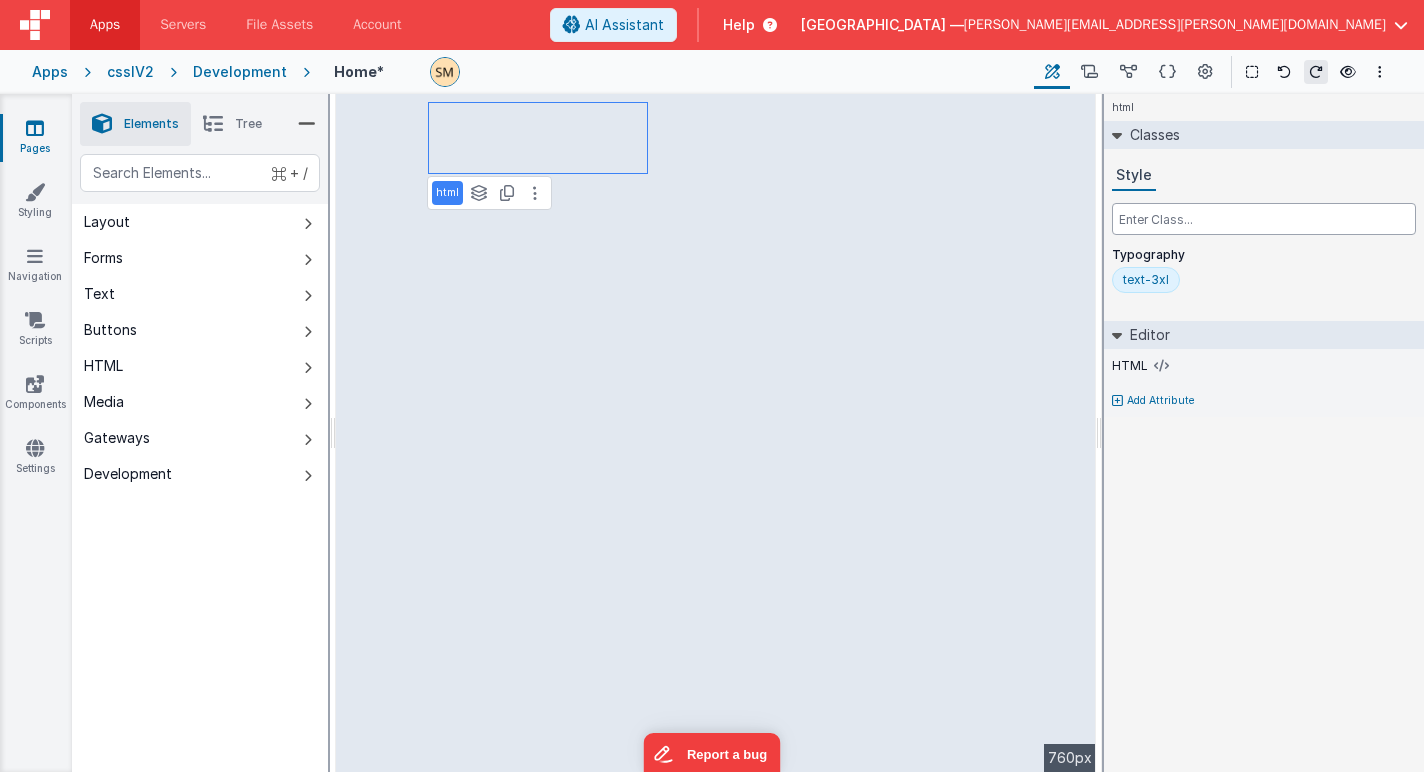click at bounding box center [1264, 219] 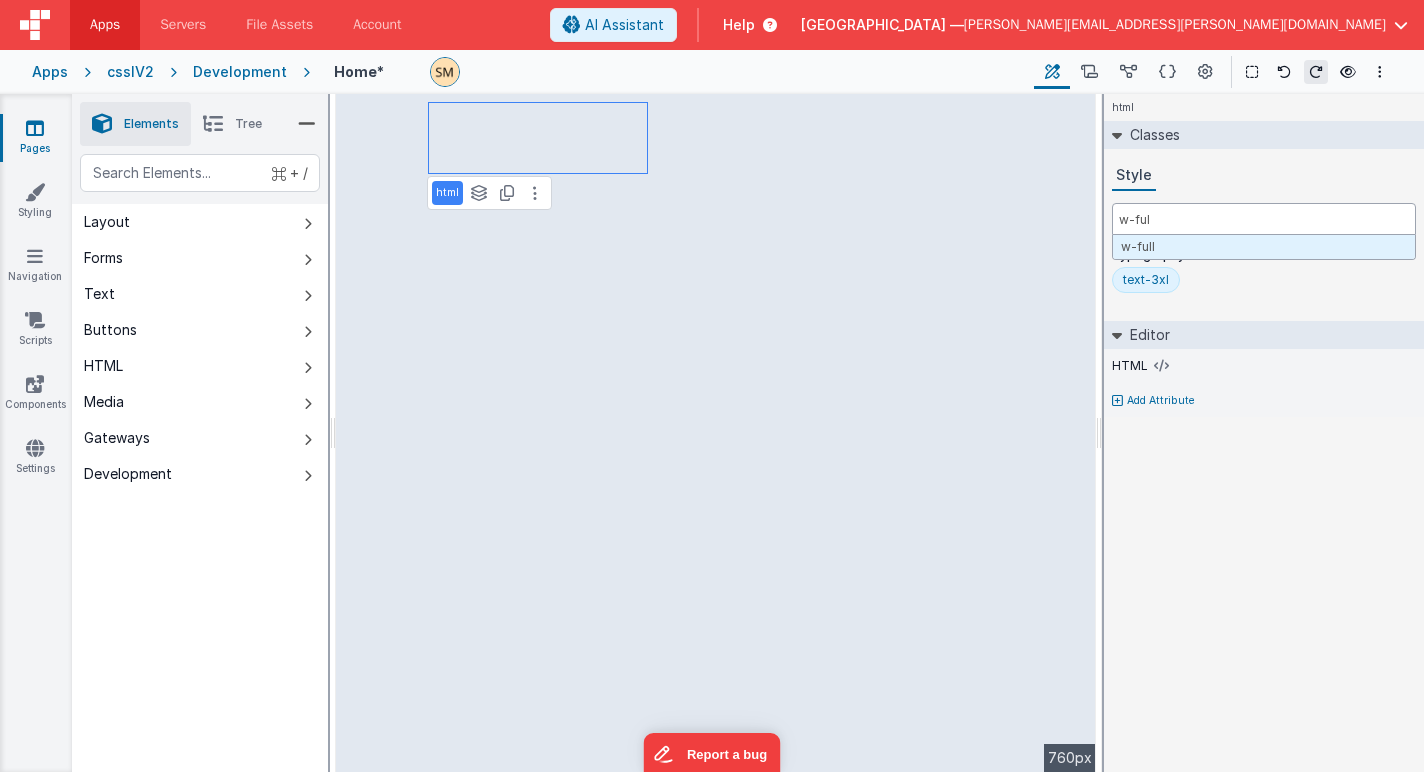 type on "w-full" 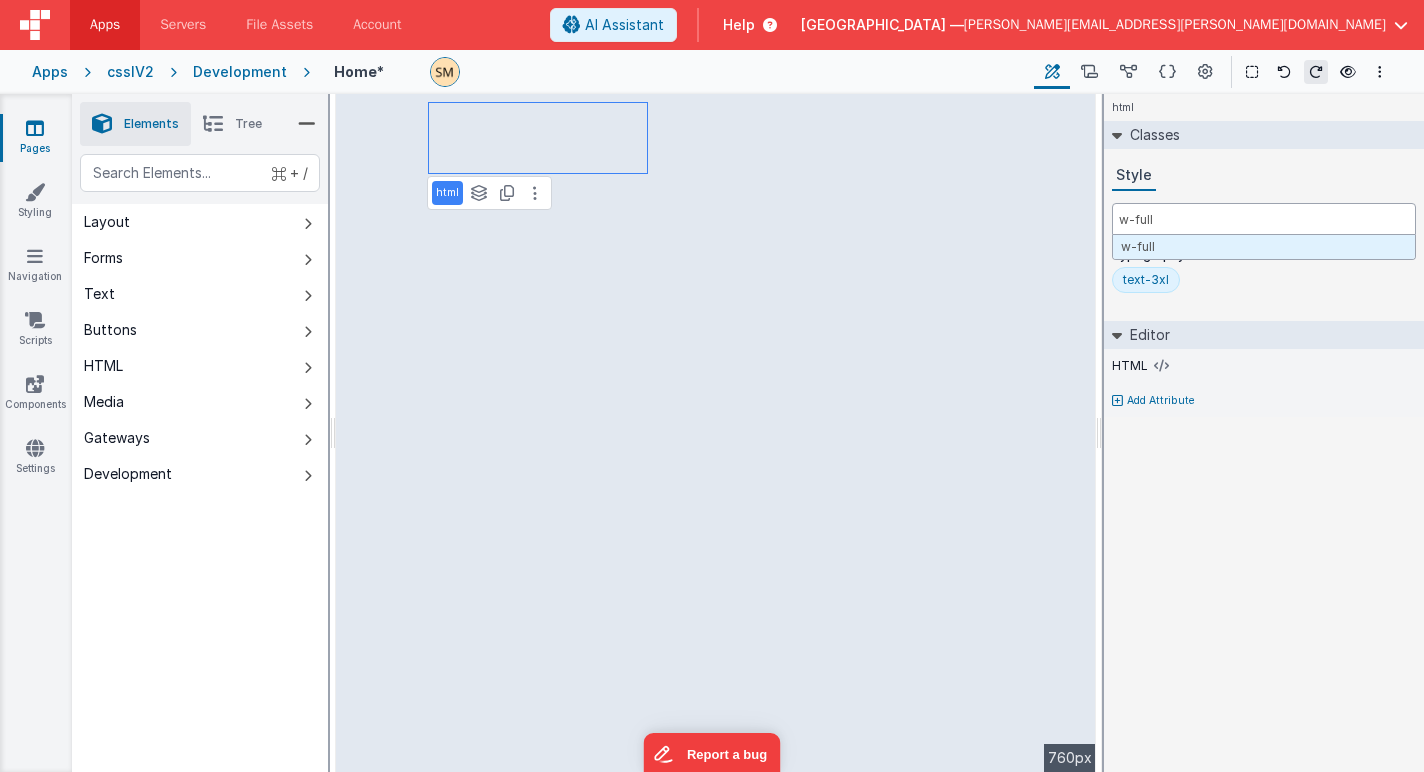 type 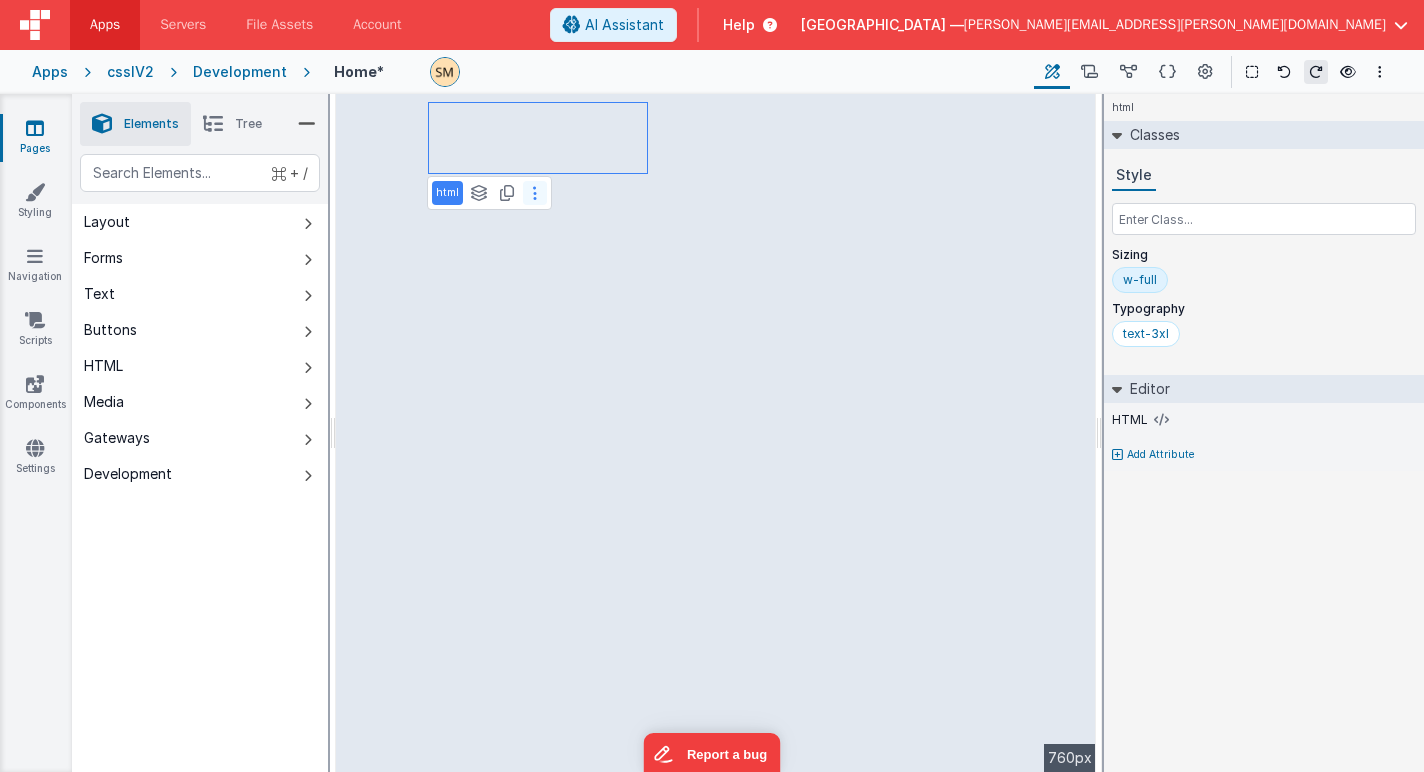 click at bounding box center [535, 193] 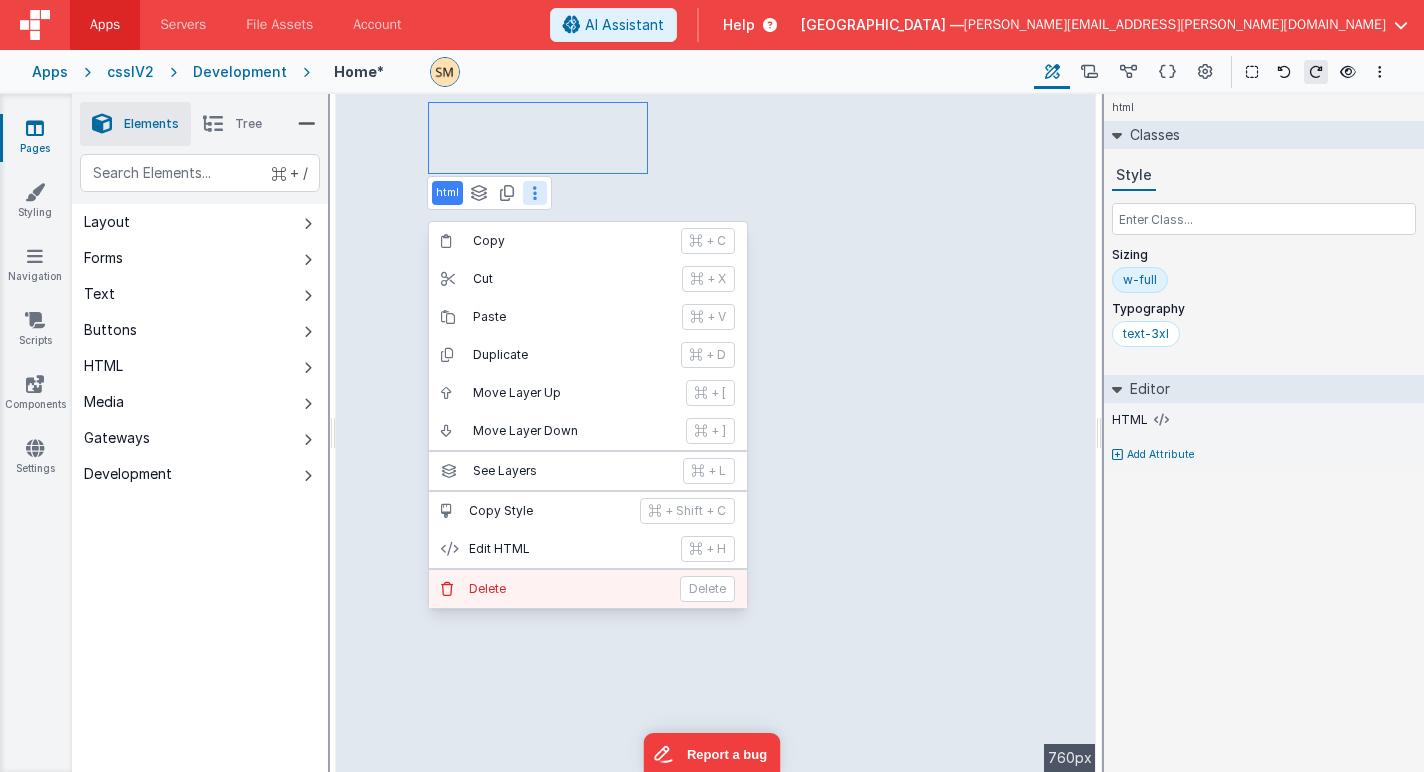 click on "Delete" at bounding box center (707, 589) 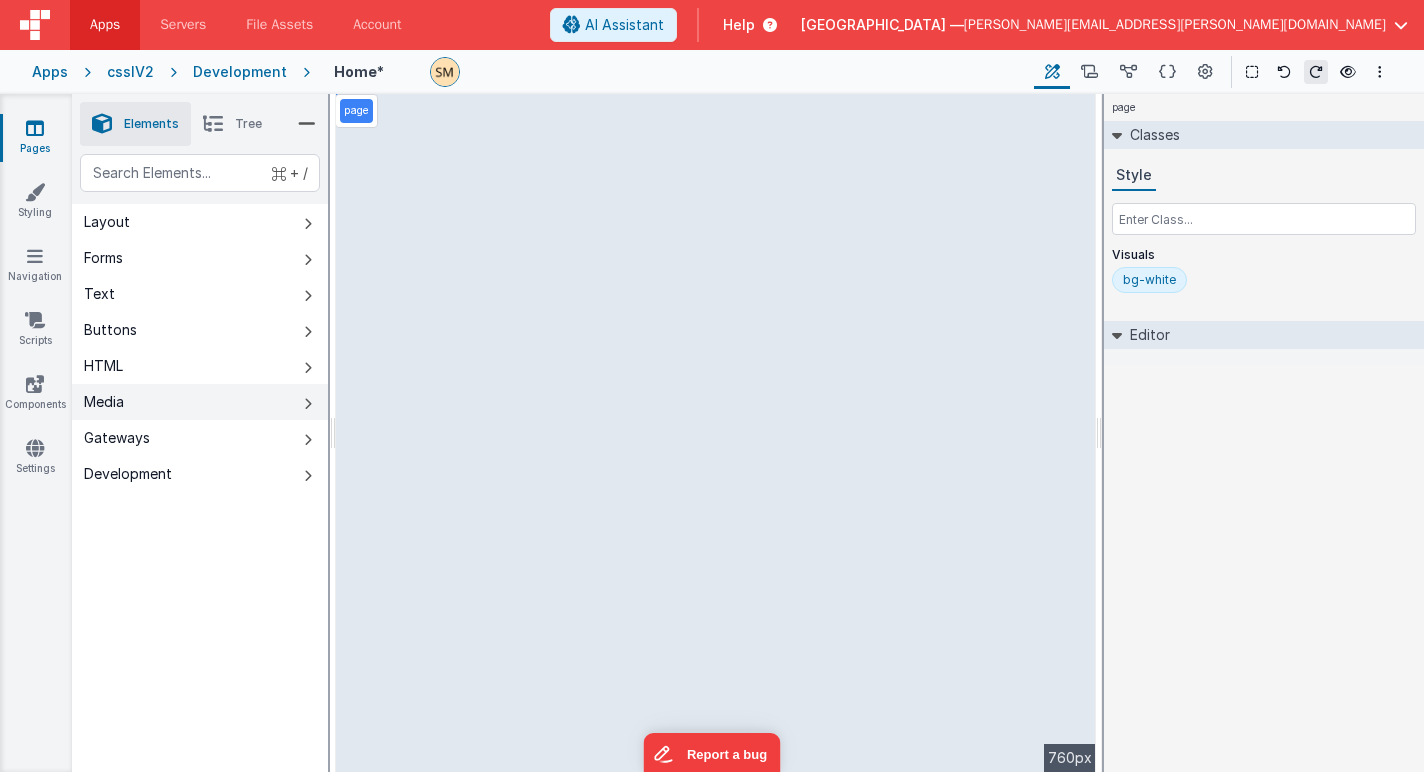 click on "Media" at bounding box center (104, 402) 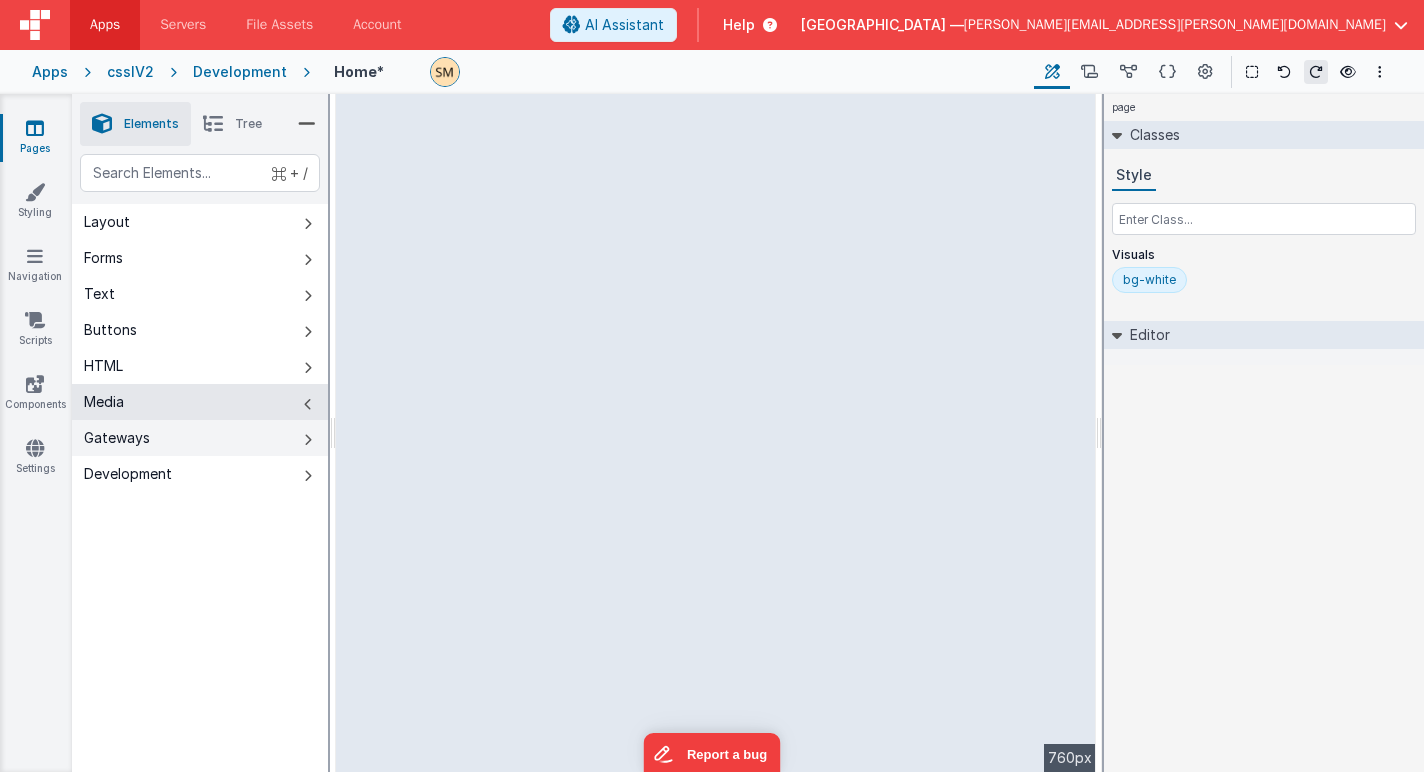 click on "Gateways" at bounding box center [117, 438] 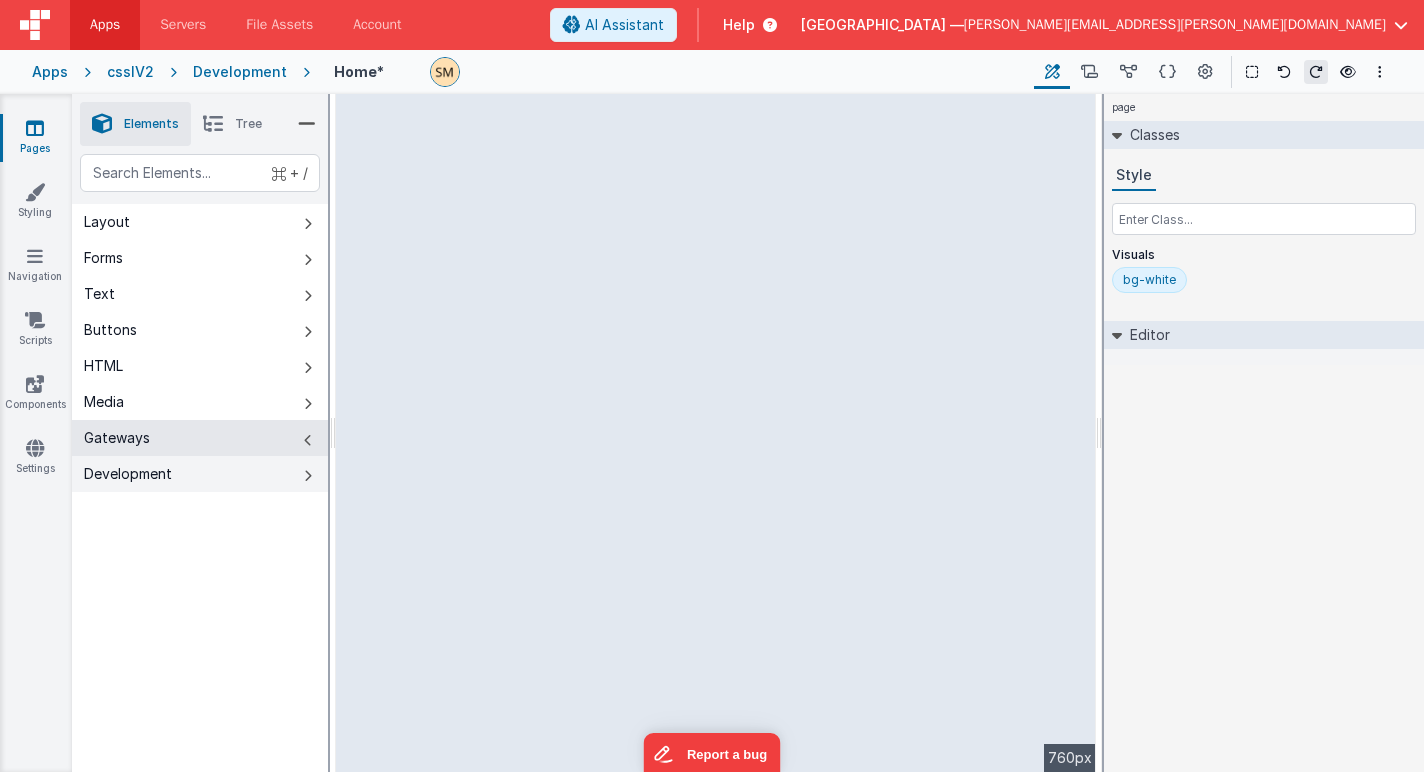 click on "Development" at bounding box center [128, 474] 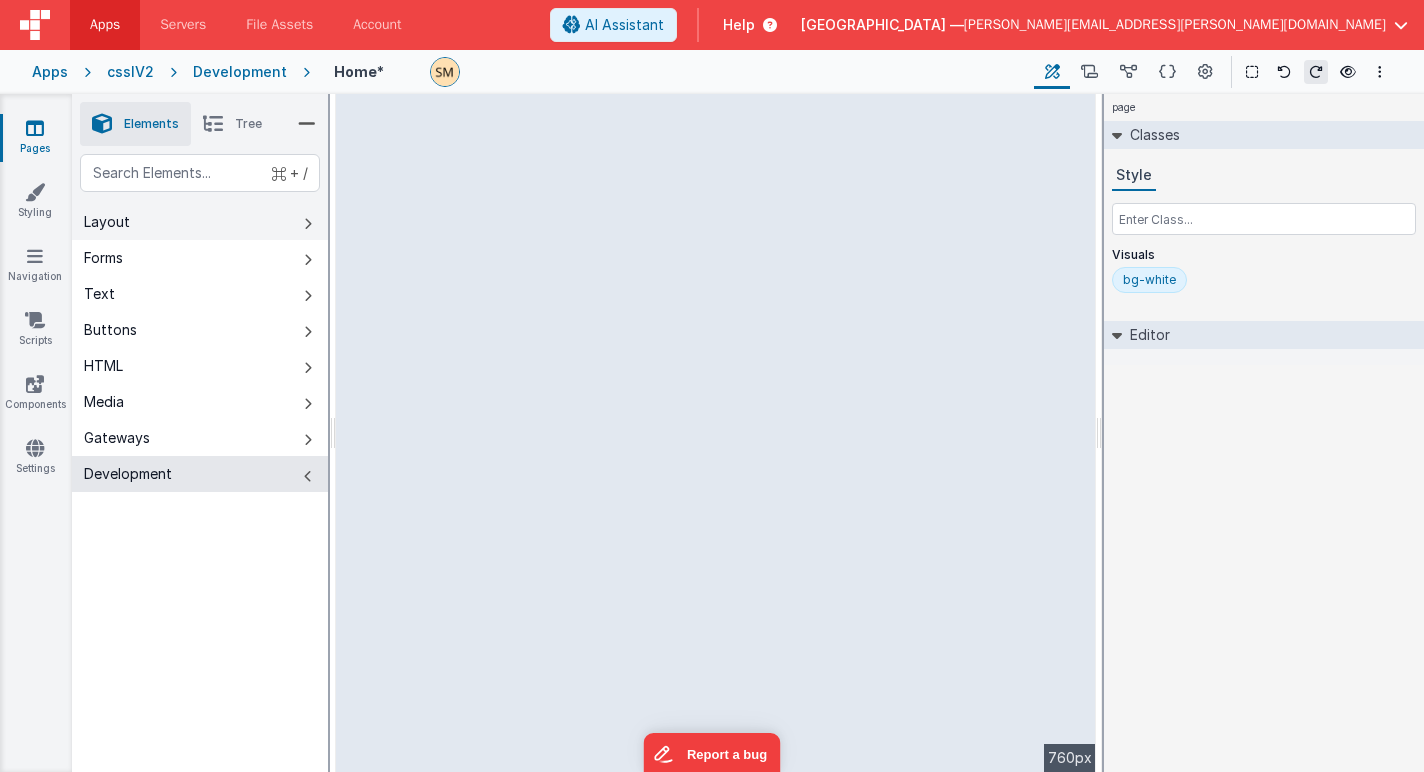 click on "Layout" at bounding box center (200, 222) 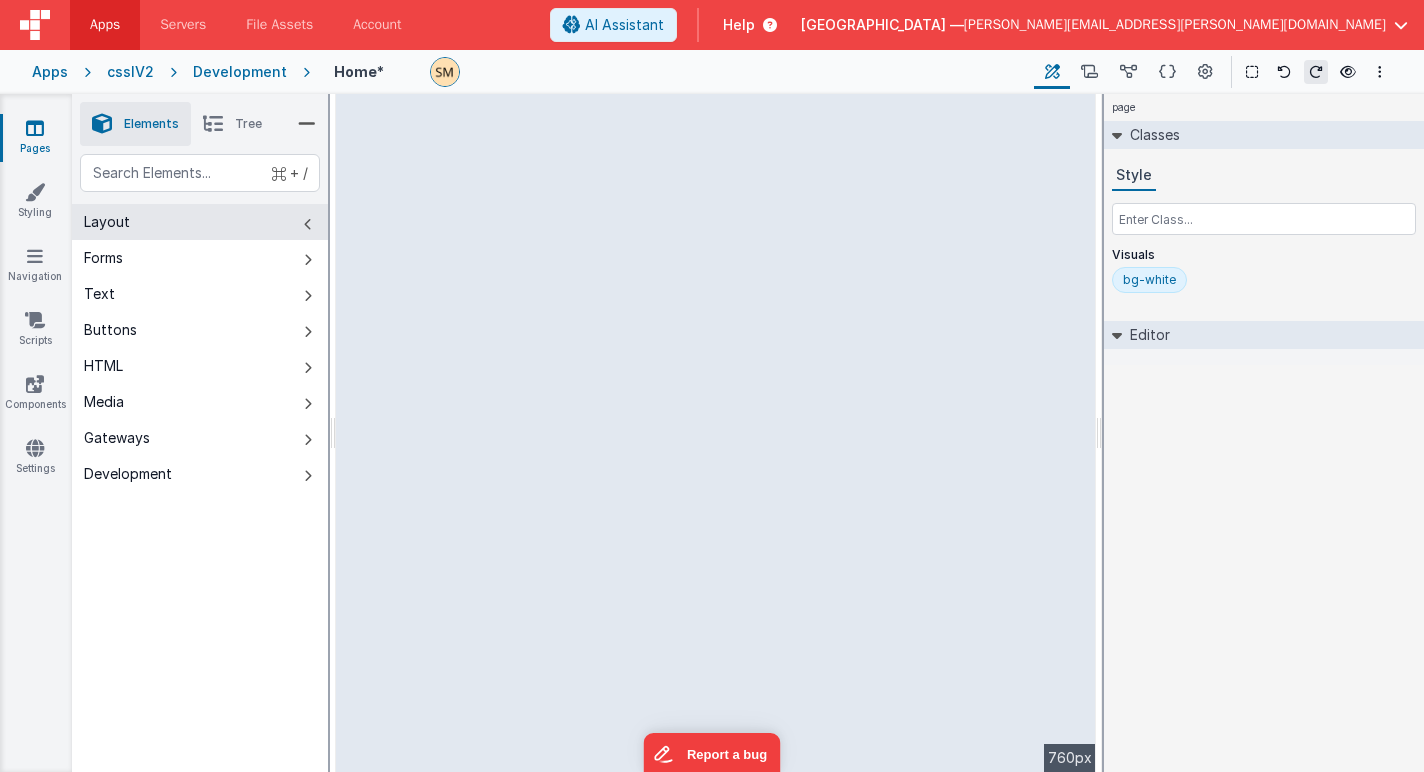 click at bounding box center (213, 124) 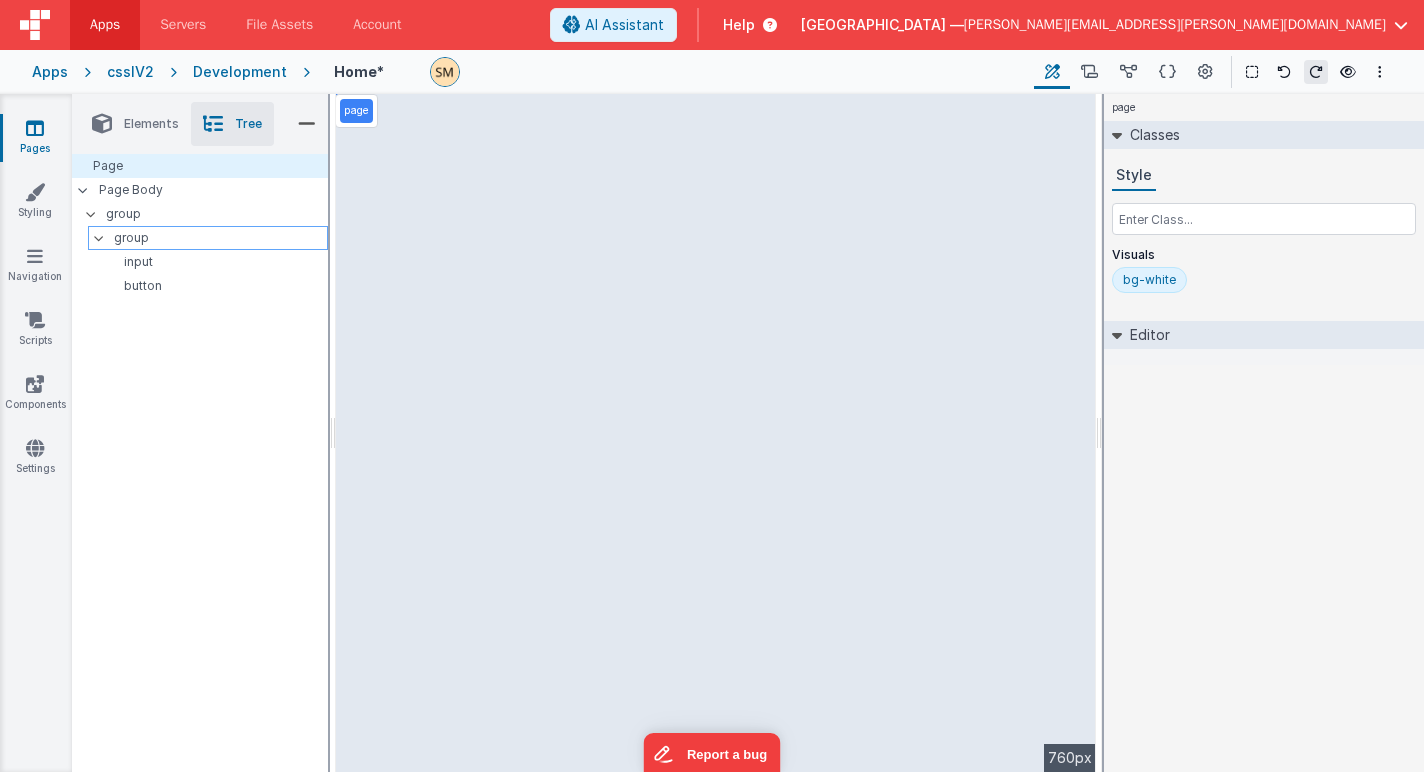 click at bounding box center (99, 238) 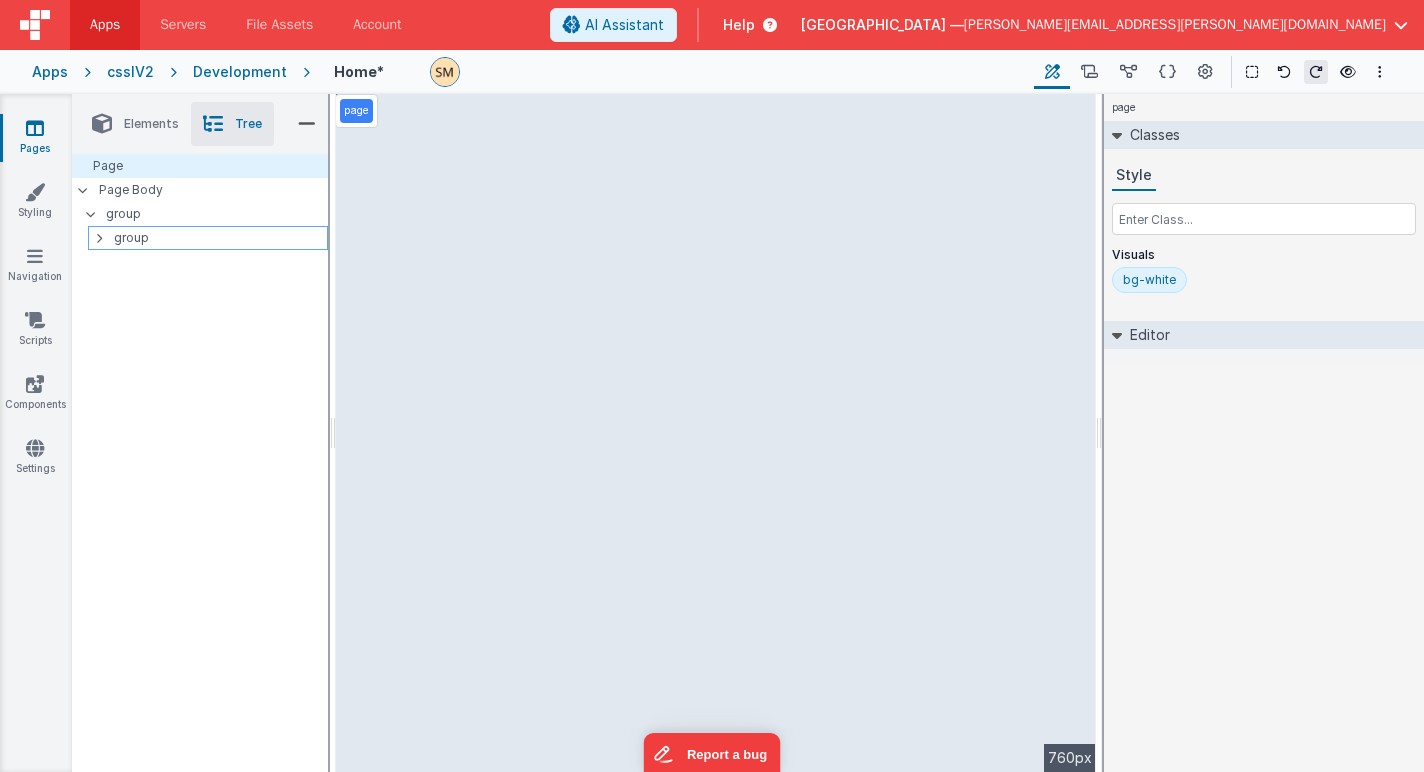 click on "group" at bounding box center [220, 238] 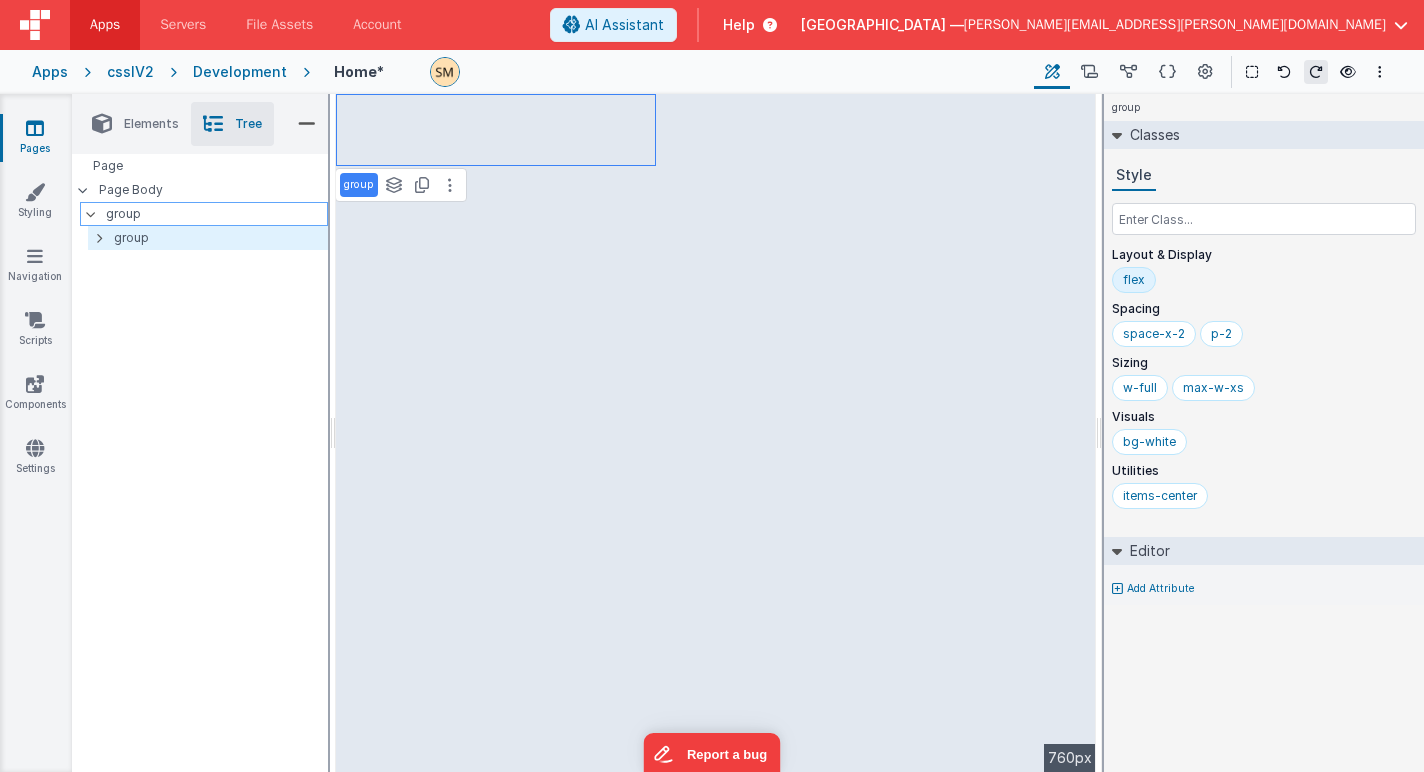 click on "group" at bounding box center [216, 214] 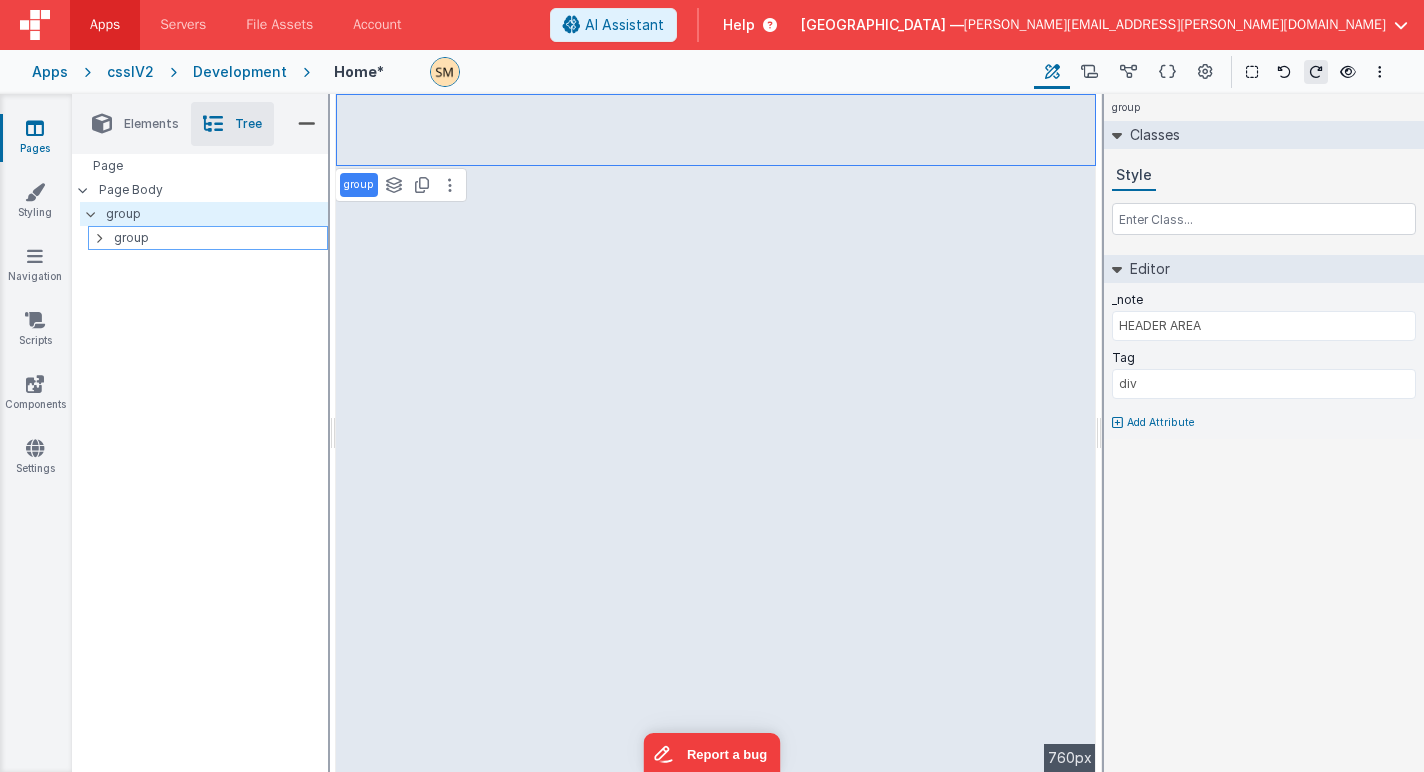 click on "group" at bounding box center (220, 238) 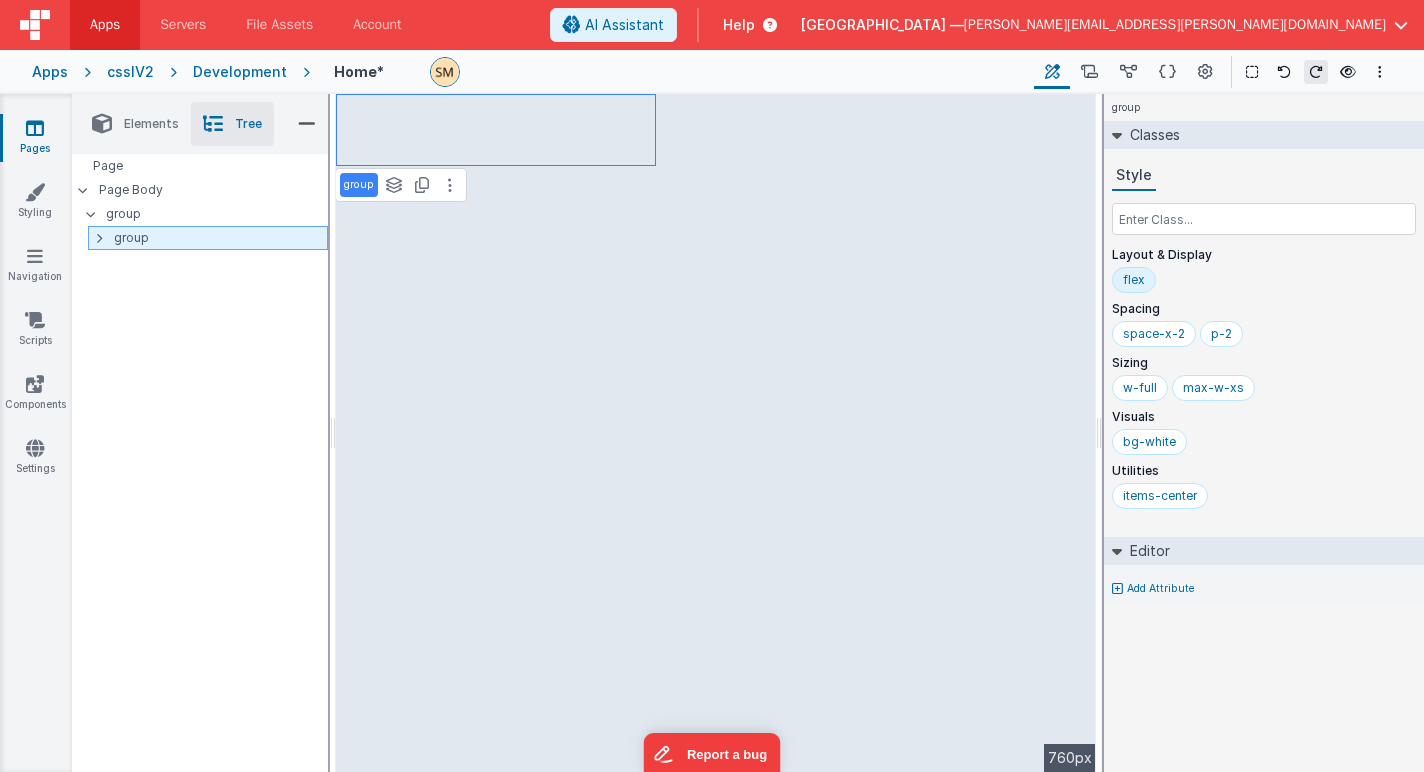 click at bounding box center (99, 238) 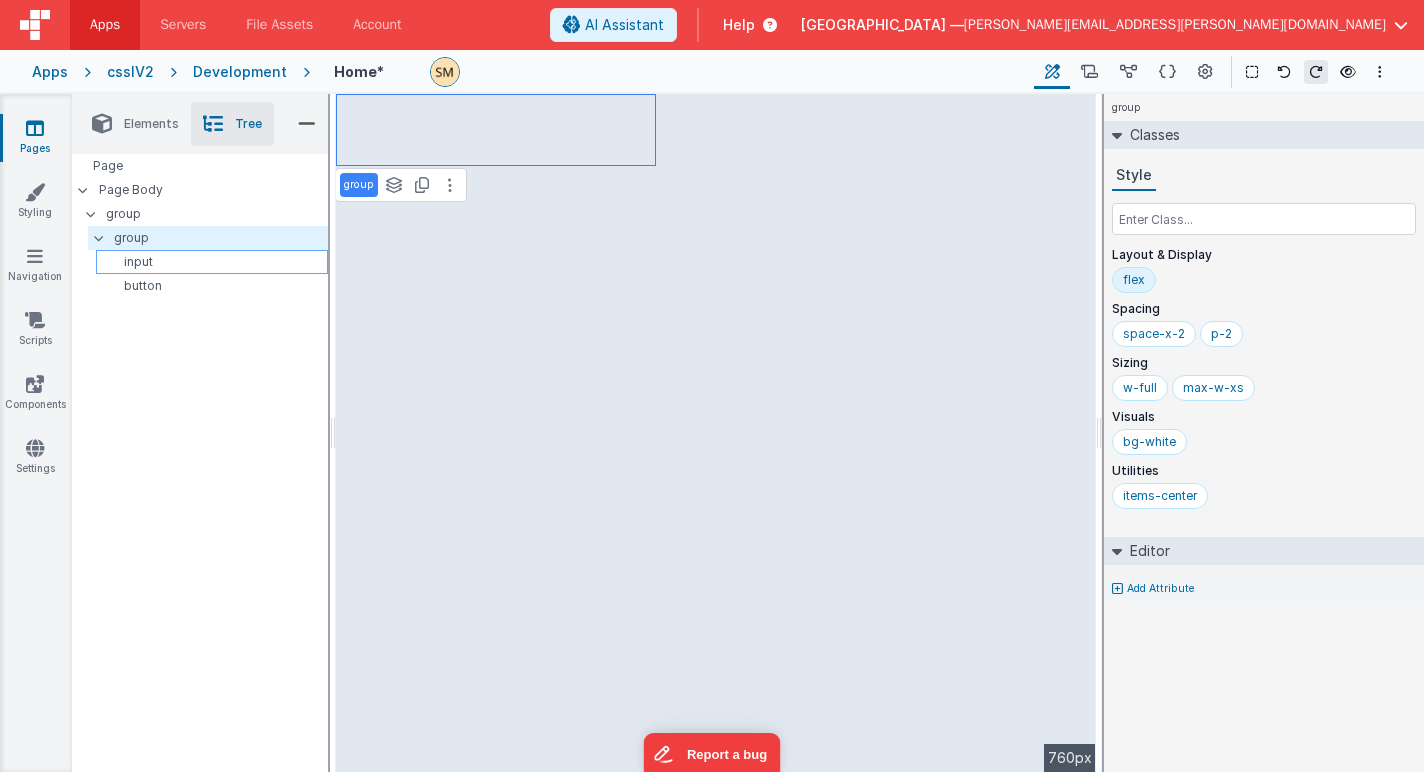 click on "input" at bounding box center [215, 262] 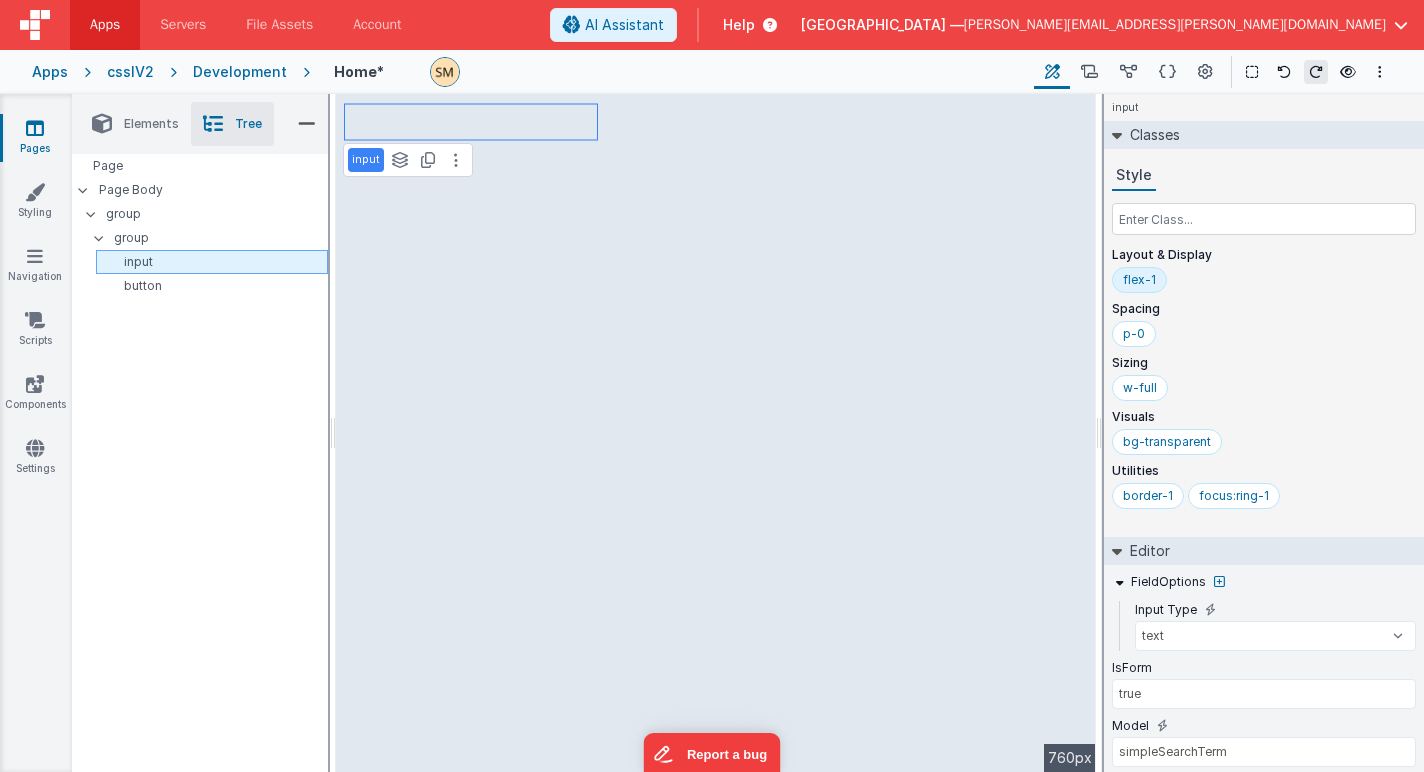 type 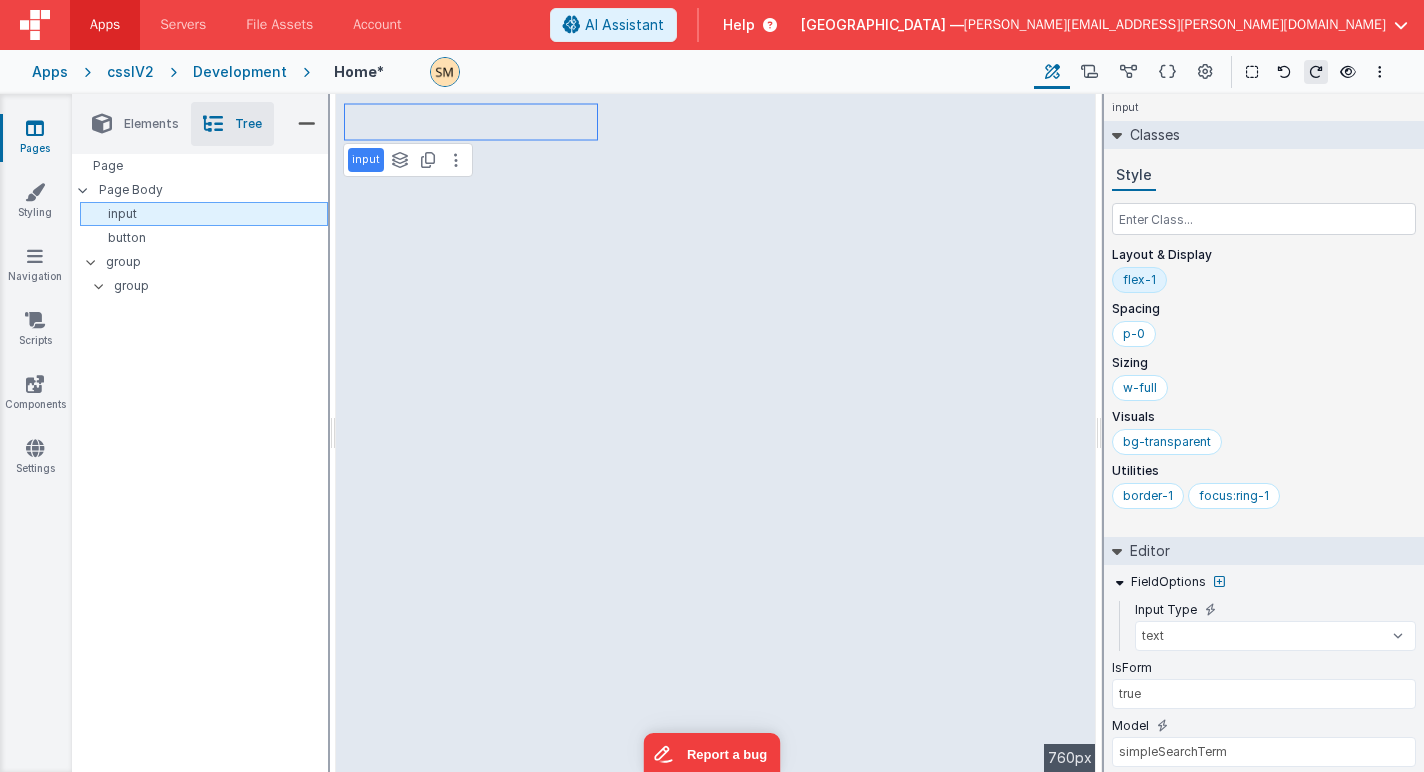 type 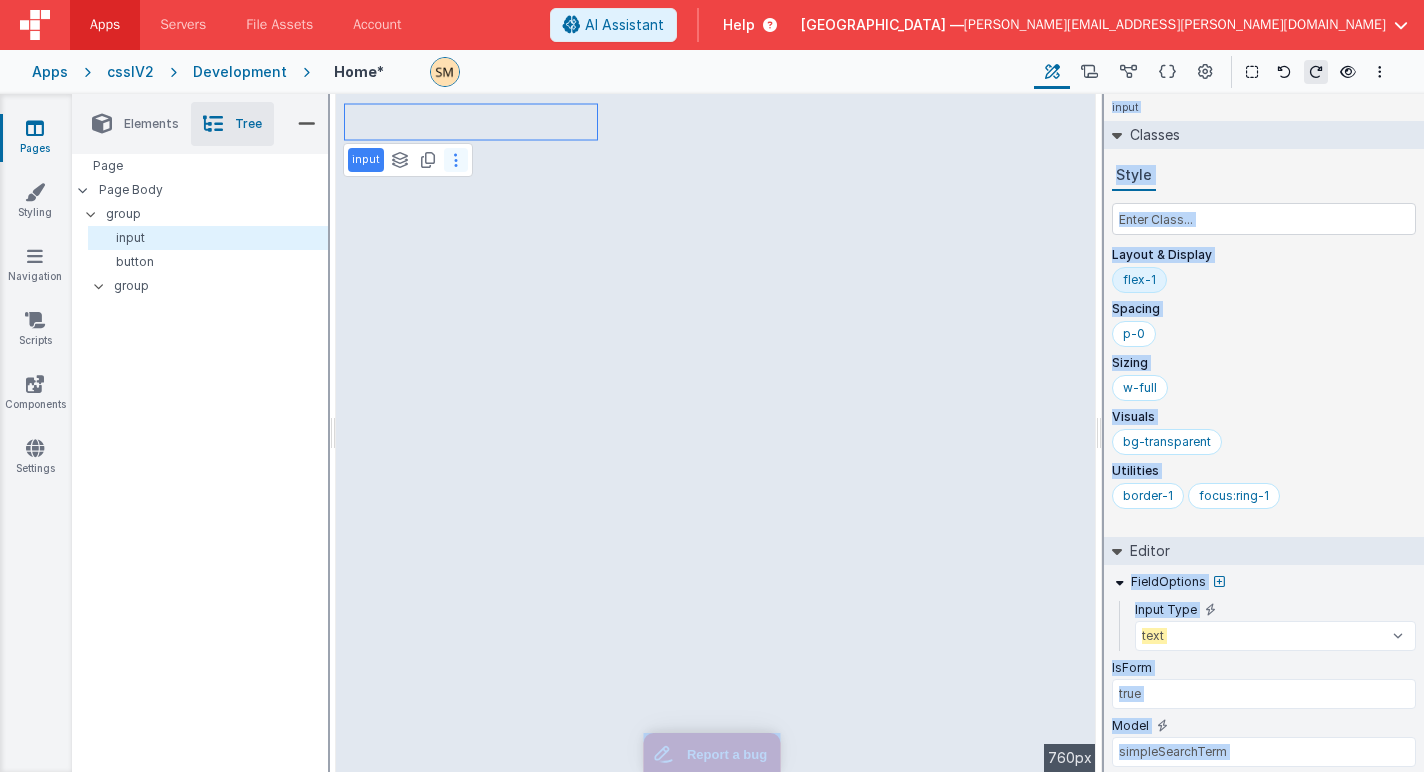 click at bounding box center [456, 160] 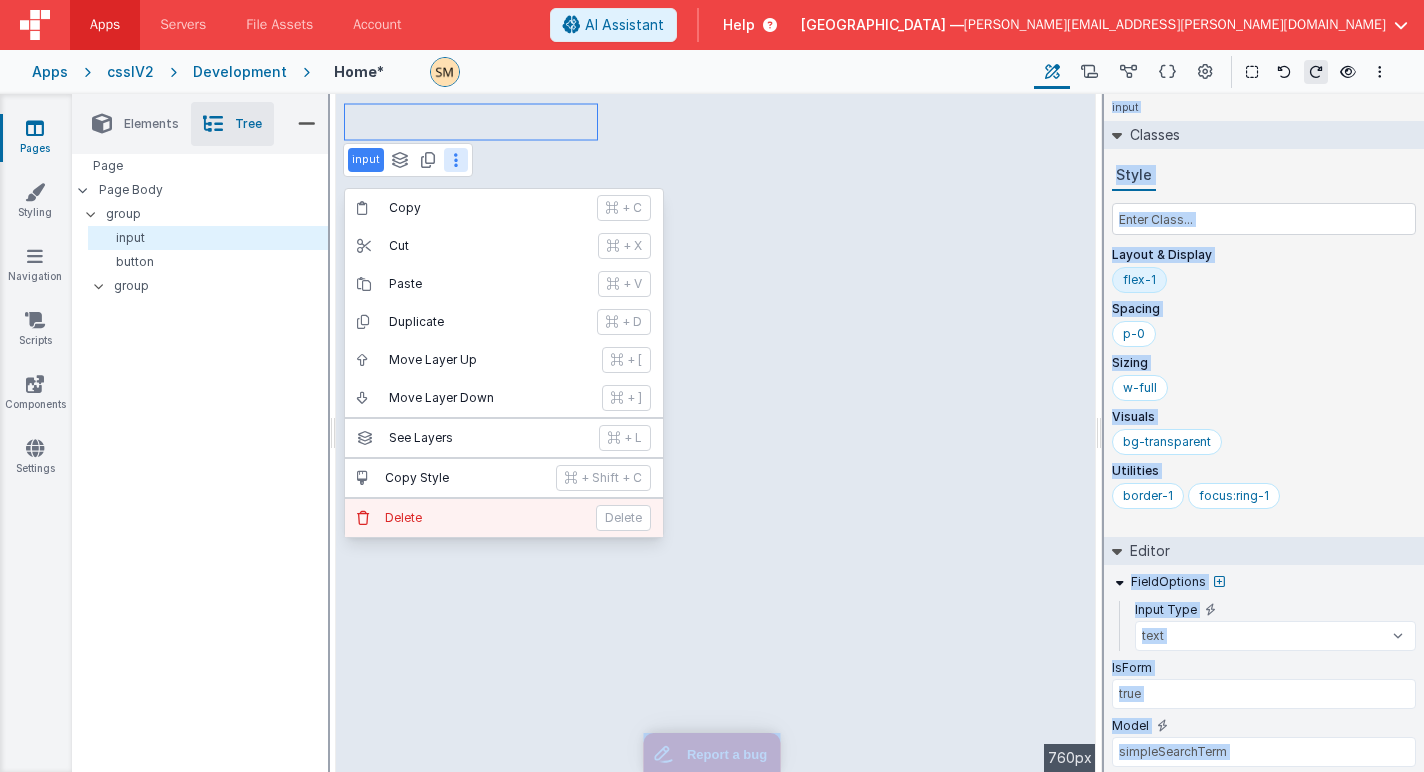 click on "Delete" at bounding box center (623, 518) 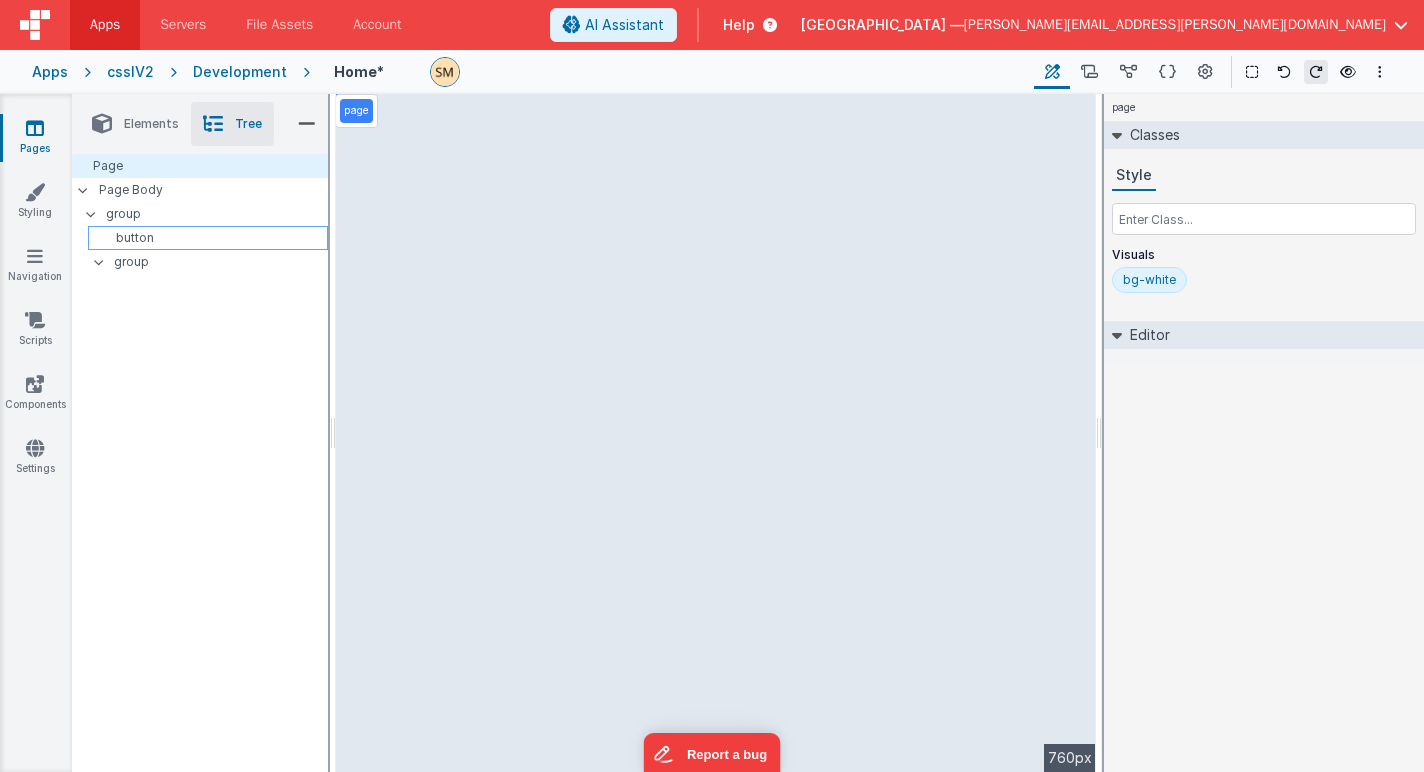 click on "button" at bounding box center [211, 238] 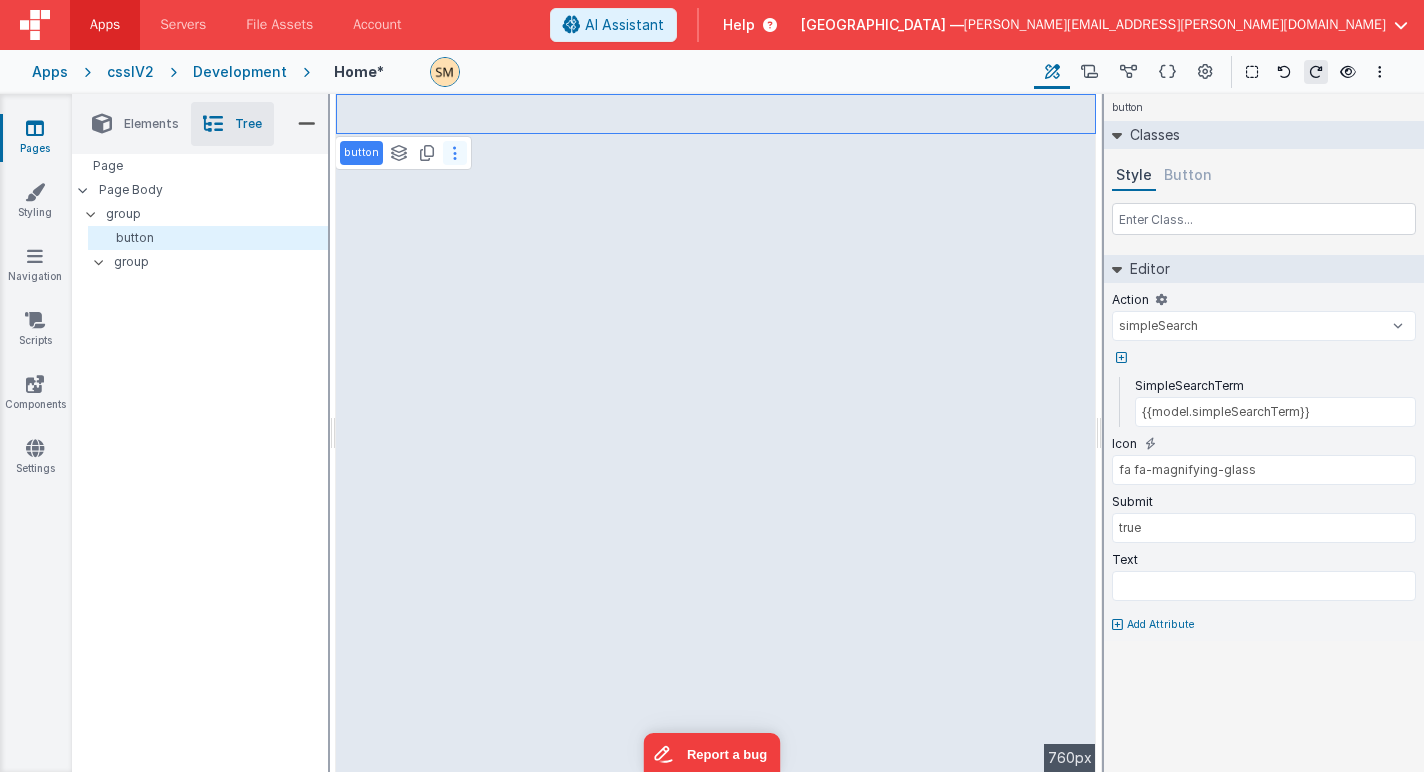 click at bounding box center [455, 153] 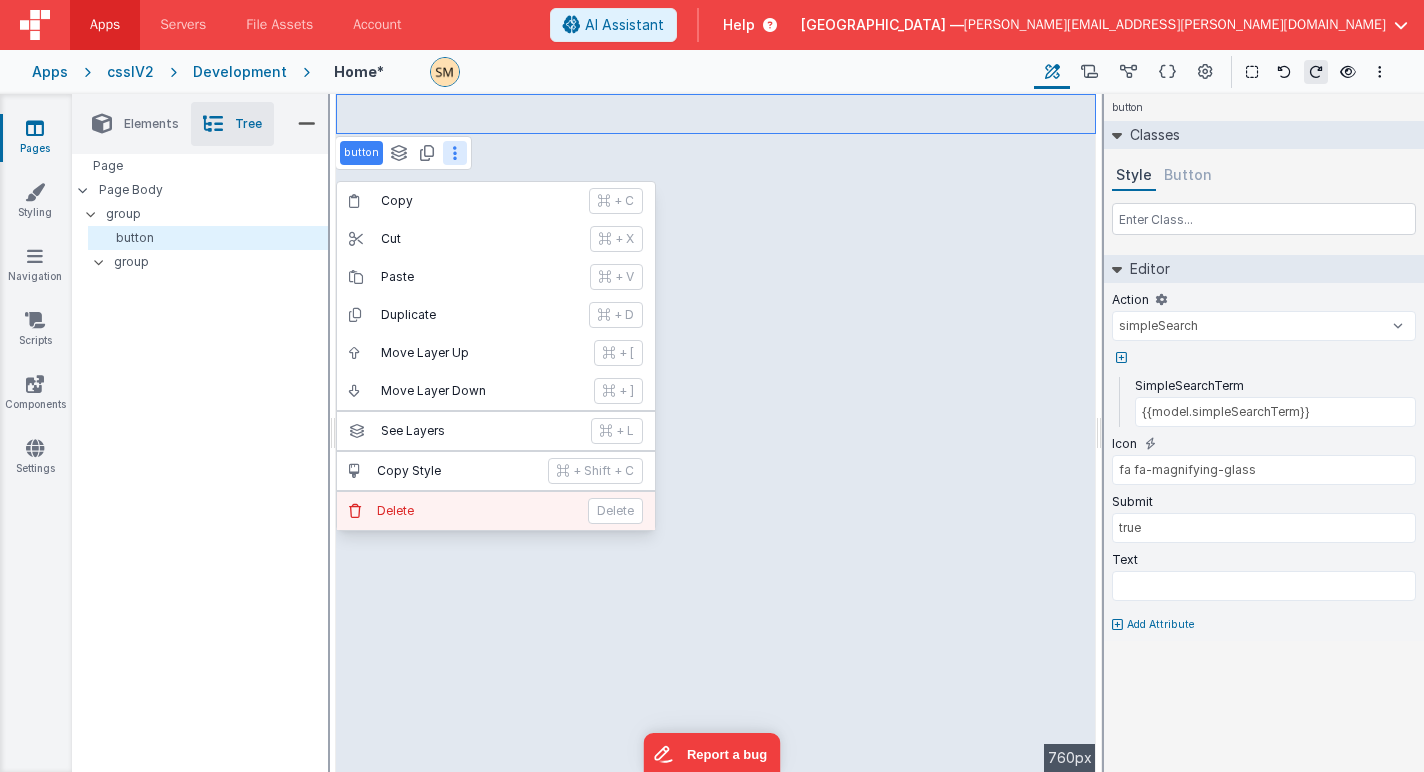 click on "Delete" at bounding box center (476, 511) 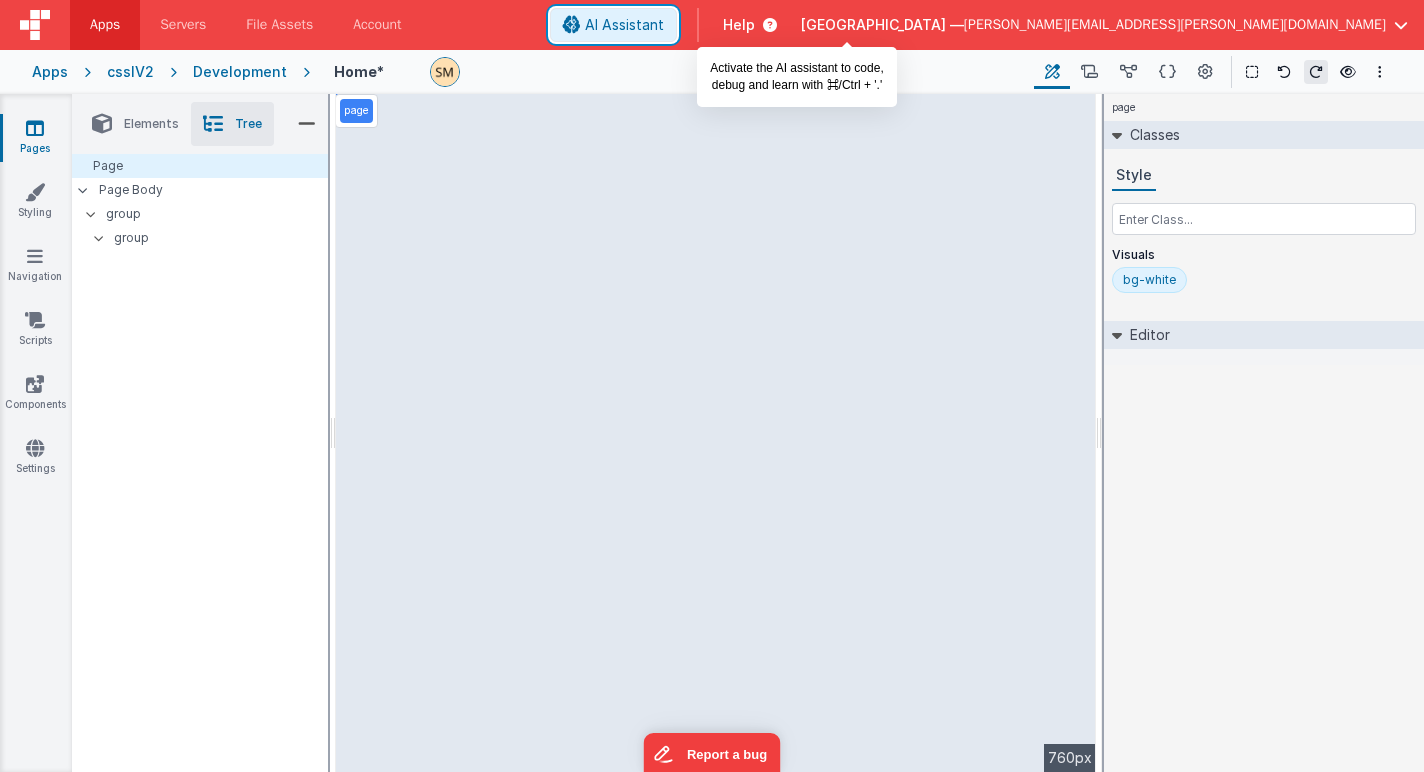 click on "AI Assistant" at bounding box center (613, 25) 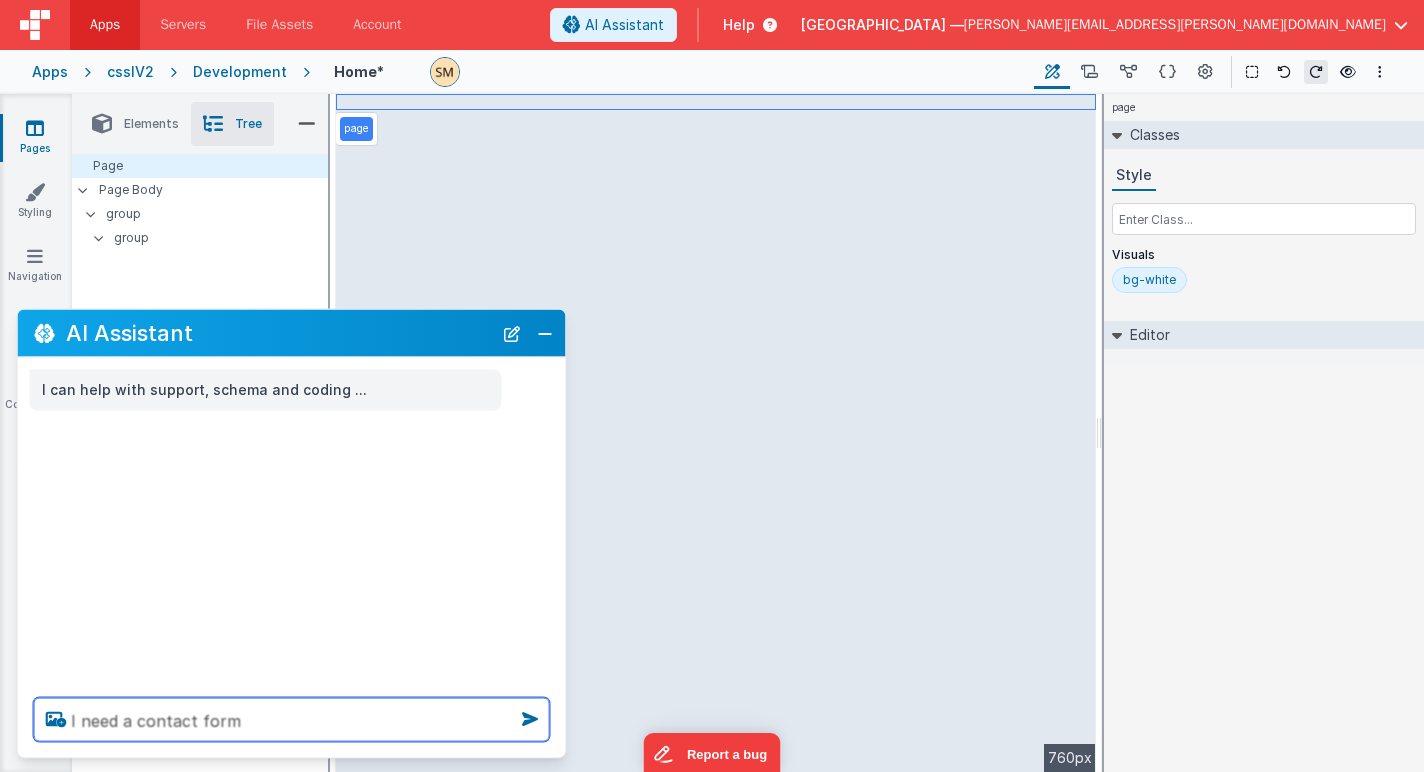 type on "I need a contact form" 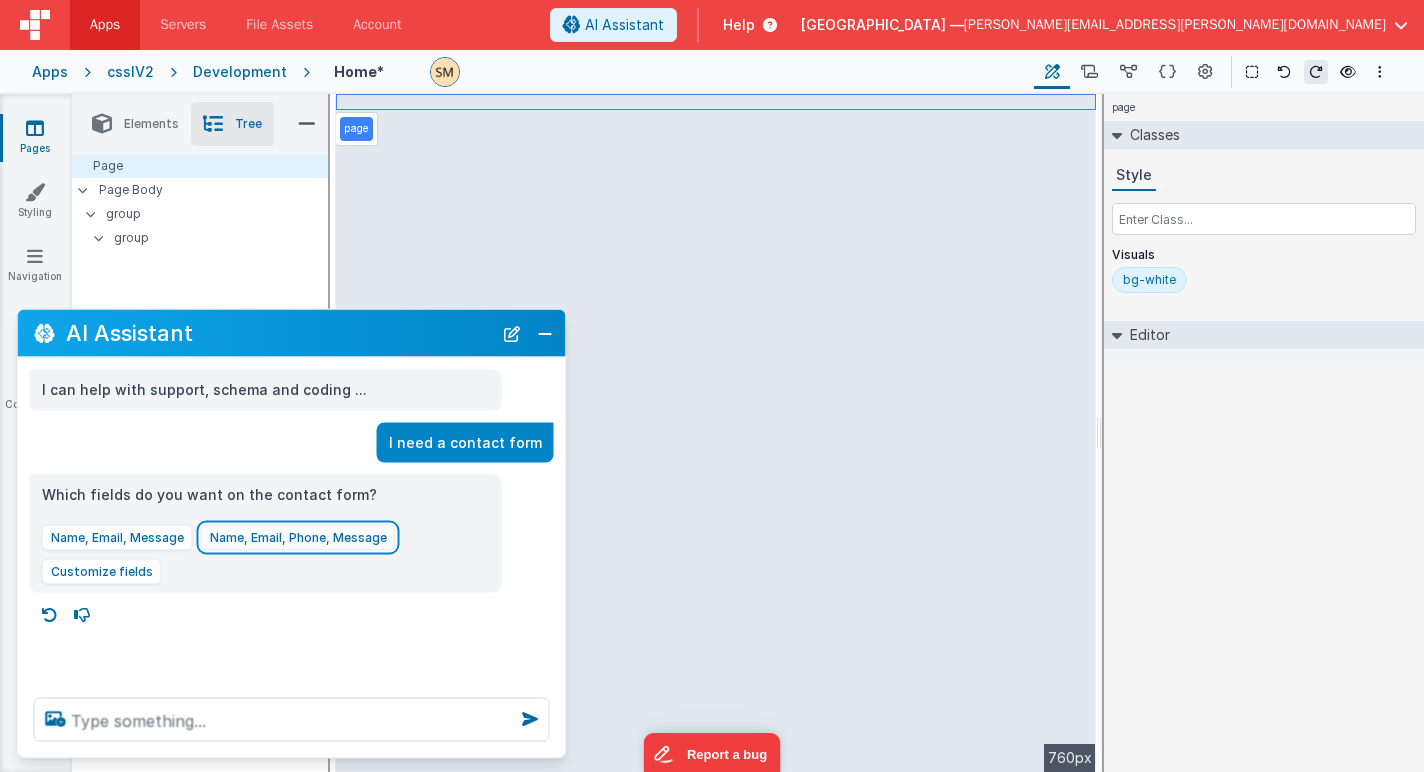 click on "Name, Email, Phone, Message" at bounding box center (298, 538) 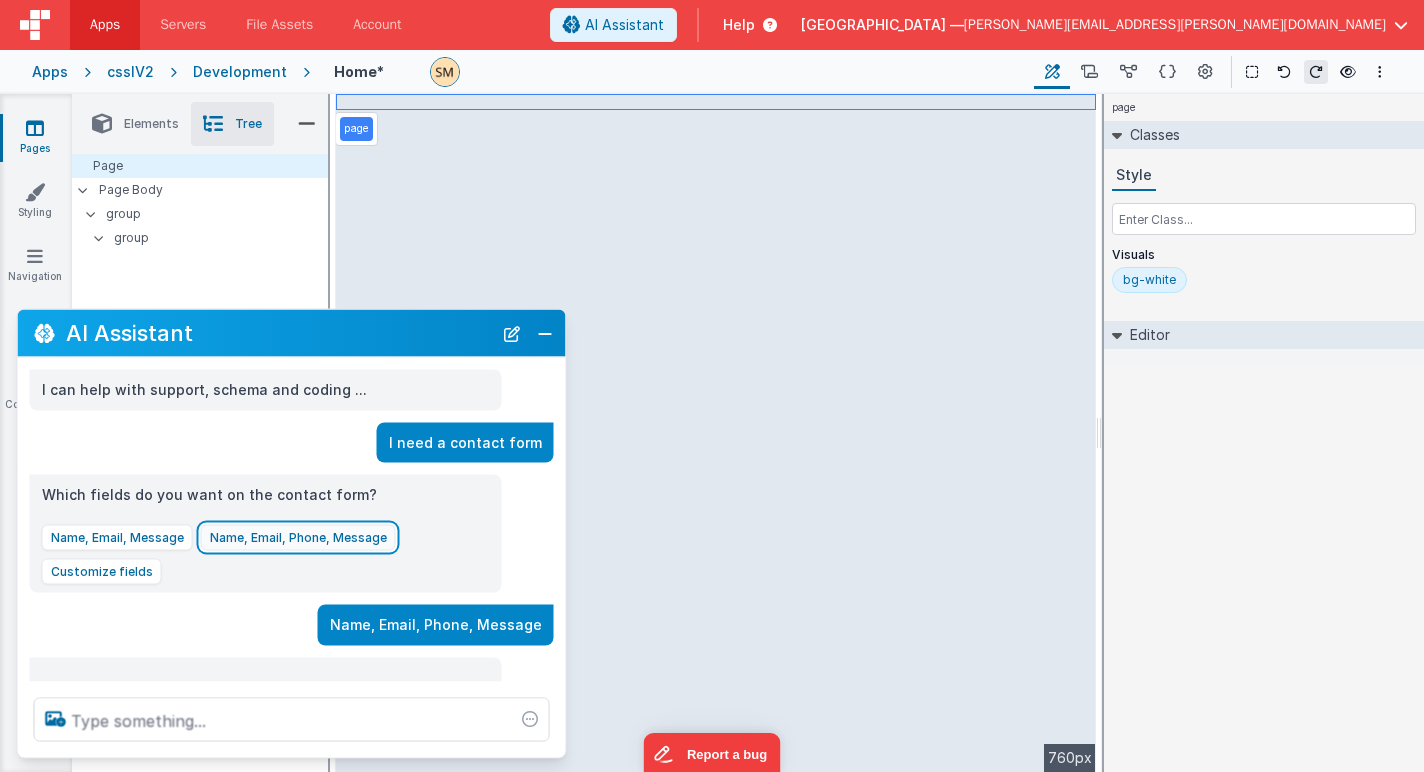 scroll, scrollTop: 19, scrollLeft: 0, axis: vertical 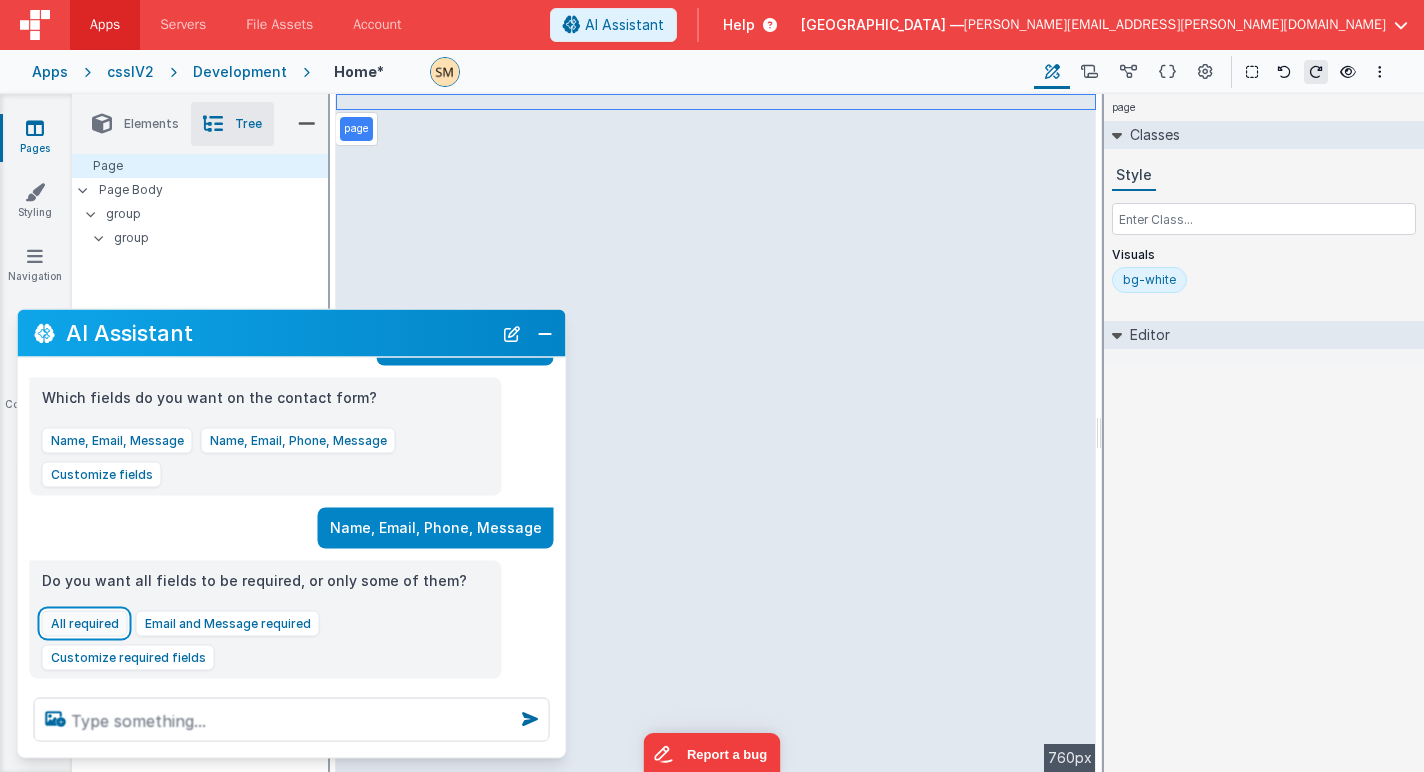 click on "All required" at bounding box center (85, 623) 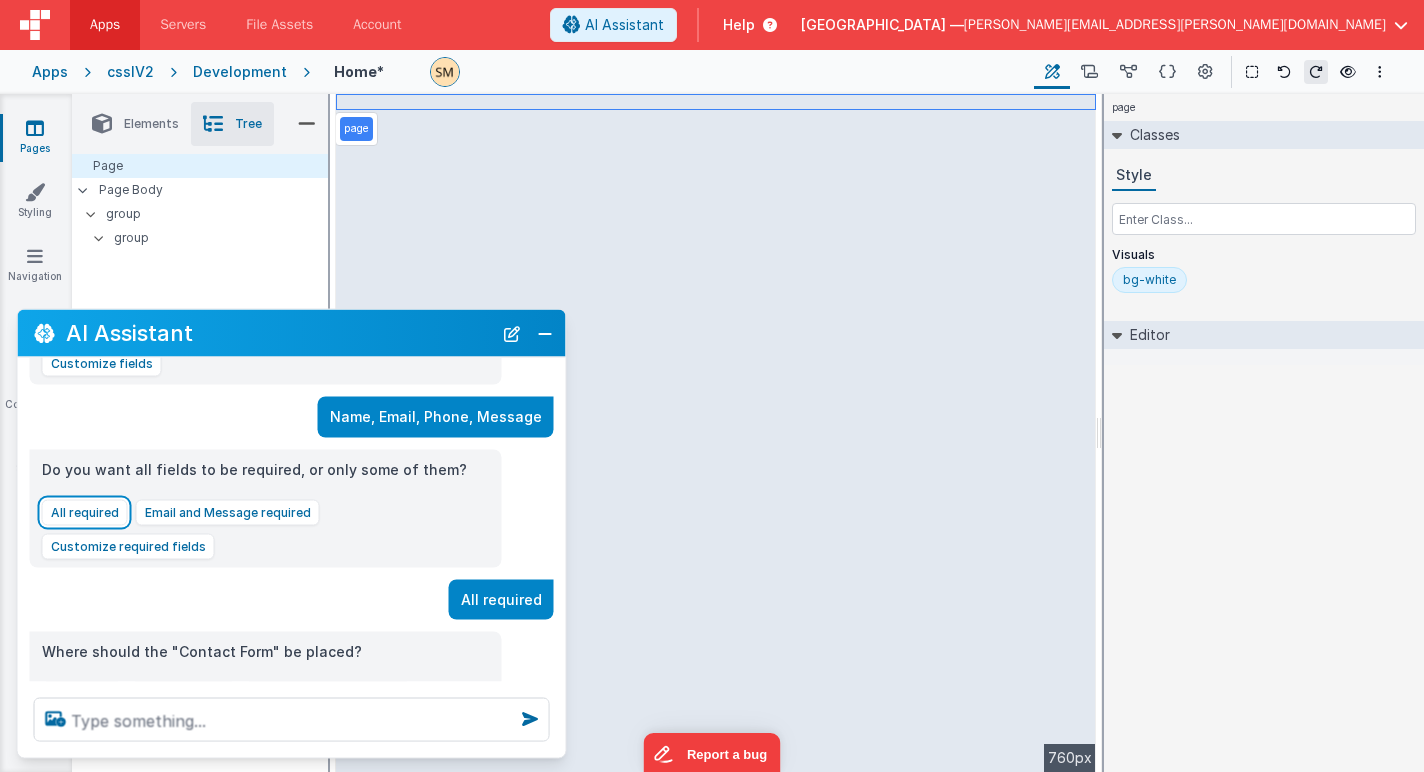 scroll, scrollTop: 246, scrollLeft: 0, axis: vertical 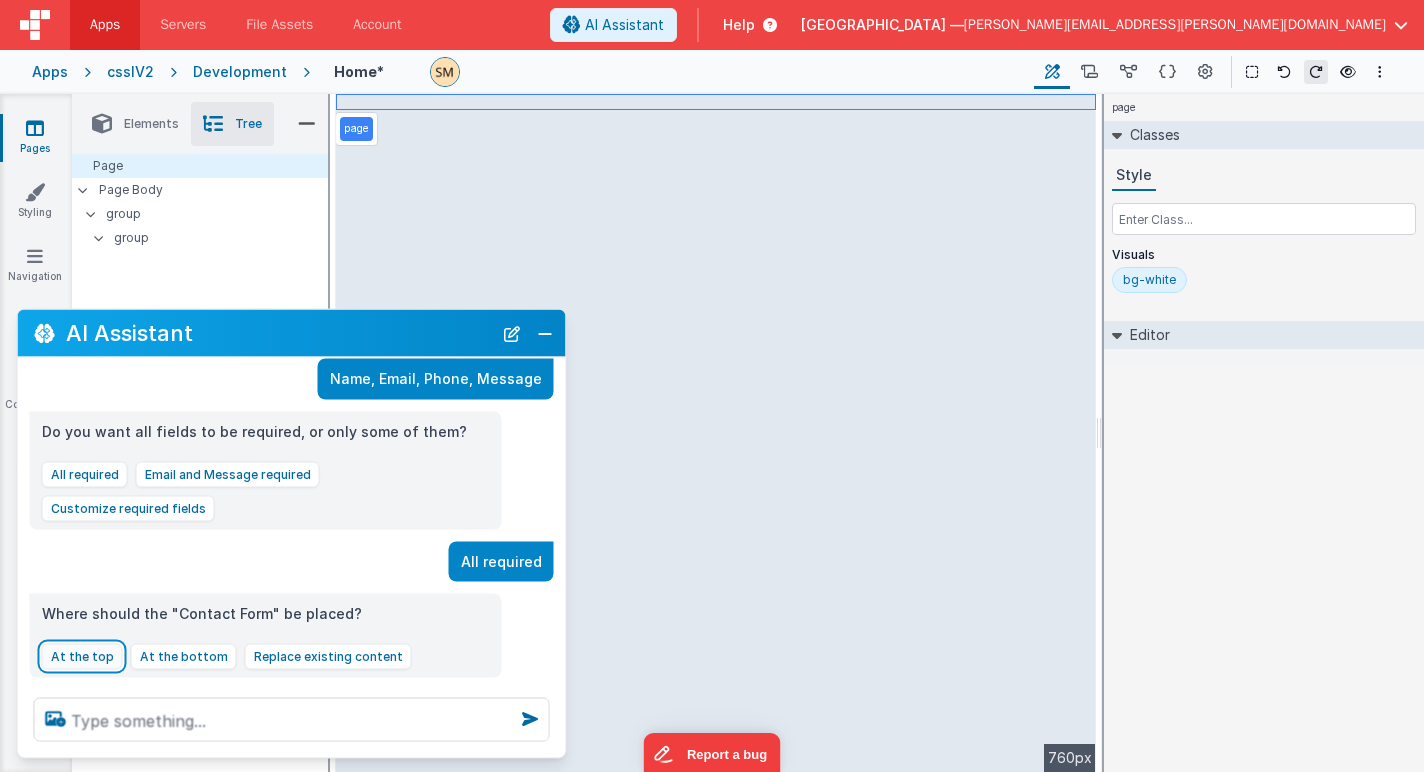 click on "At the top" at bounding box center [82, 657] 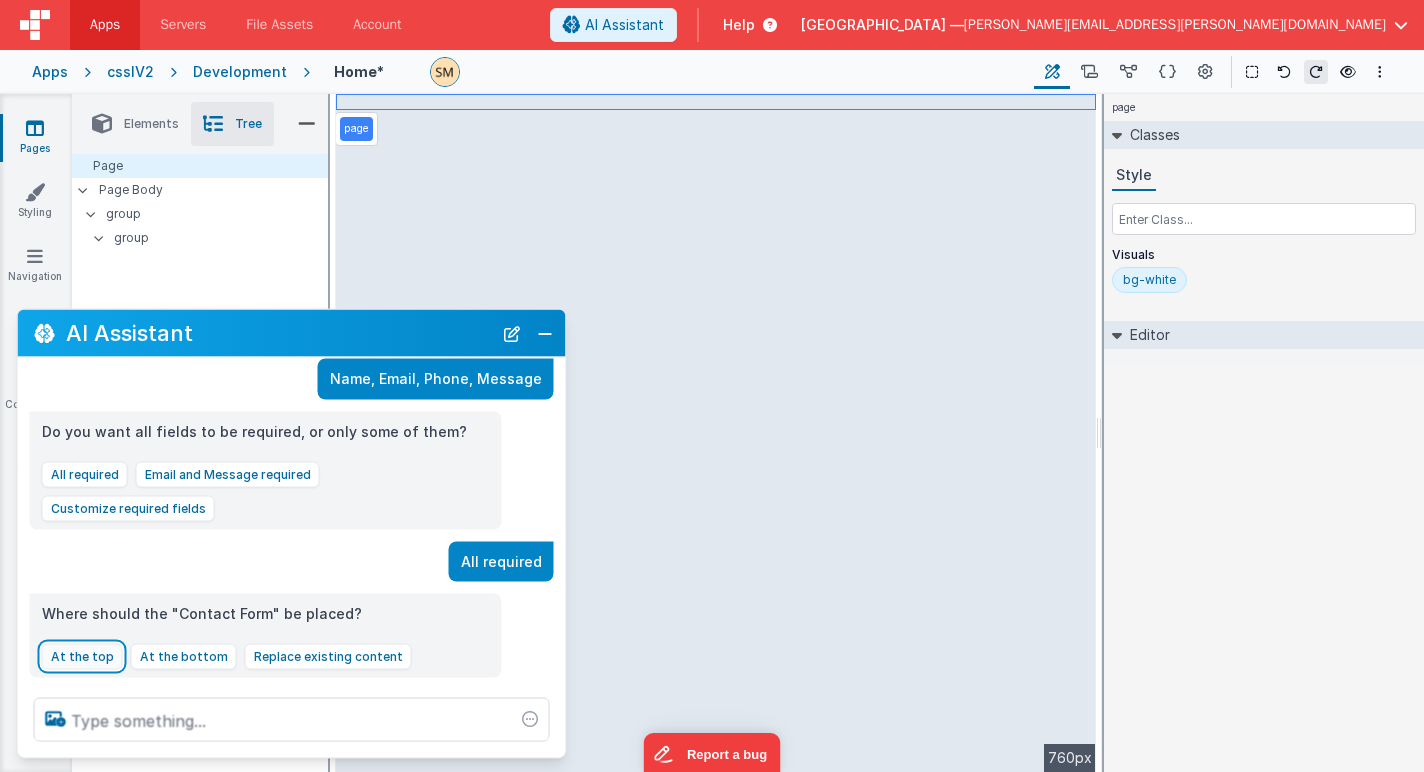 scroll, scrollTop: 316, scrollLeft: 0, axis: vertical 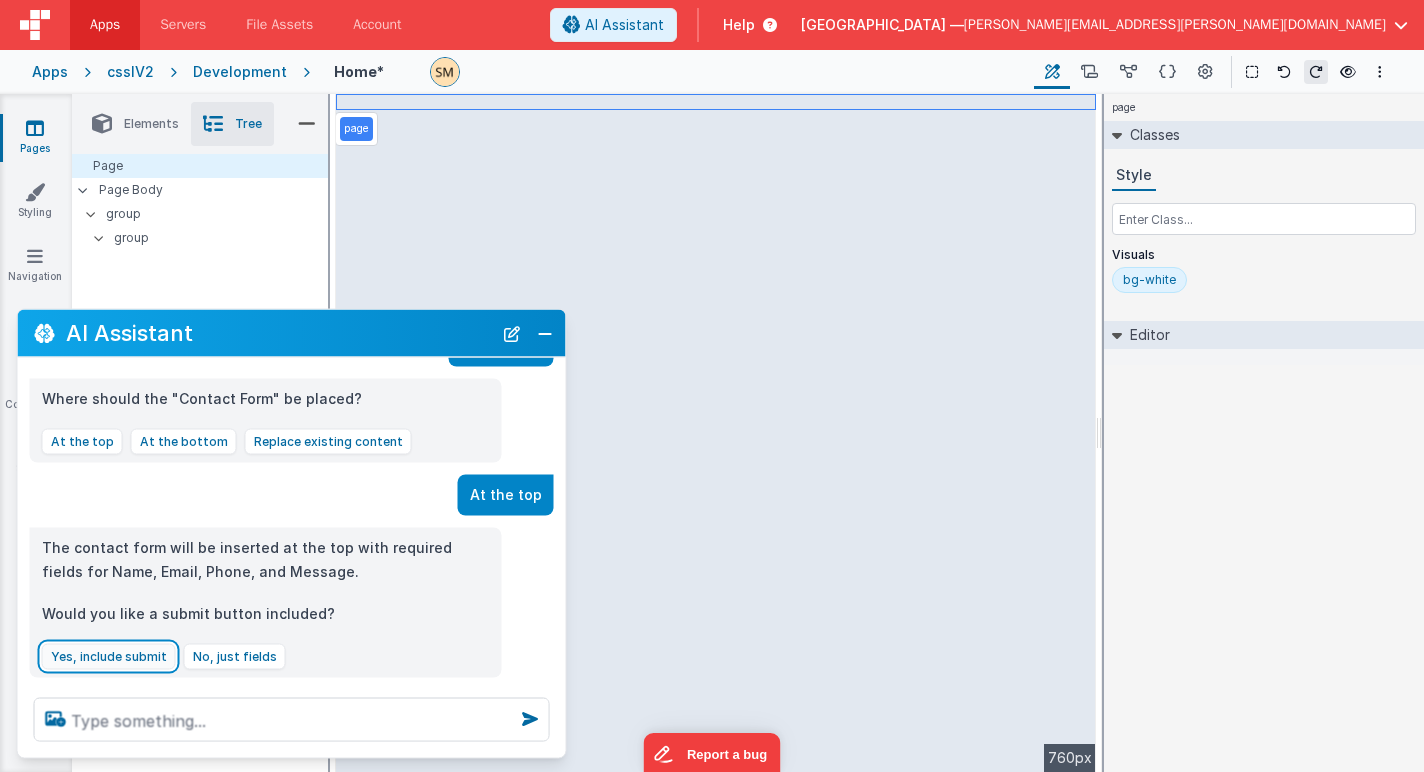 click on "Yes, include submit" at bounding box center (109, 657) 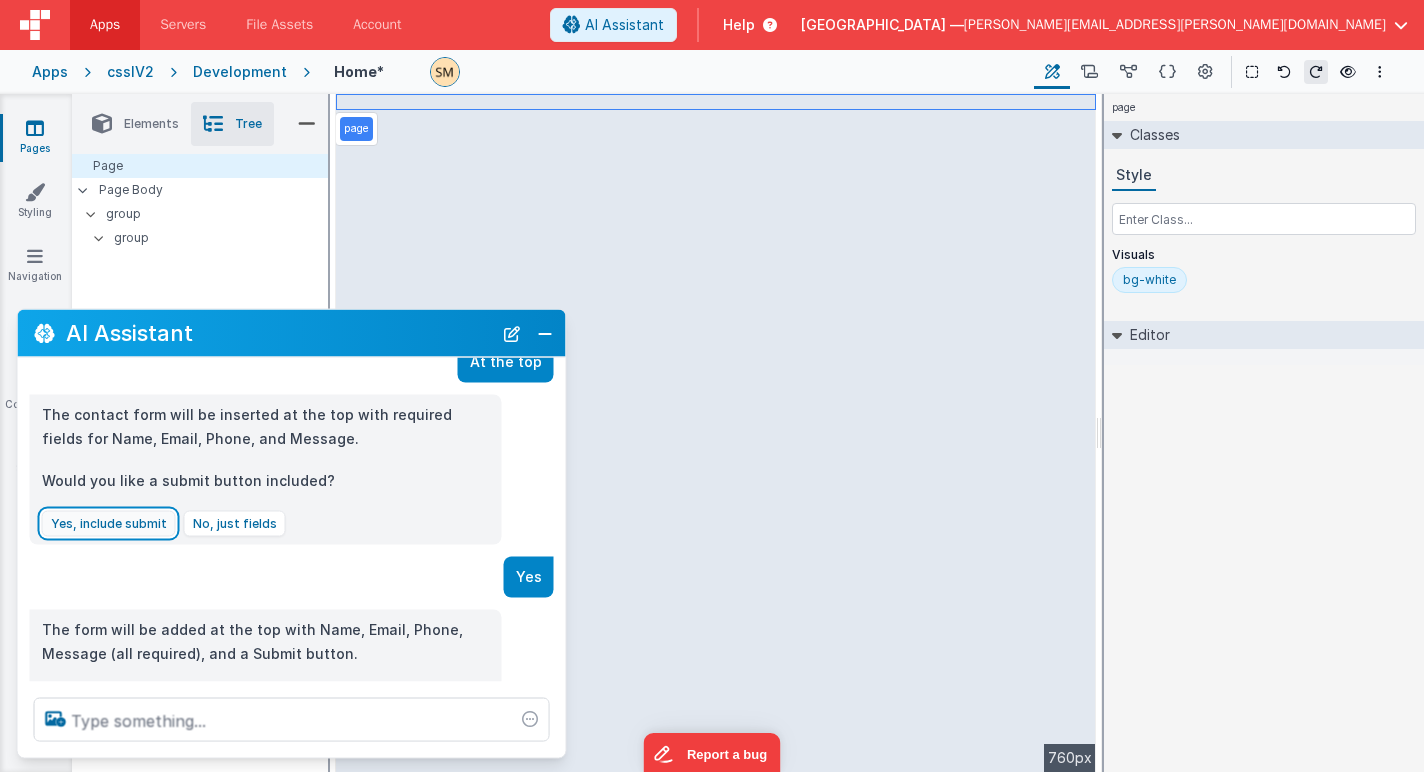 scroll, scrollTop: 619, scrollLeft: 0, axis: vertical 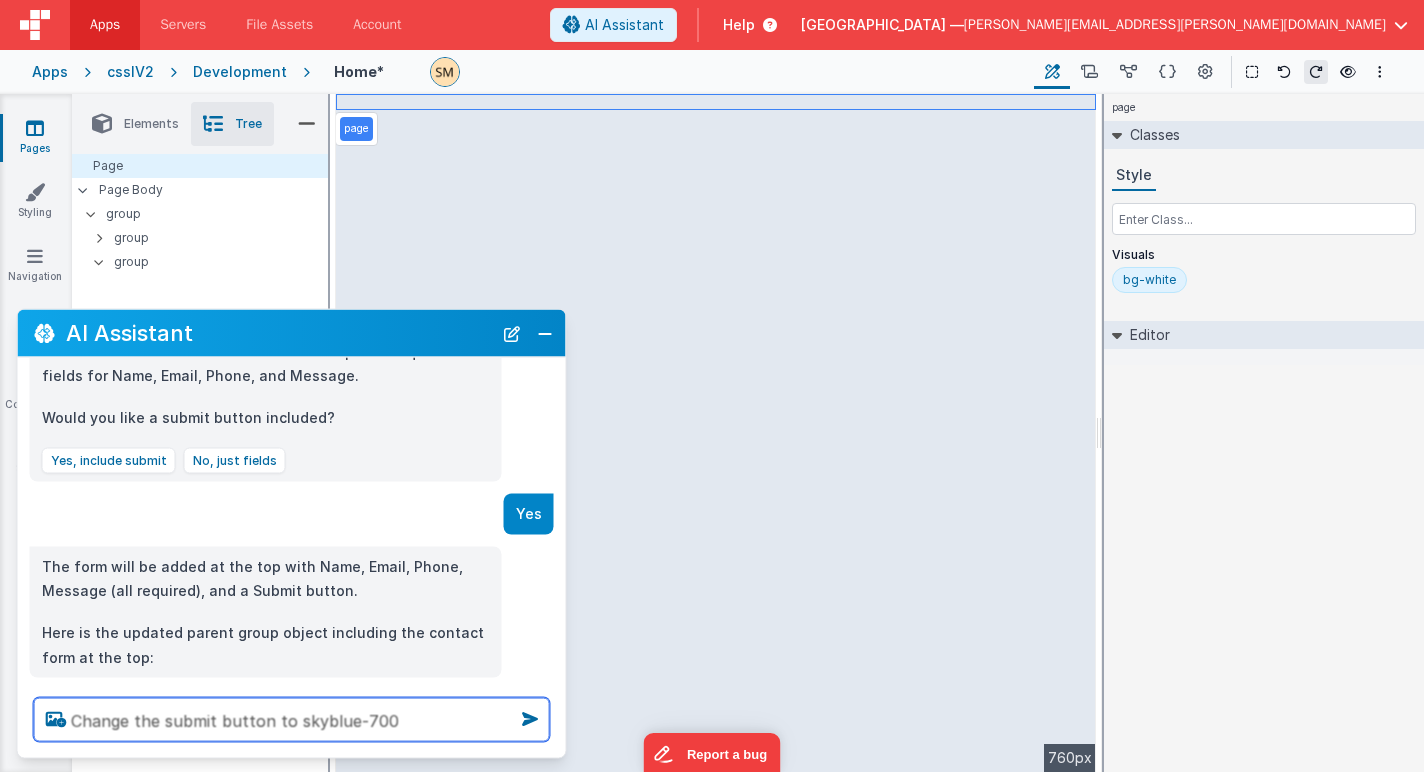 type on "Change the submit button to skyblue-700" 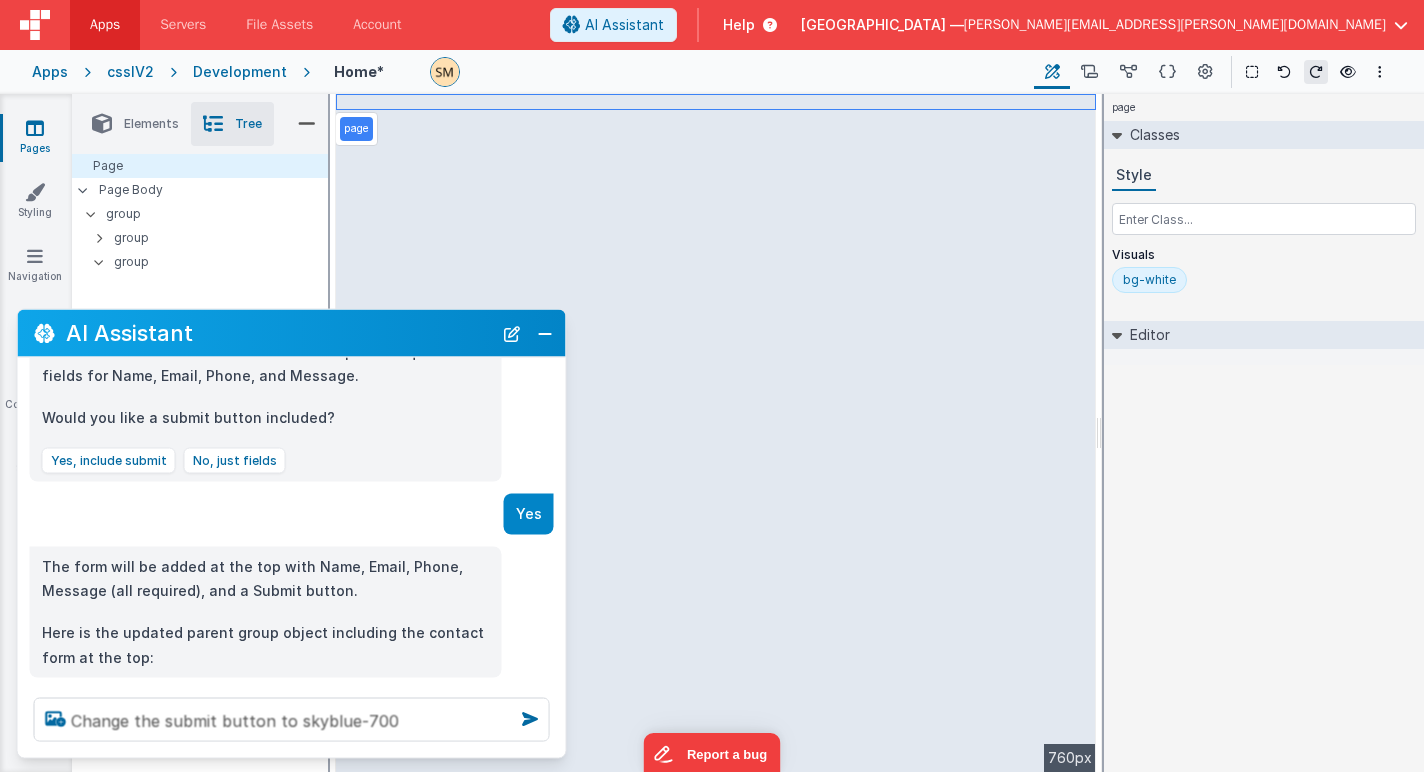 type 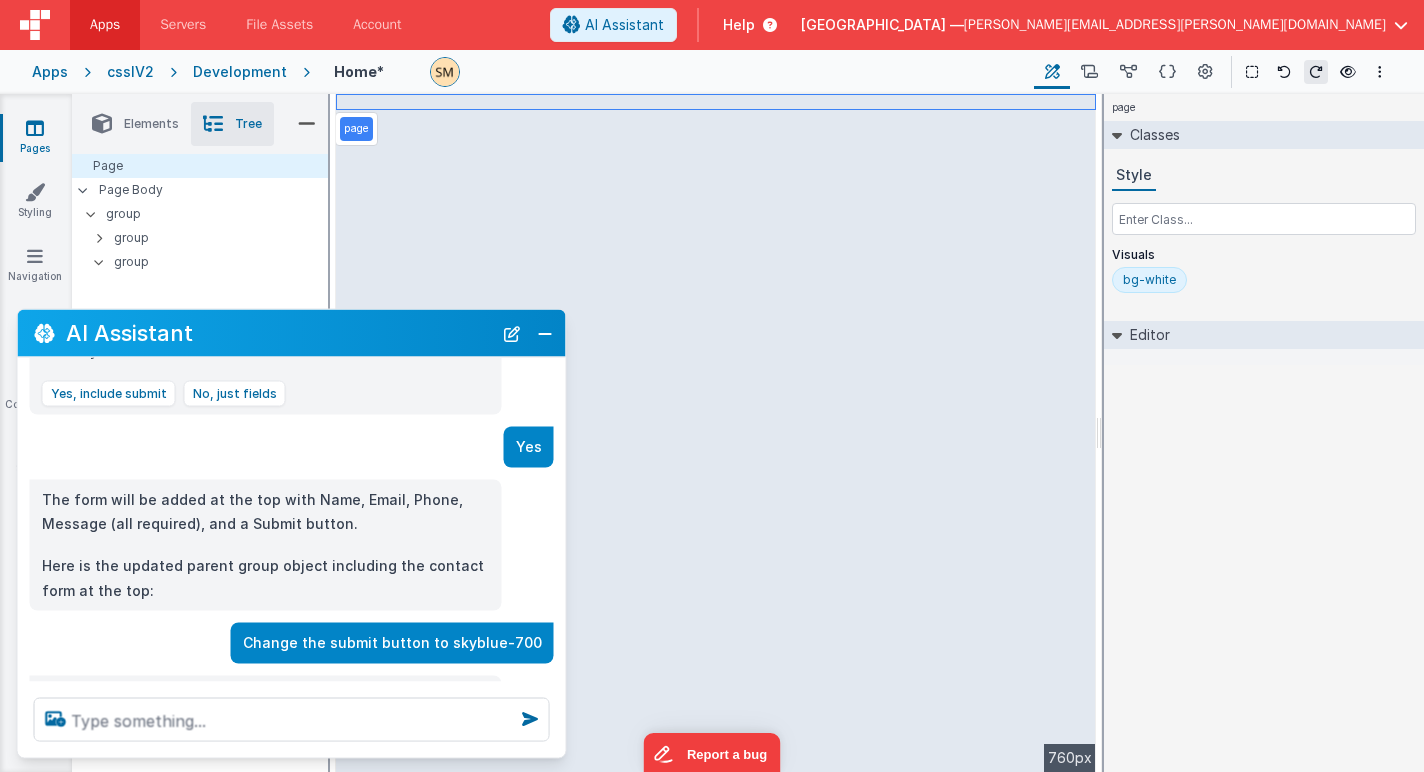 scroll, scrollTop: 762, scrollLeft: 0, axis: vertical 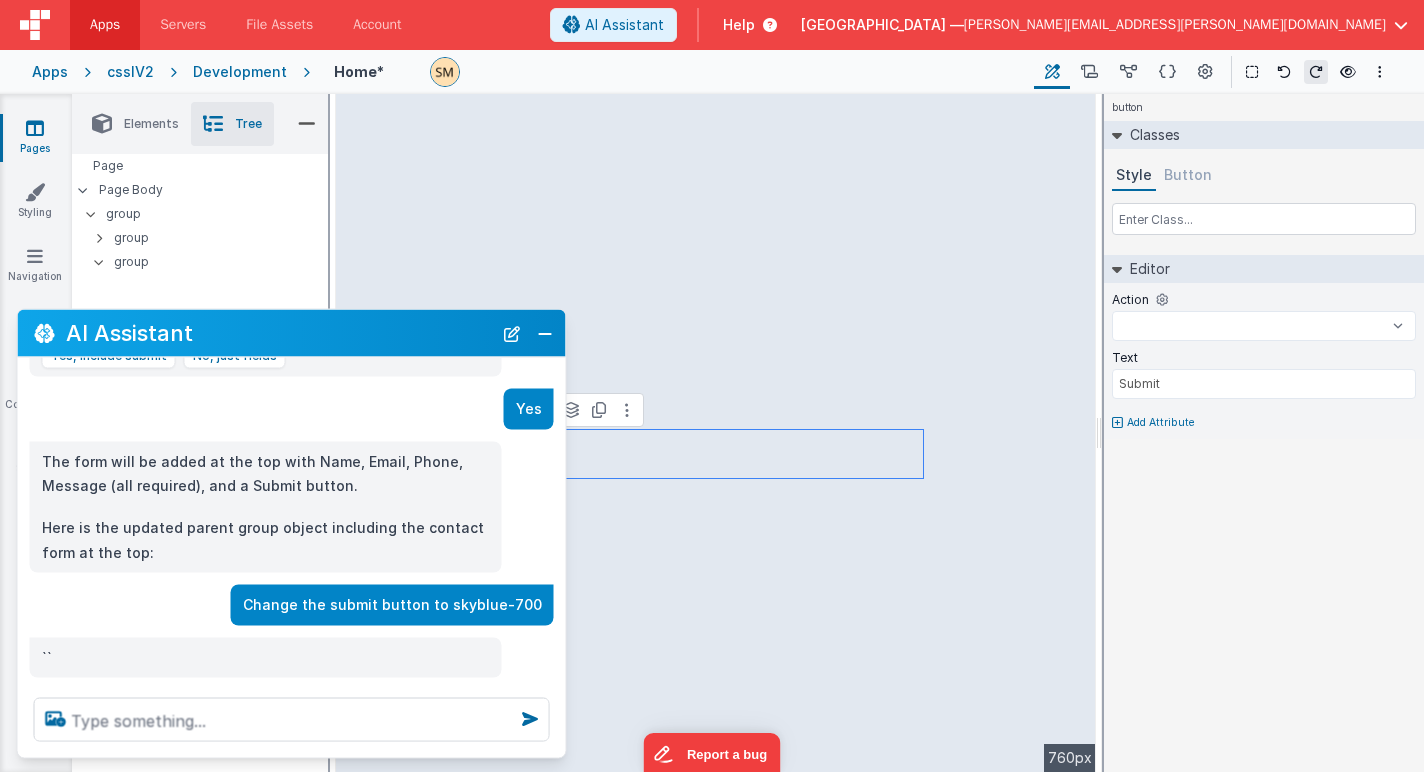 click on "Button" at bounding box center (1188, 176) 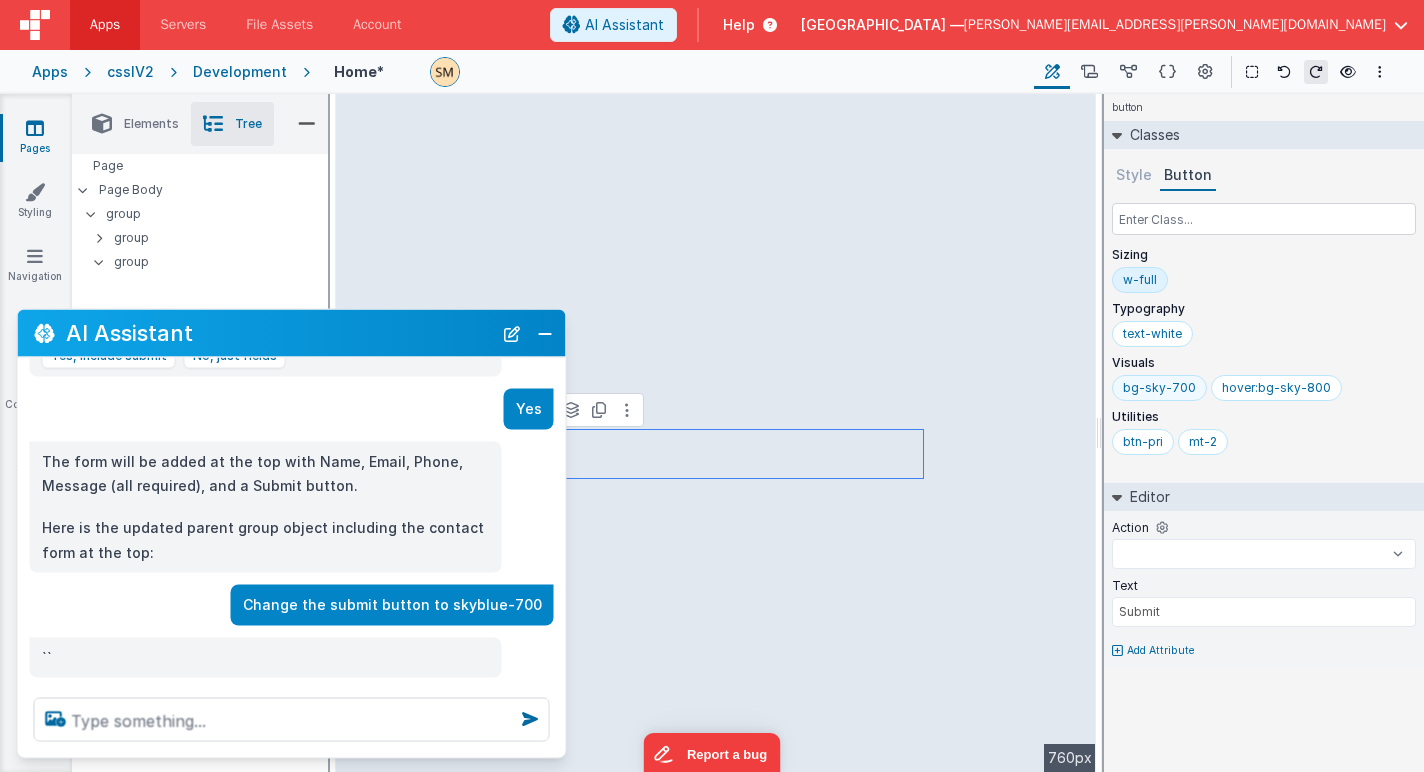click on "bg-sky-700" at bounding box center (1159, 388) 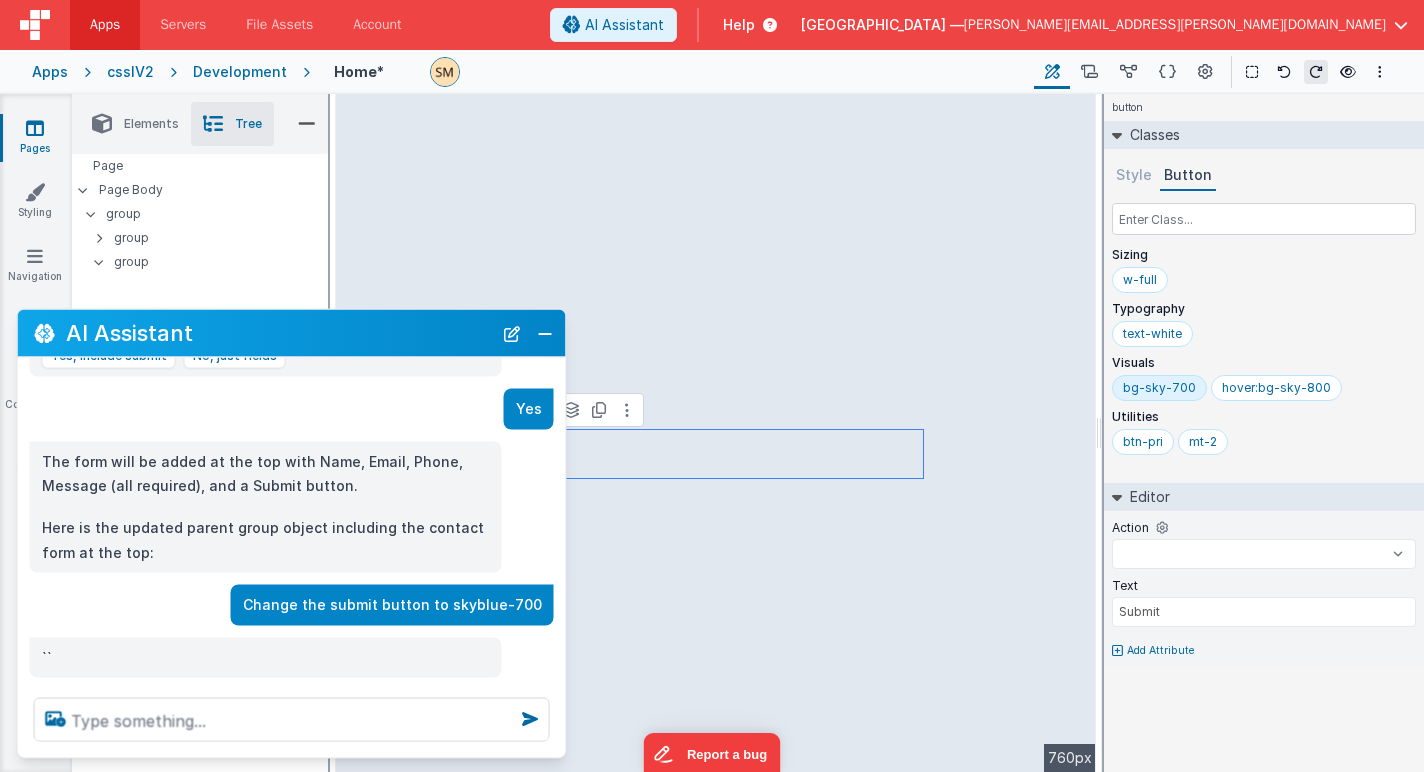 click on "bg-sky-700" at bounding box center [1159, 388] 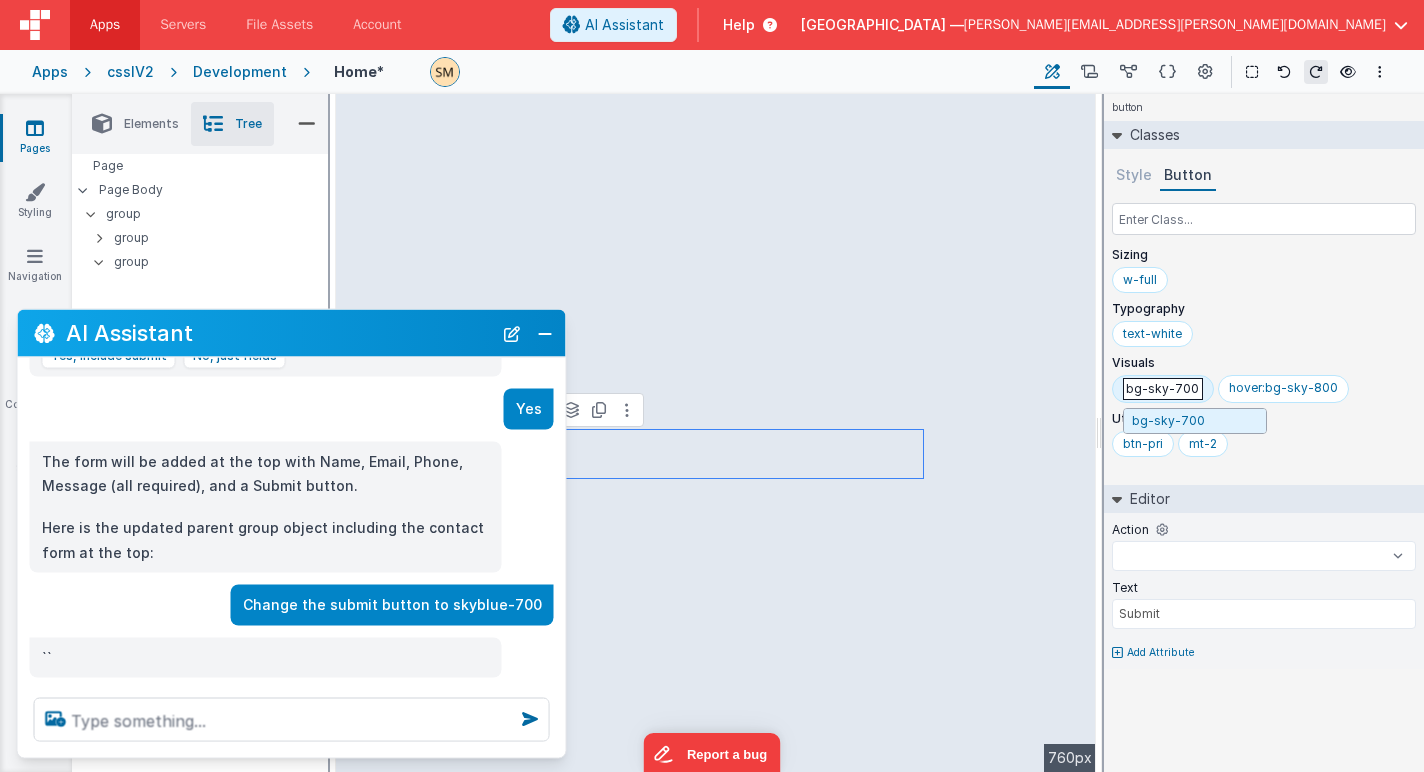 click on "bg-sky-700" at bounding box center [1163, 389] 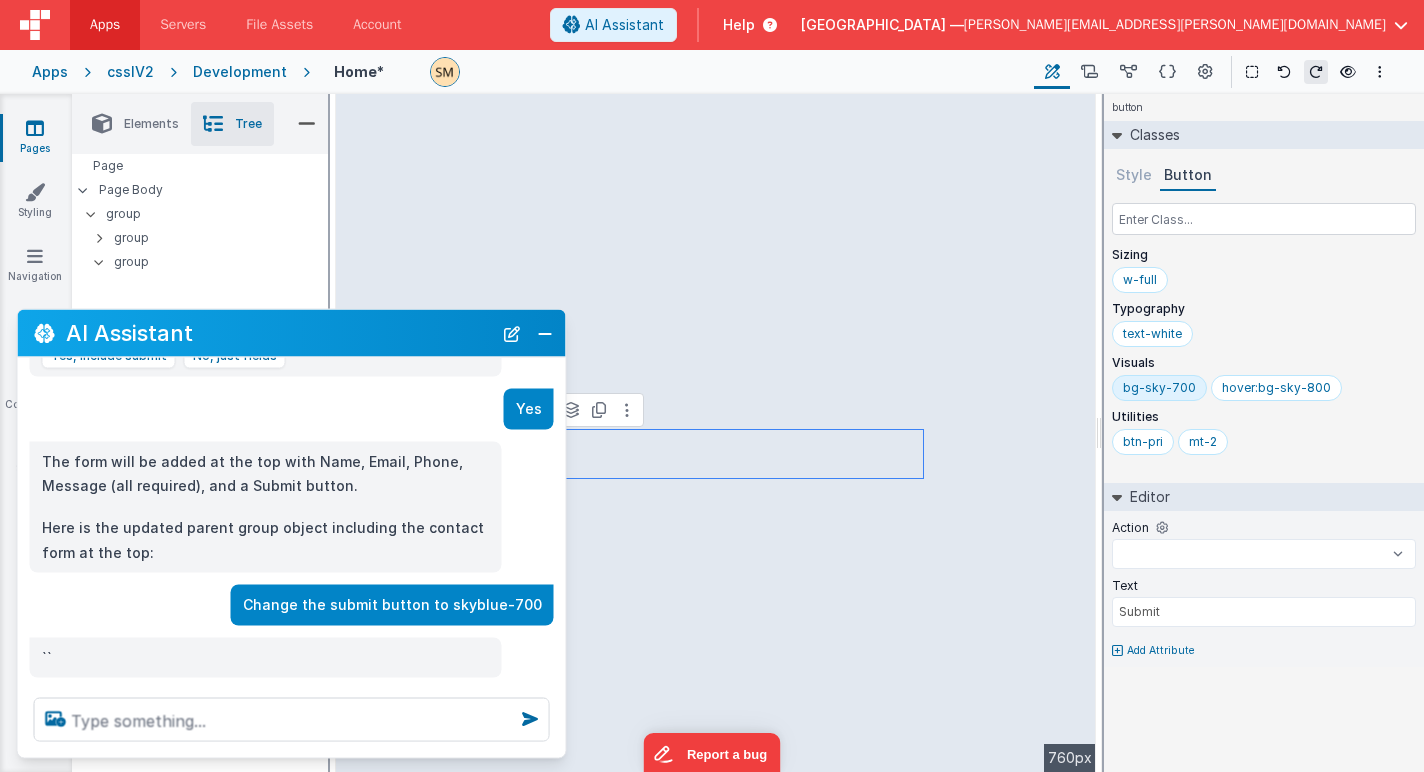 click on "bg-sky-700" at bounding box center [1159, 388] 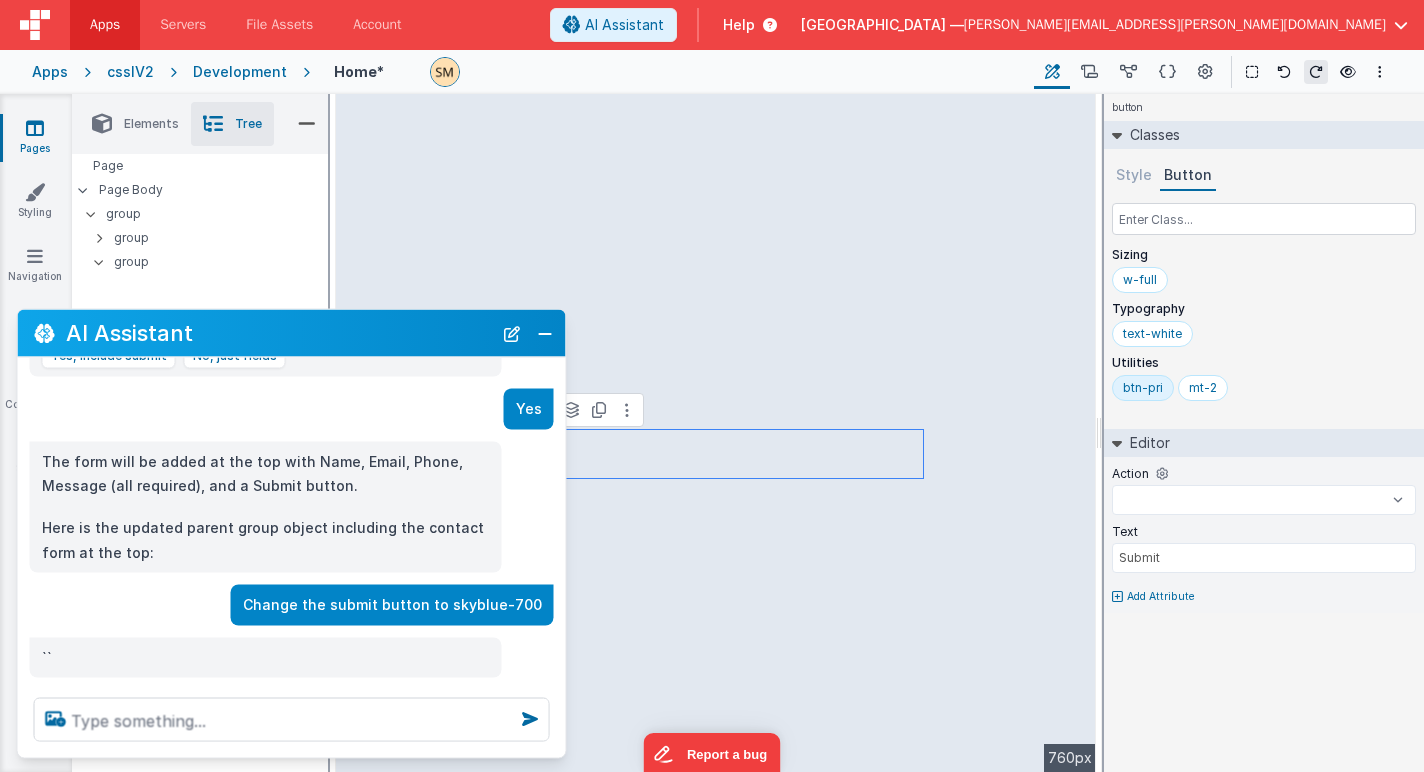 select 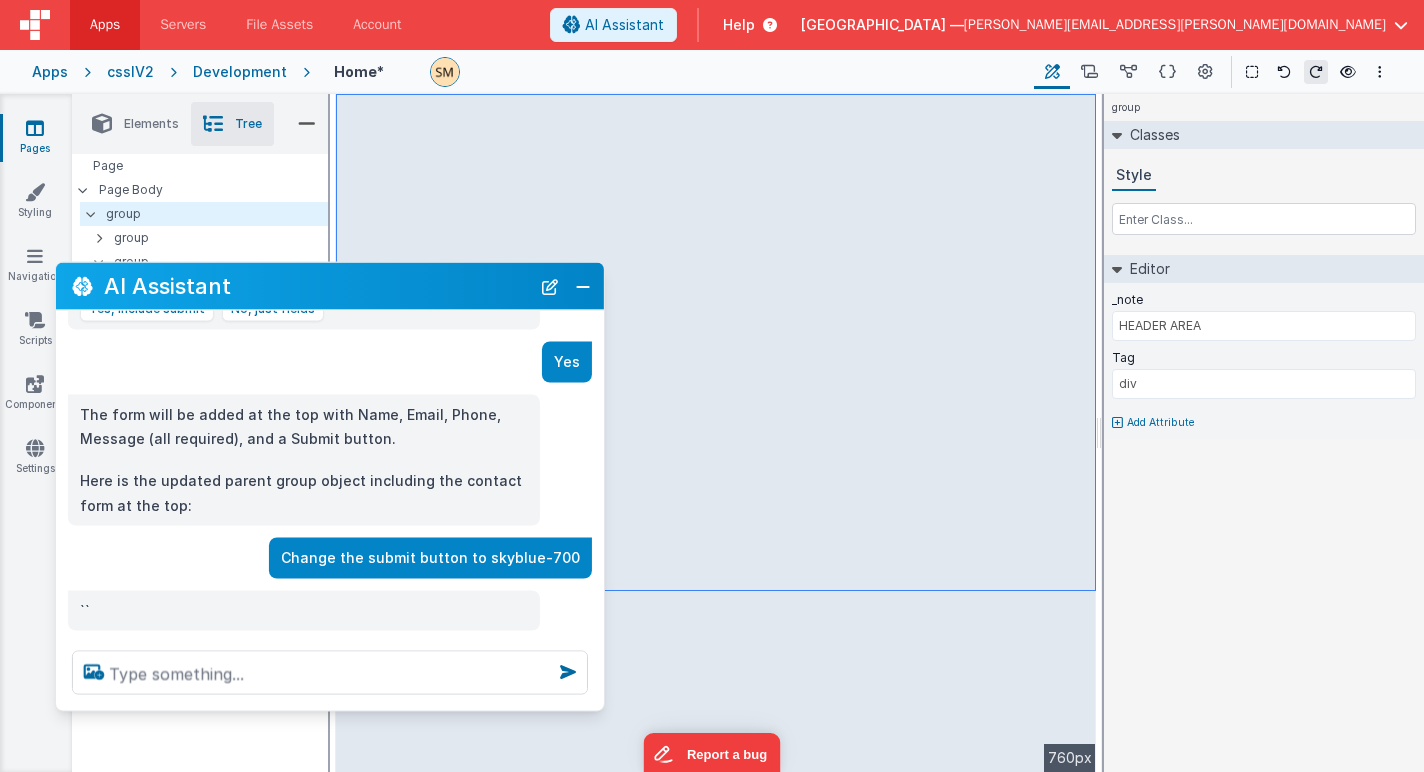 drag, startPoint x: 434, startPoint y: 338, endPoint x: 474, endPoint y: 290, distance: 62.482 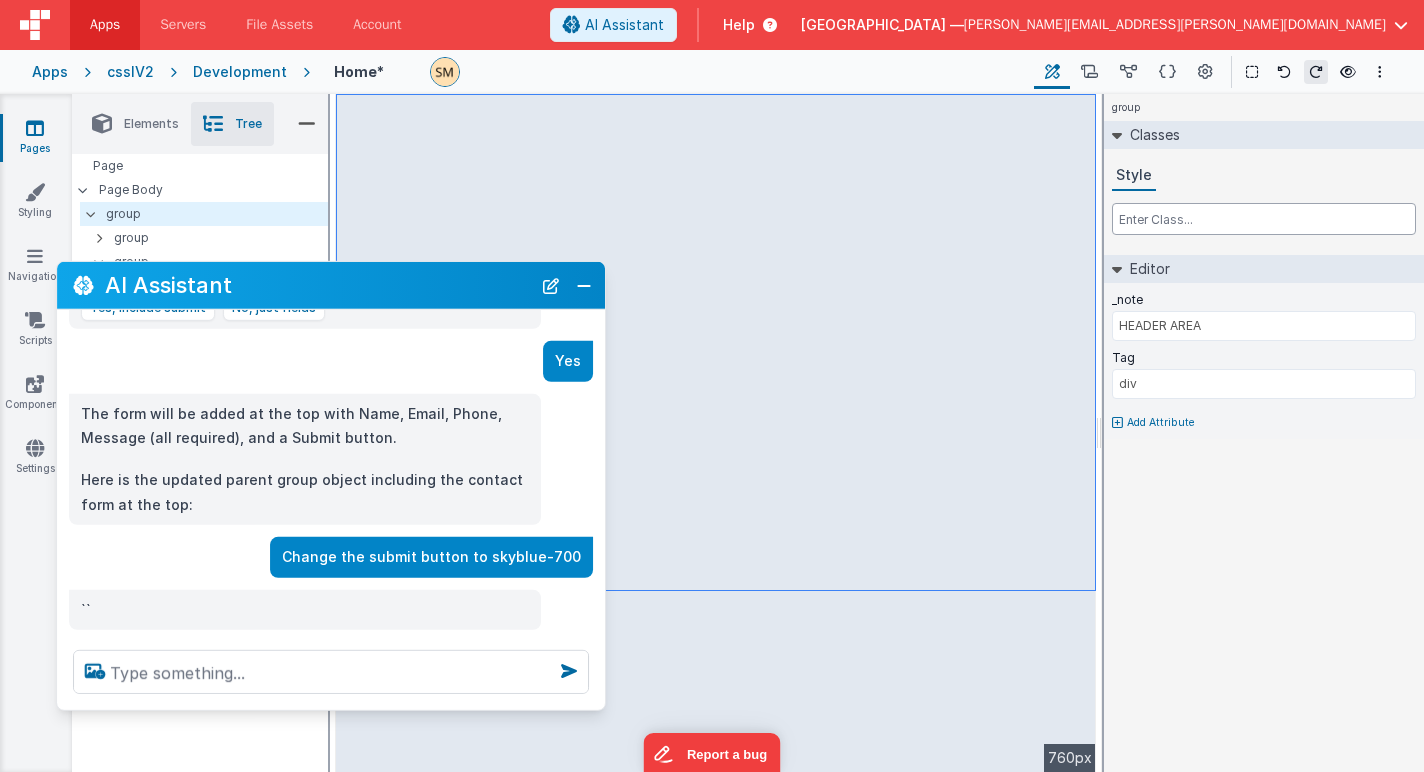type on "contactName" 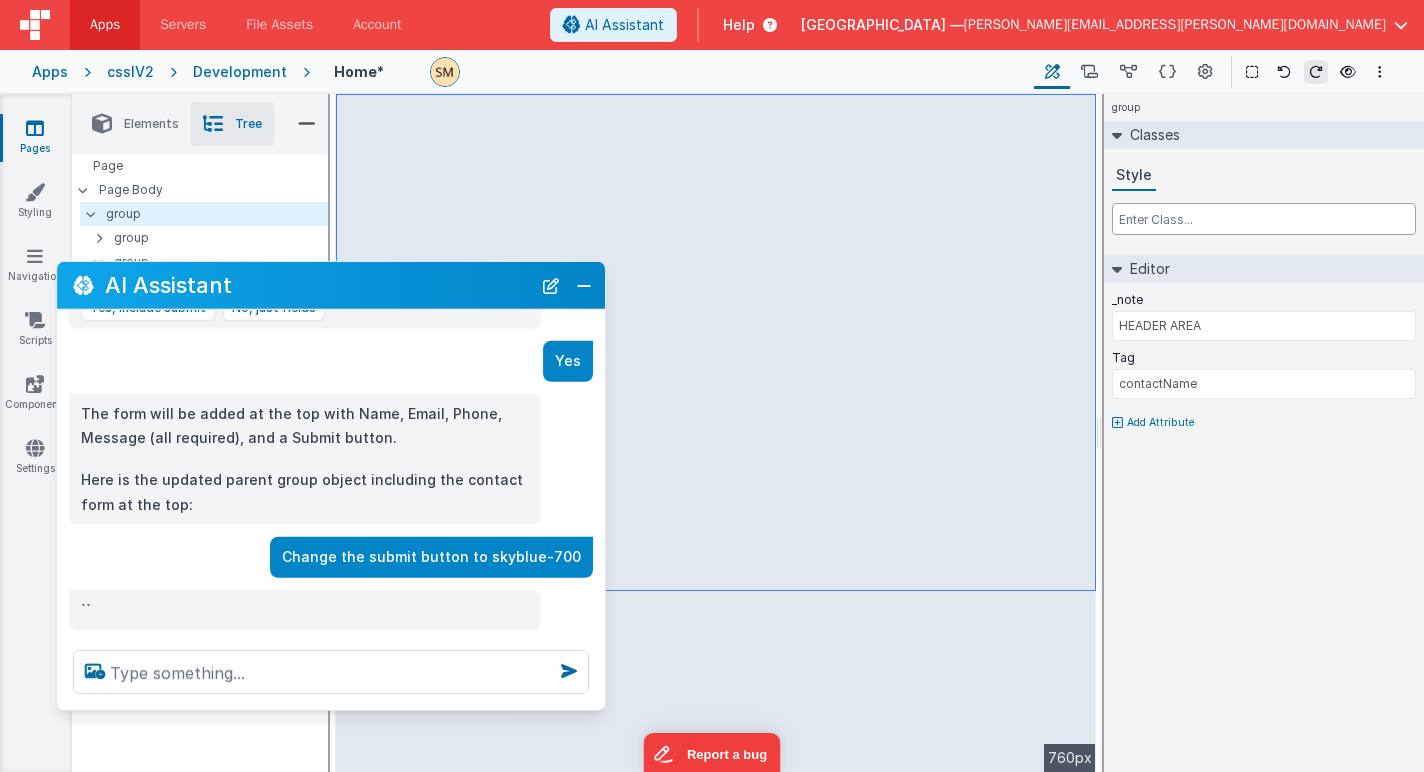 select on "required" 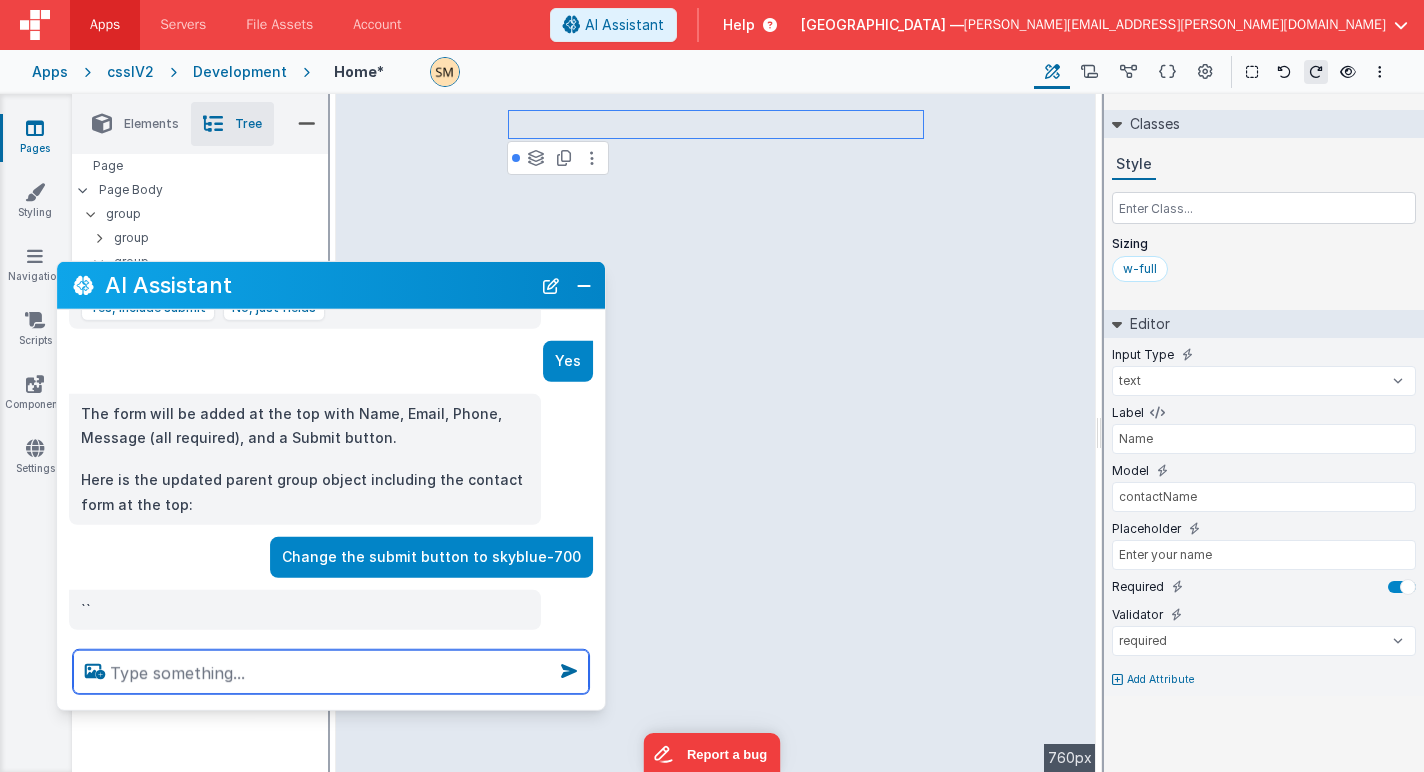 click at bounding box center [331, 672] 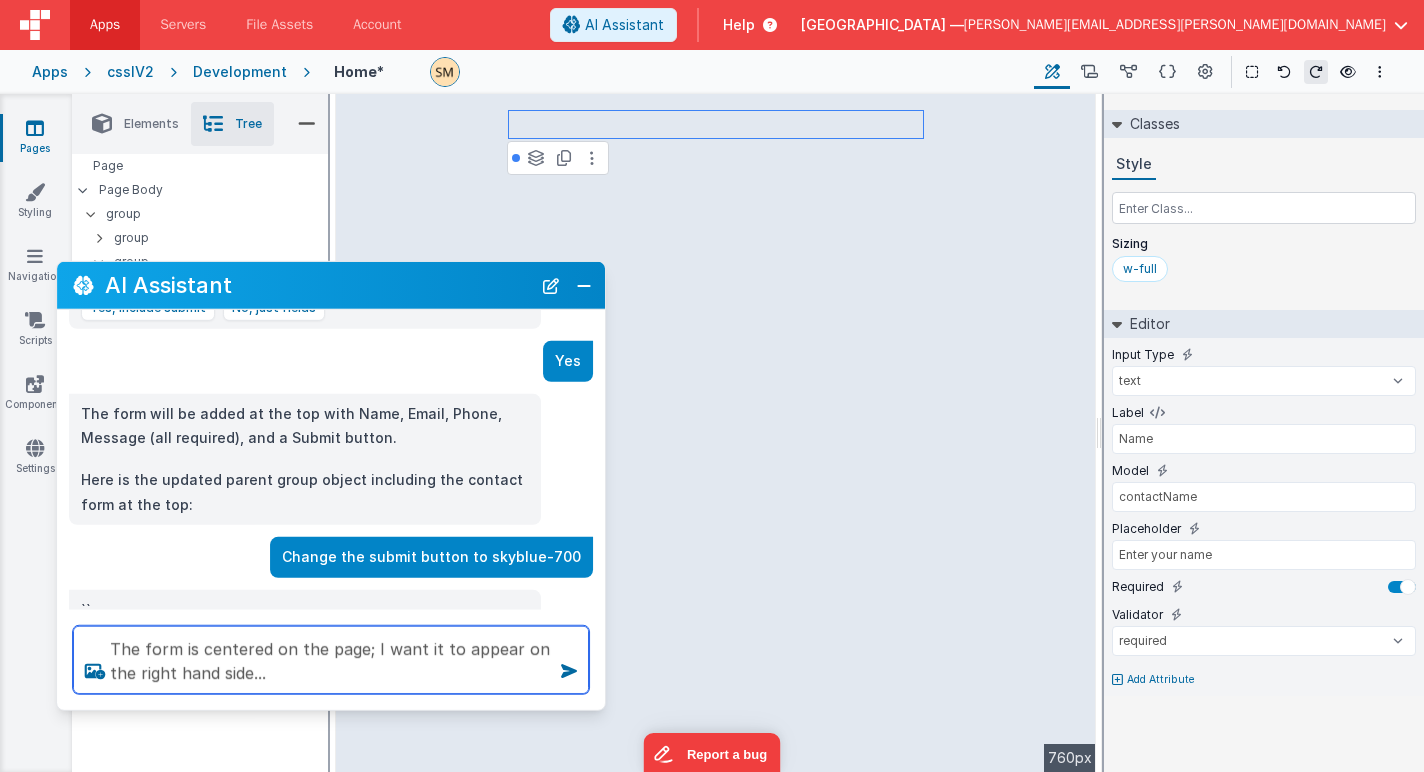 type on "The form is centered on the page; I want it to appear on the right hand side..." 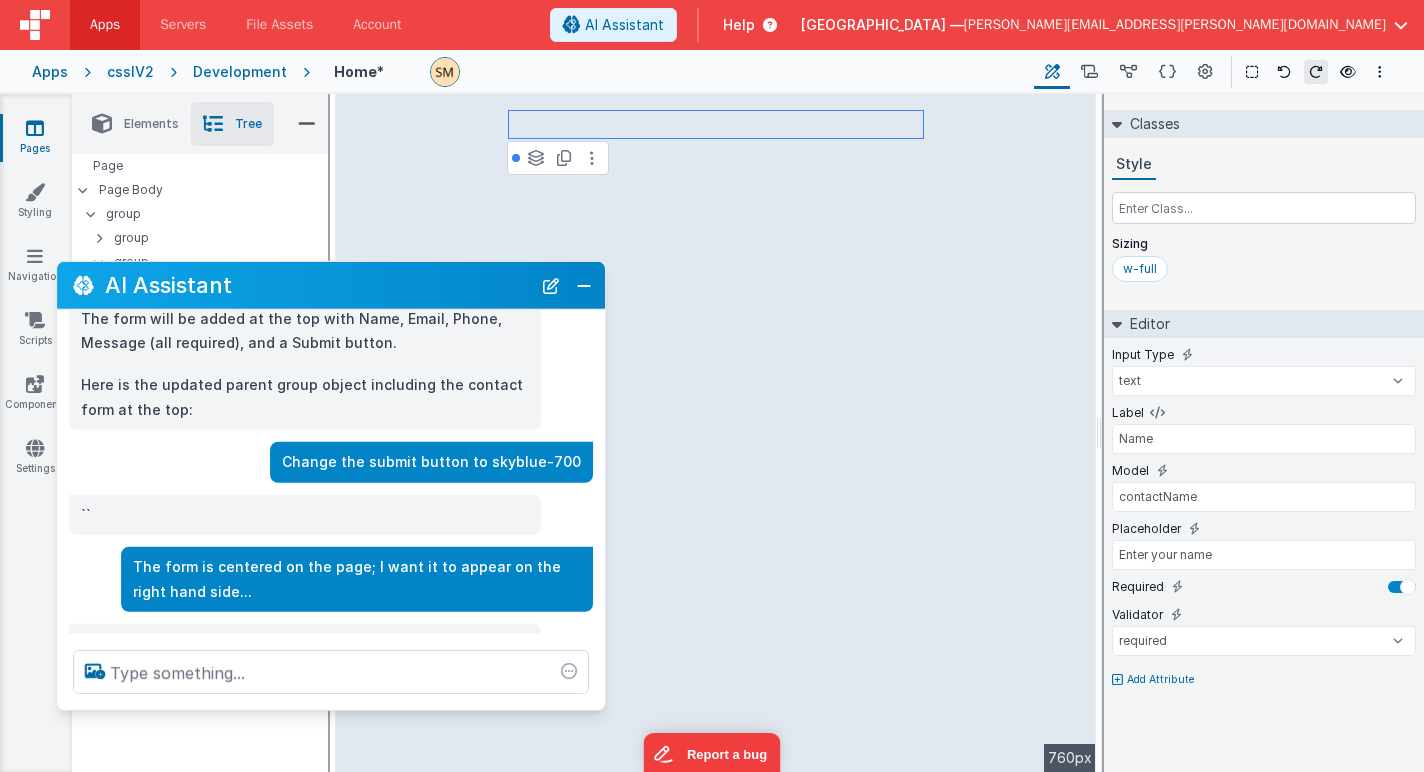 scroll, scrollTop: 853, scrollLeft: 0, axis: vertical 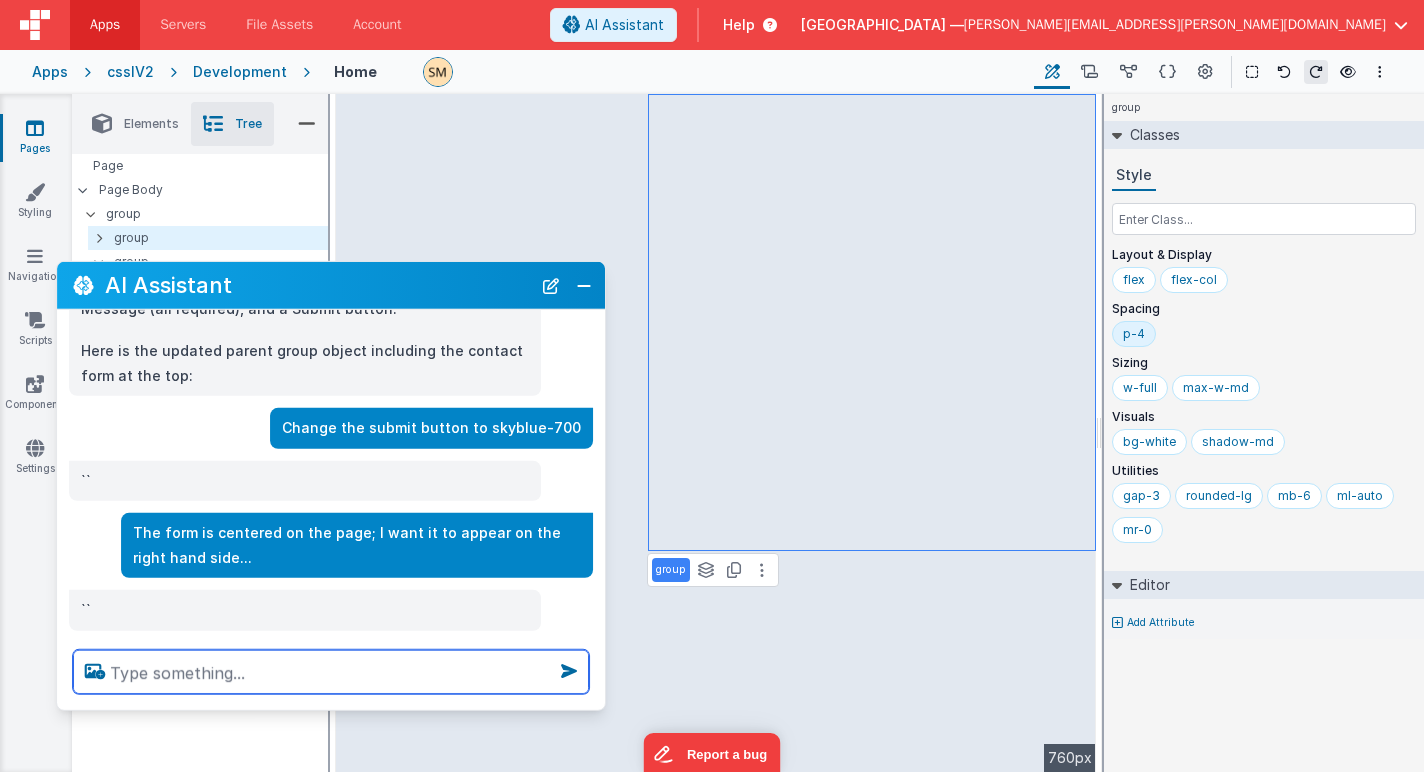 click at bounding box center (331, 672) 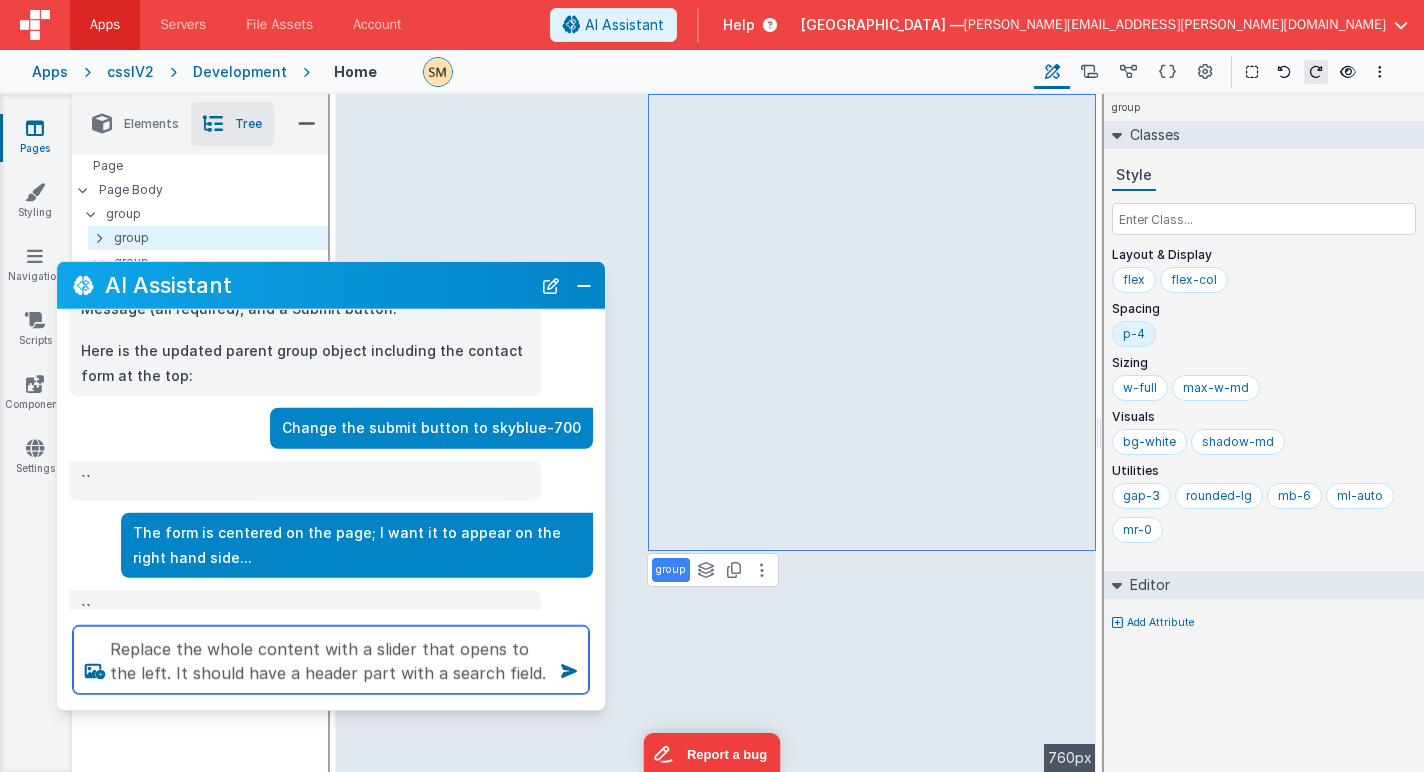 type on "Replace the whole content with a slider that opens to the left. It should have a header part with a search field." 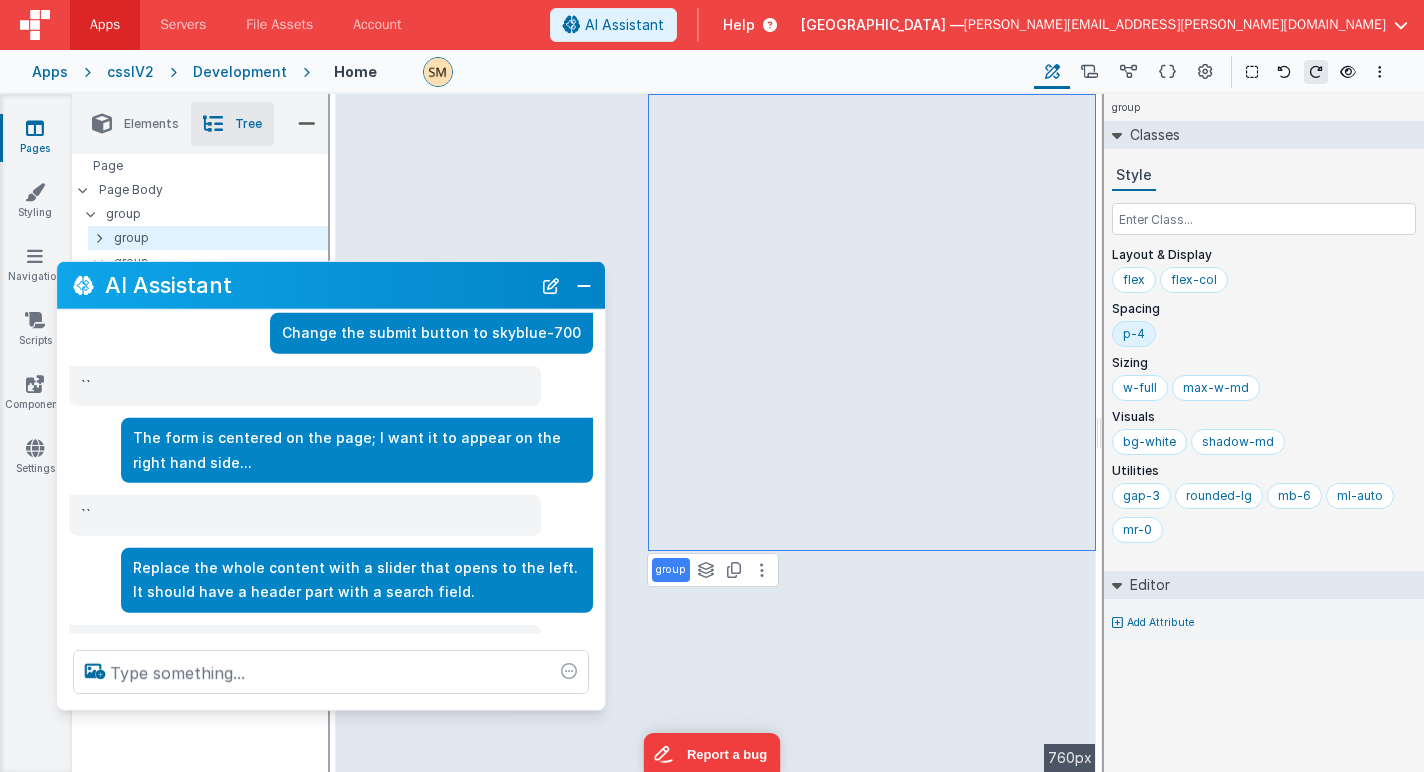 scroll, scrollTop: 983, scrollLeft: 0, axis: vertical 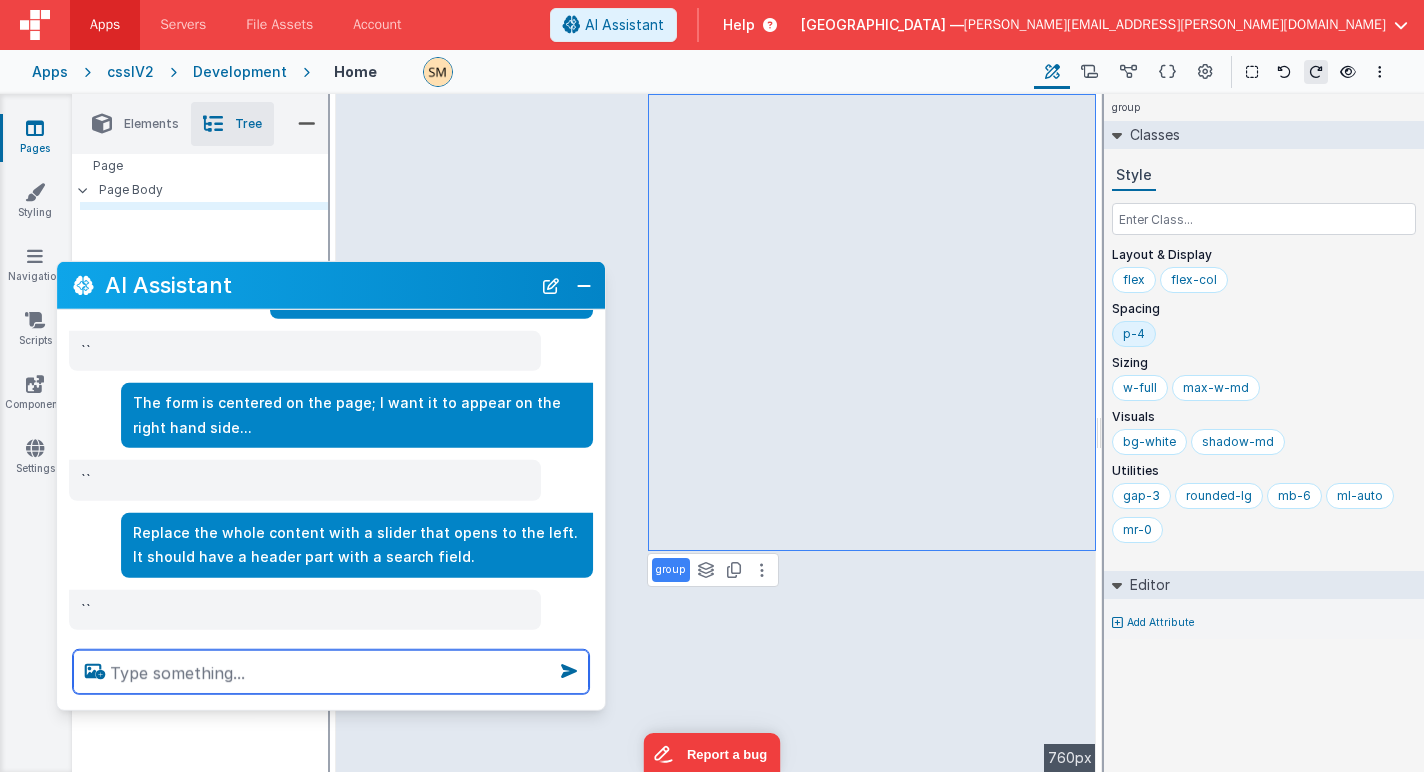 click at bounding box center (331, 672) 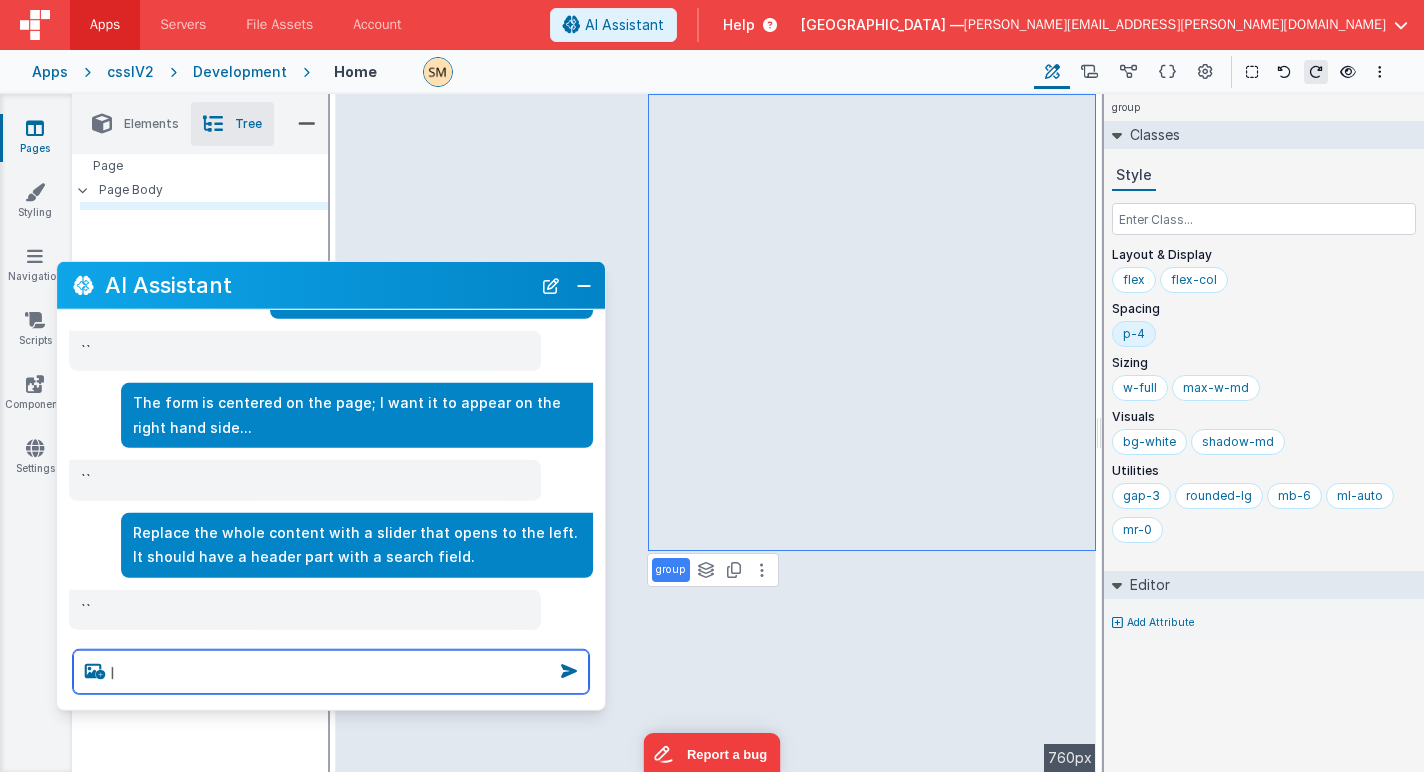 type on "I" 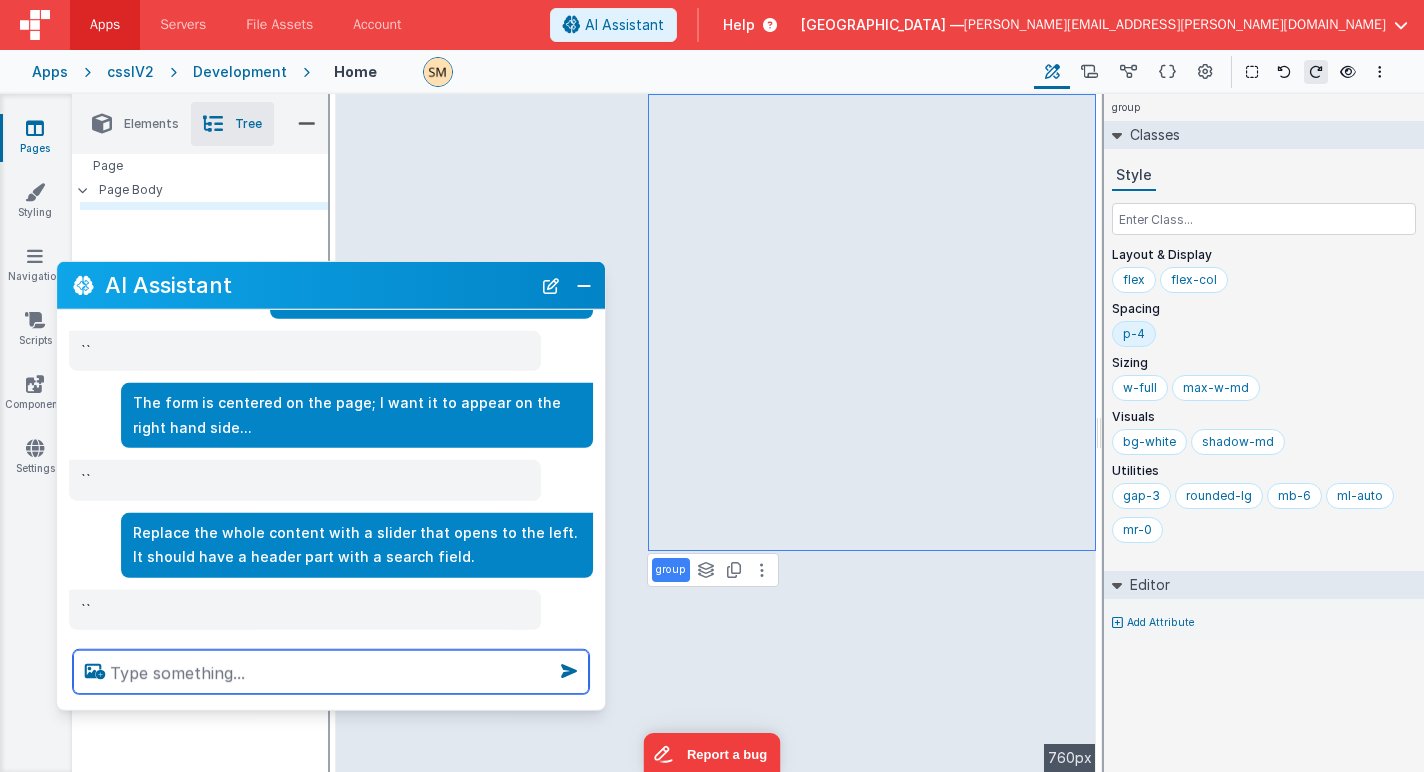 type on "D" 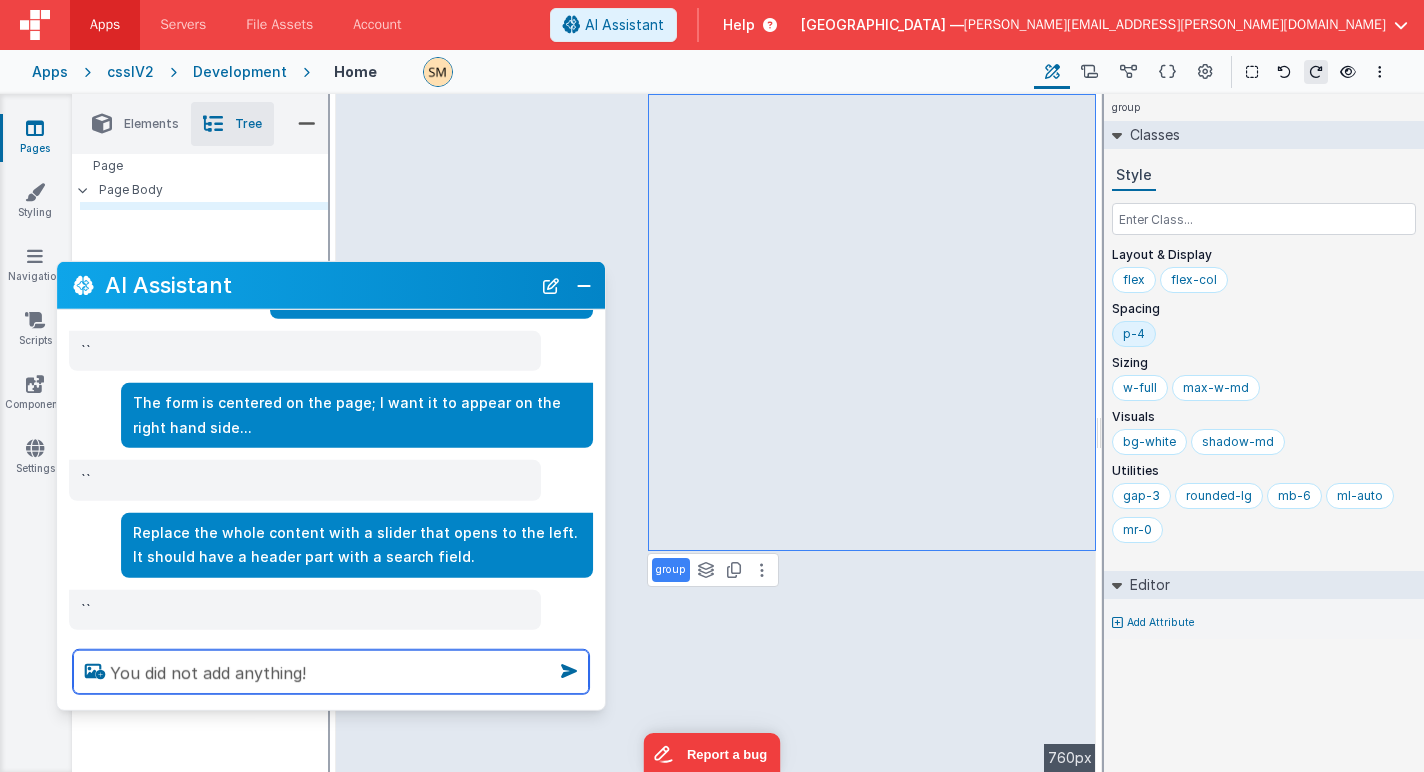 type on "You did not add anything!" 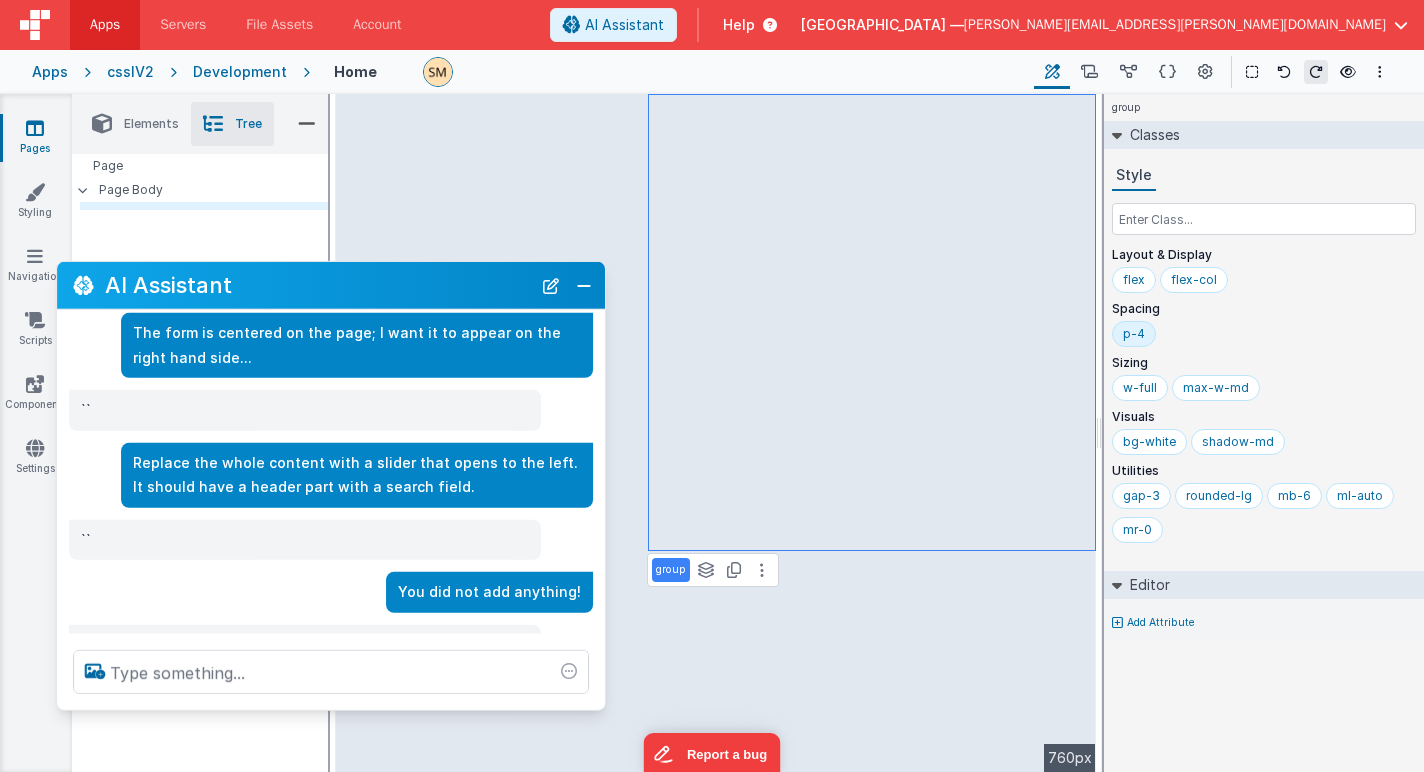 scroll, scrollTop: 1088, scrollLeft: 0, axis: vertical 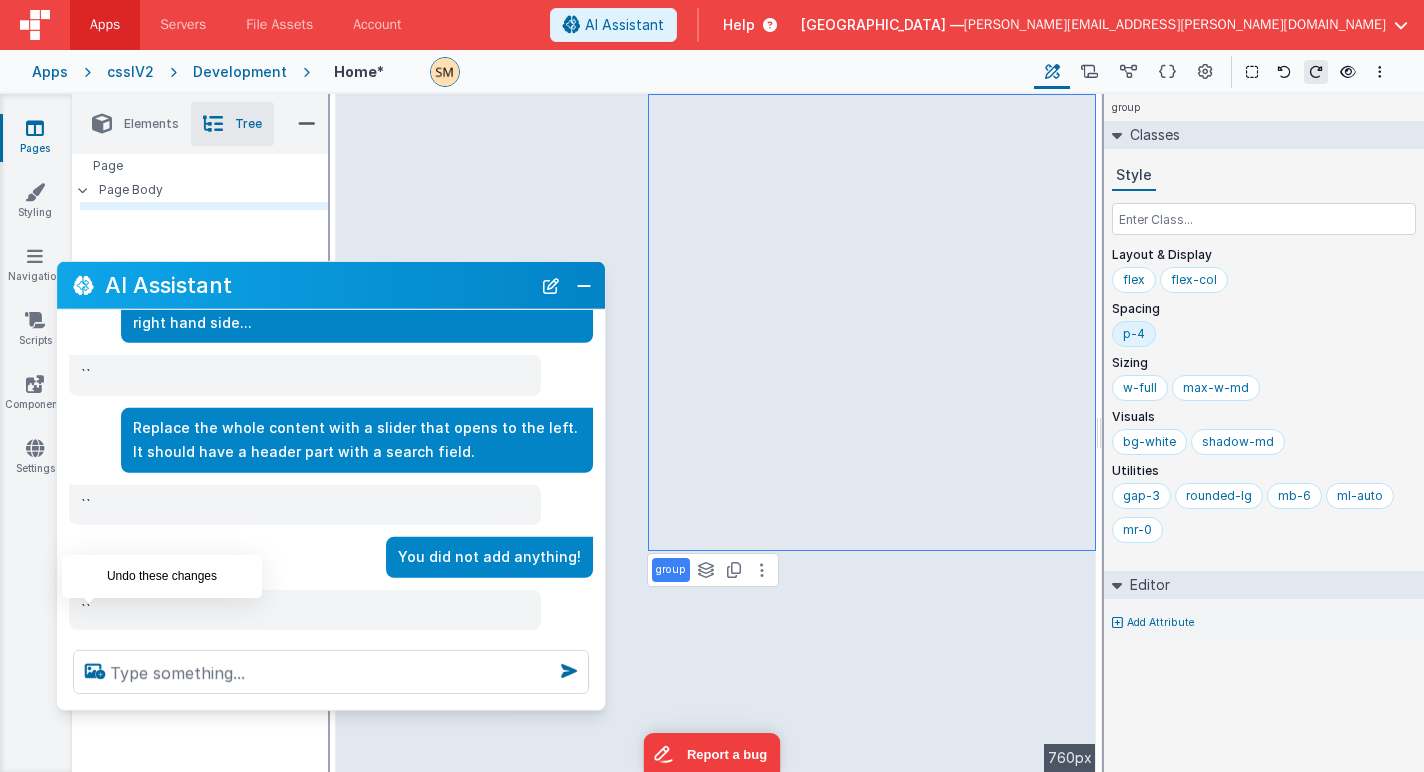 click at bounding box center (89, 652) 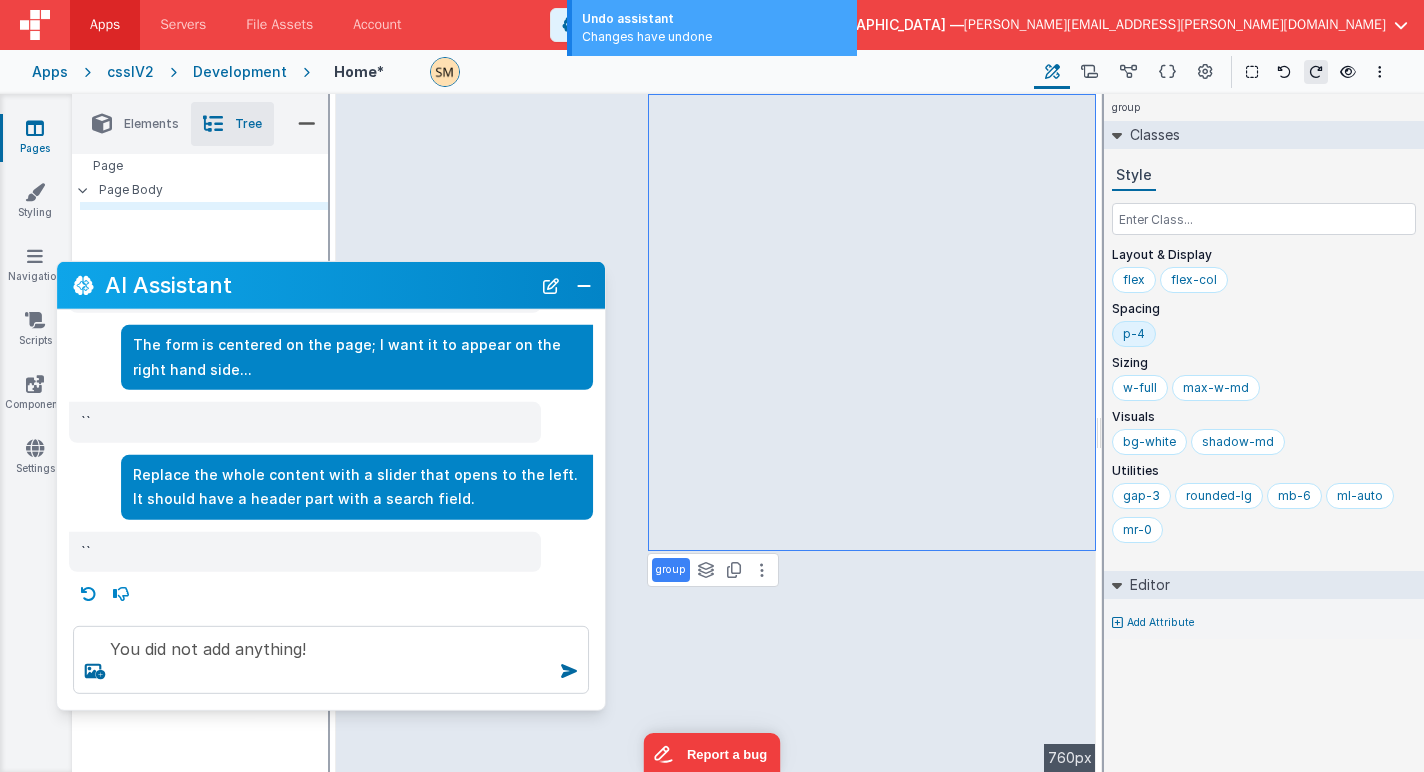 scroll, scrollTop: 1045, scrollLeft: 0, axis: vertical 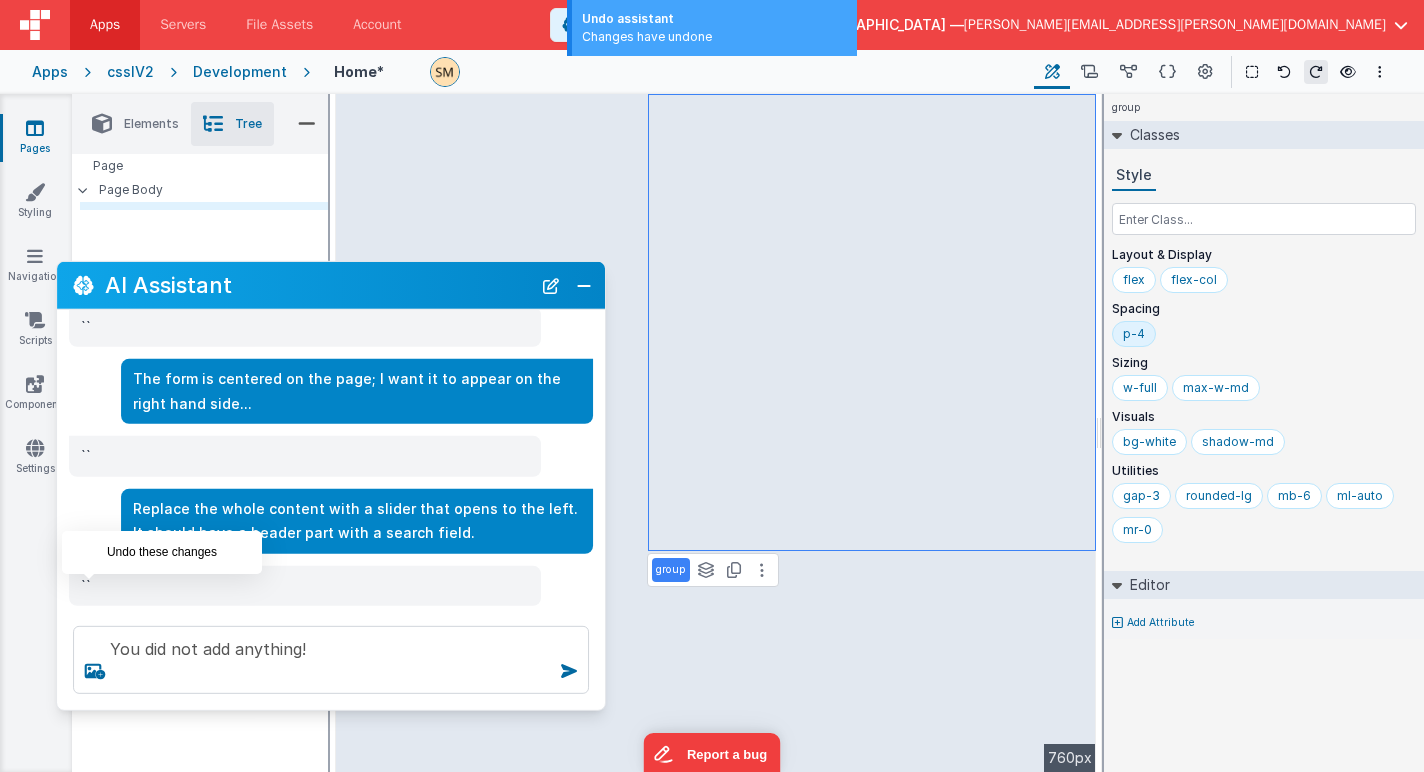 click at bounding box center [89, 628] 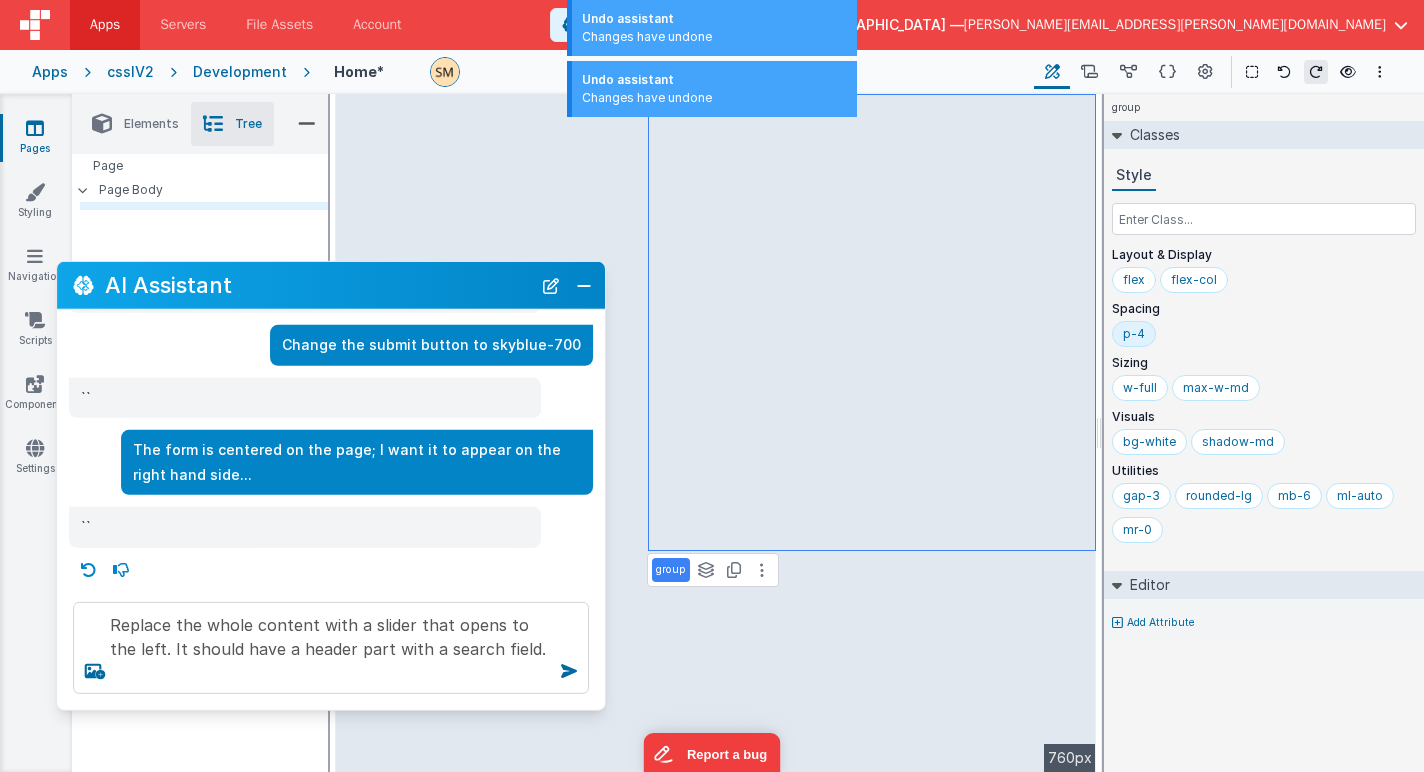 scroll, scrollTop: 939, scrollLeft: 0, axis: vertical 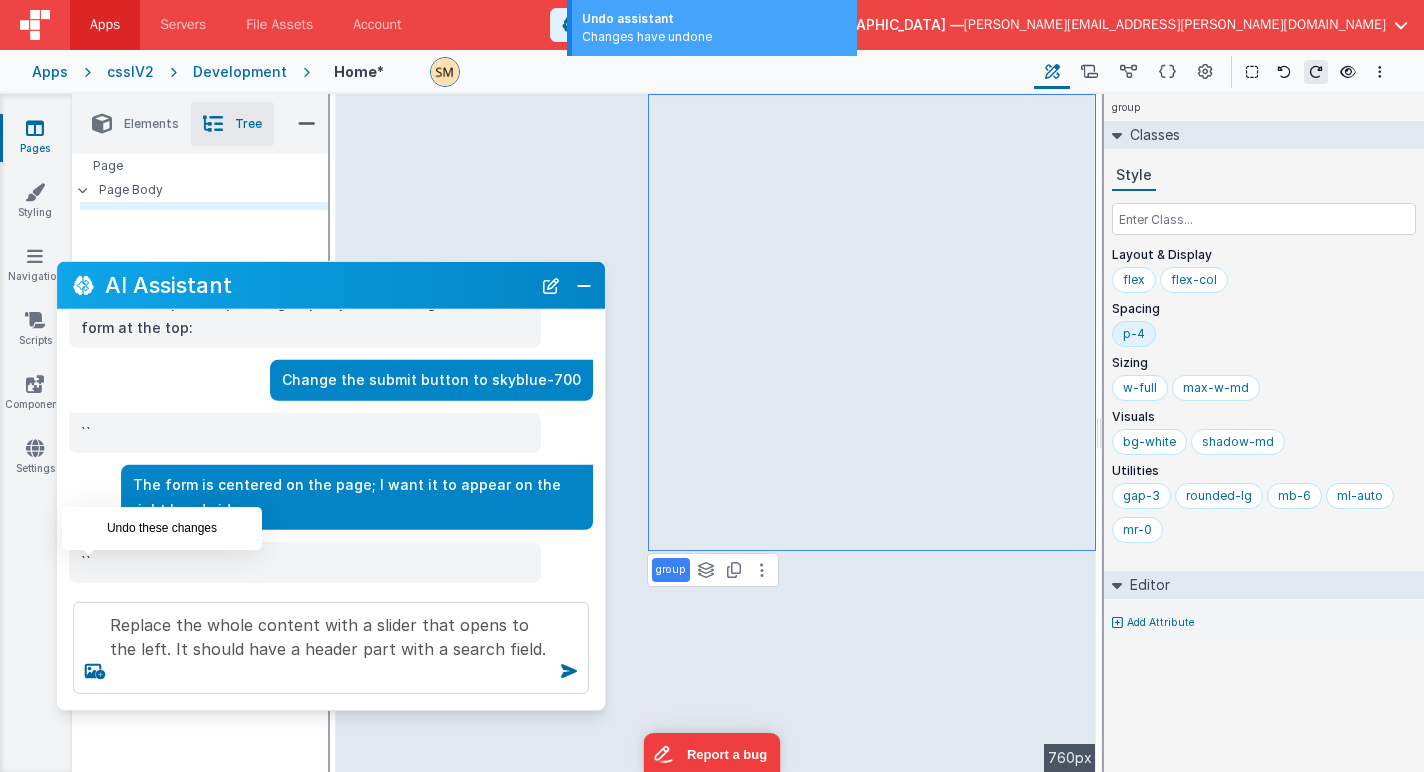 click at bounding box center [89, 604] 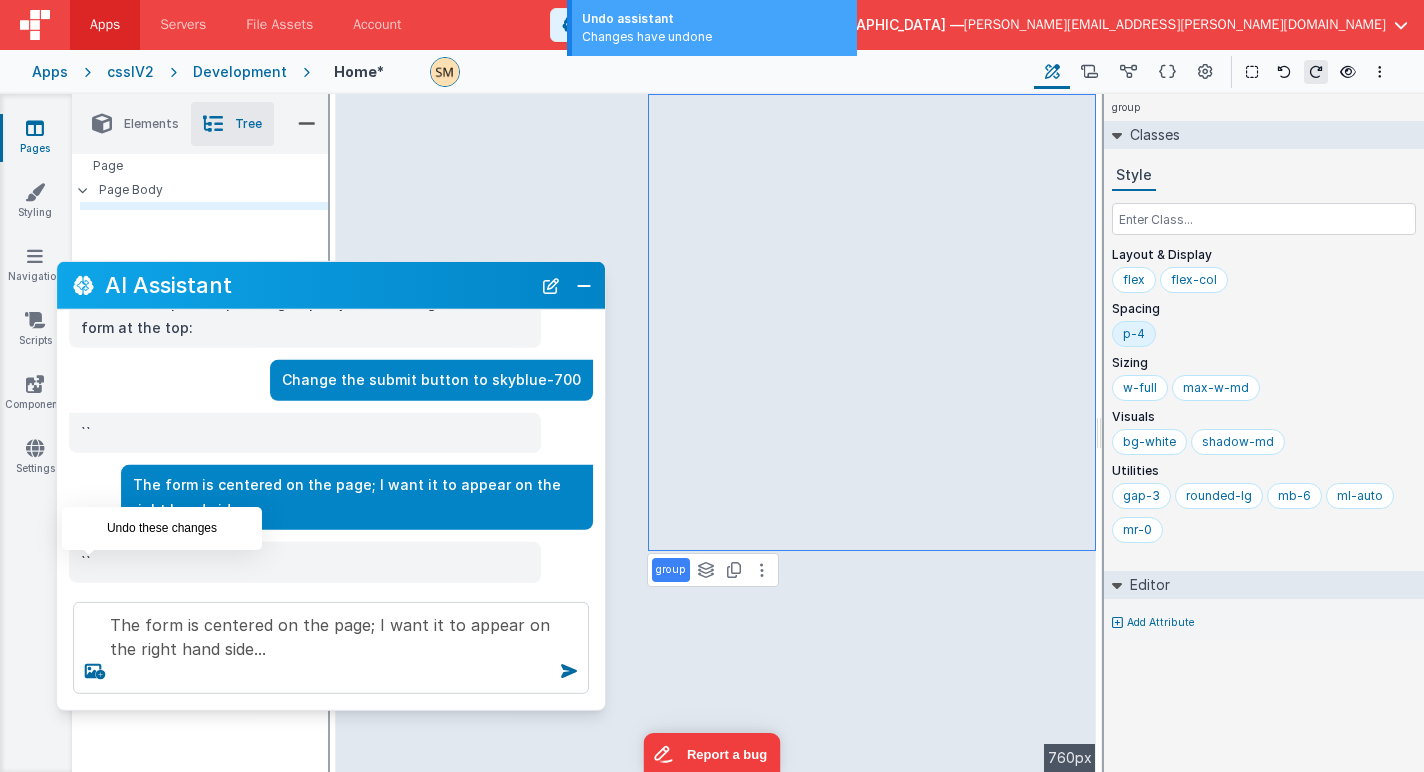 scroll, scrollTop: 810, scrollLeft: 0, axis: vertical 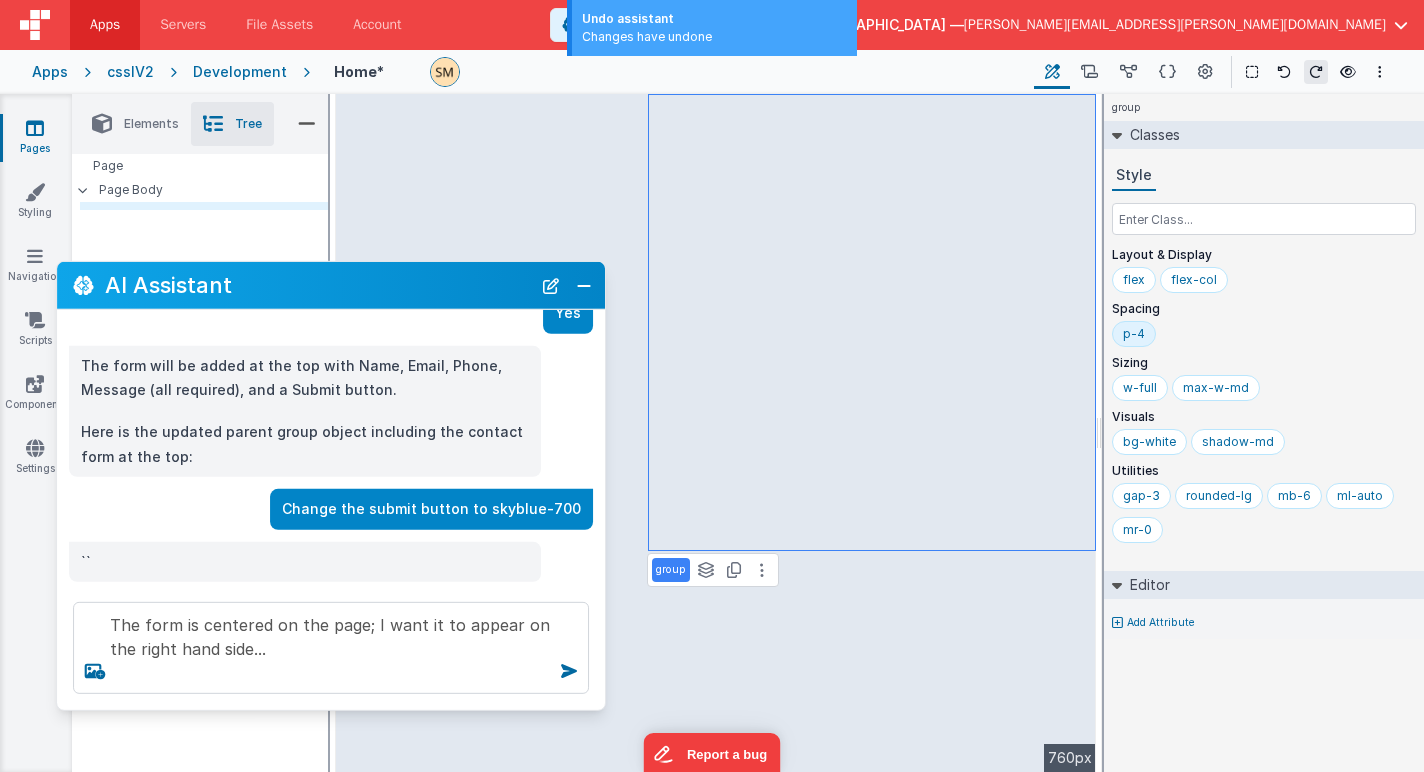 click at bounding box center (89, 604) 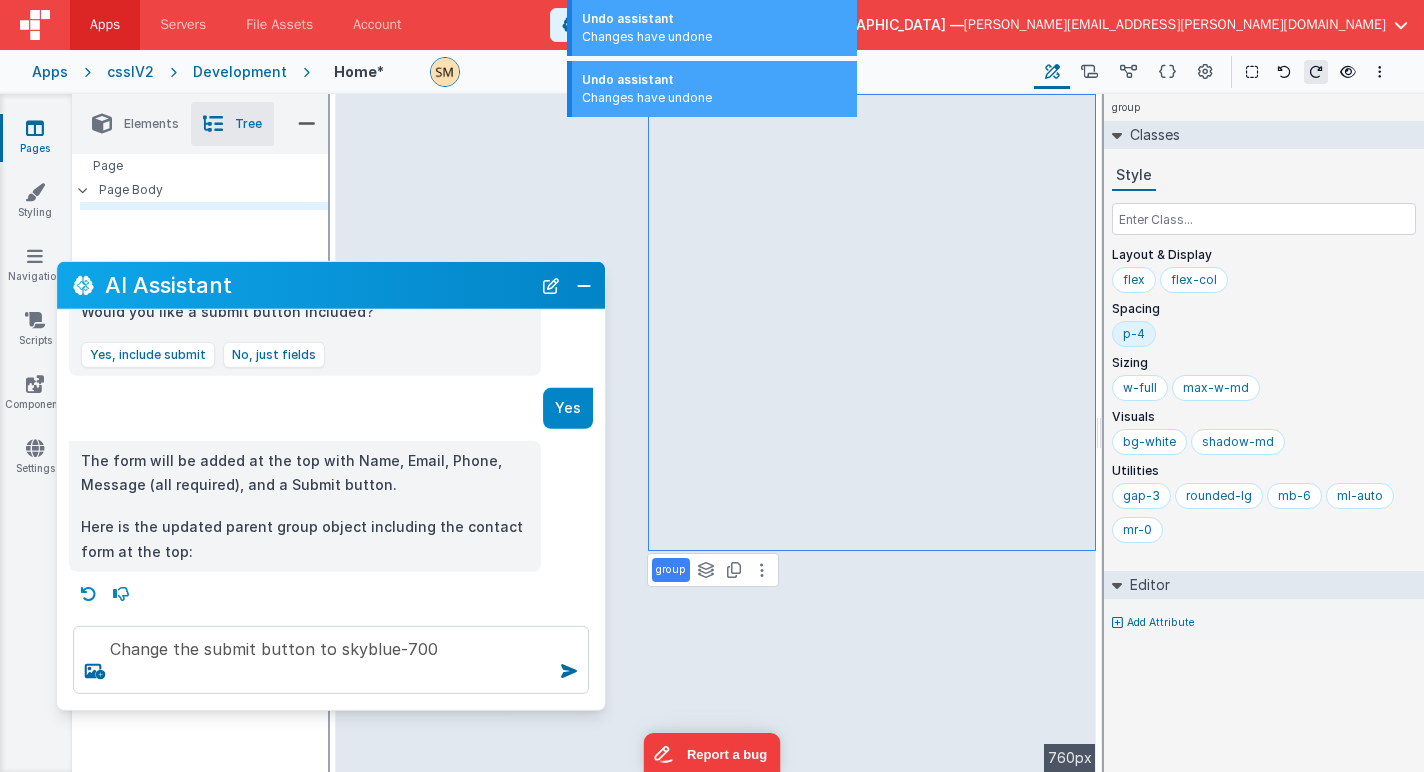scroll, scrollTop: 681, scrollLeft: 0, axis: vertical 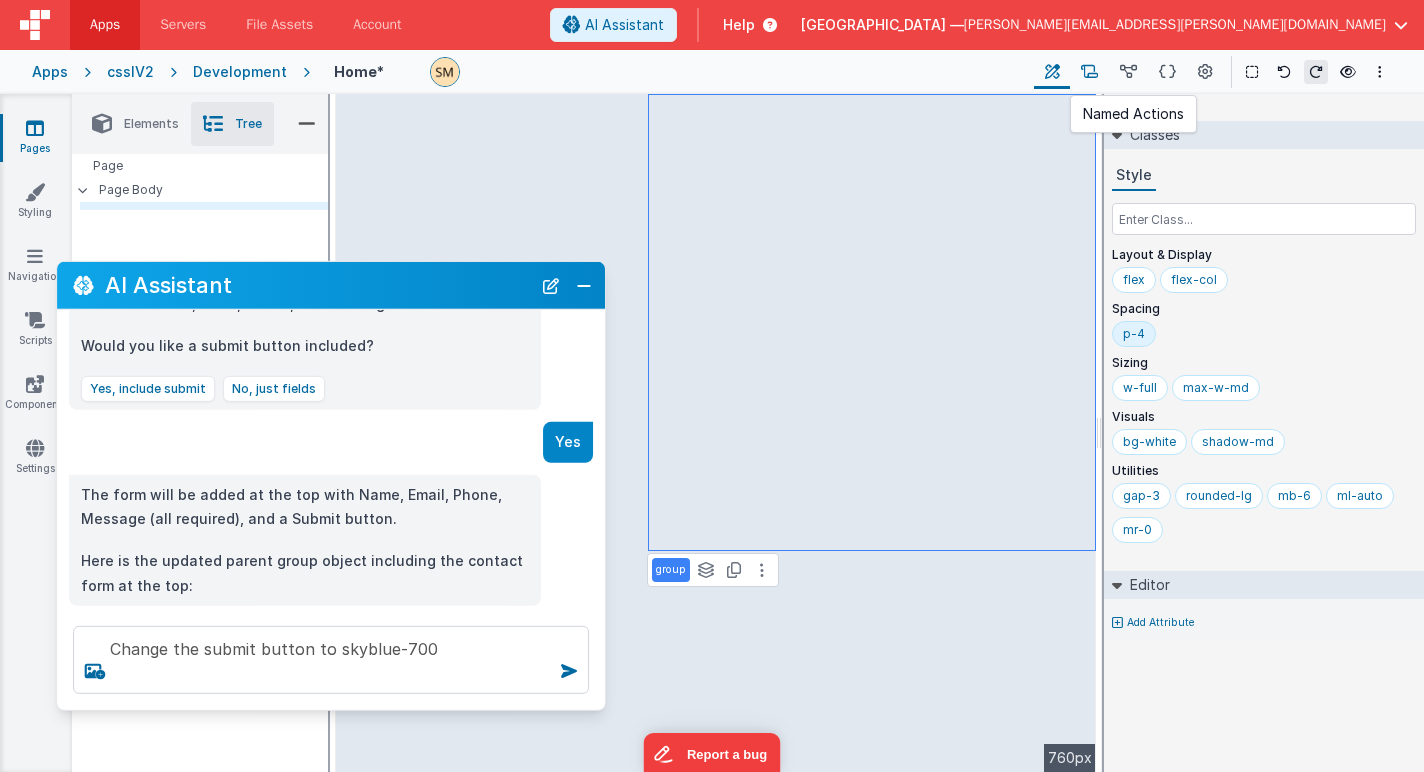 click at bounding box center [1089, 72] 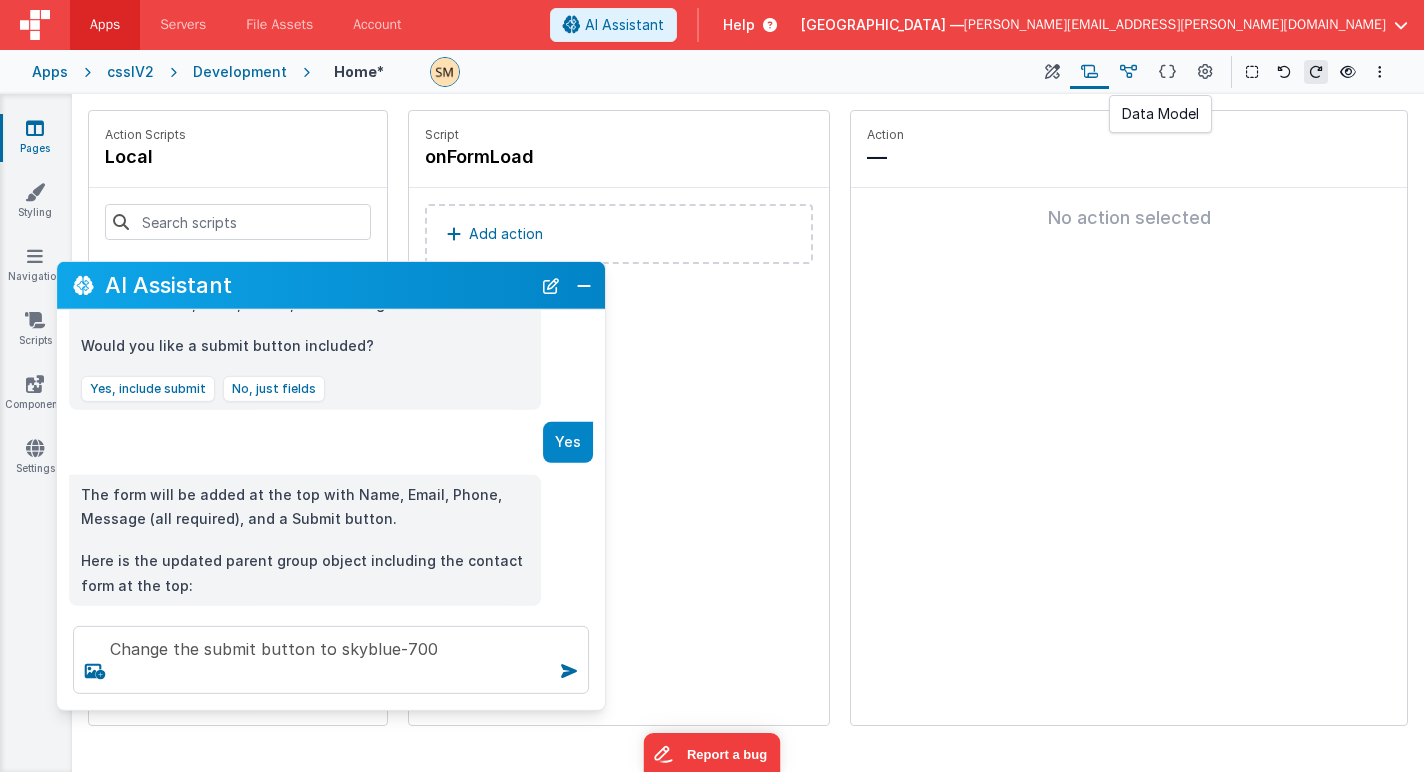 click at bounding box center [1128, 72] 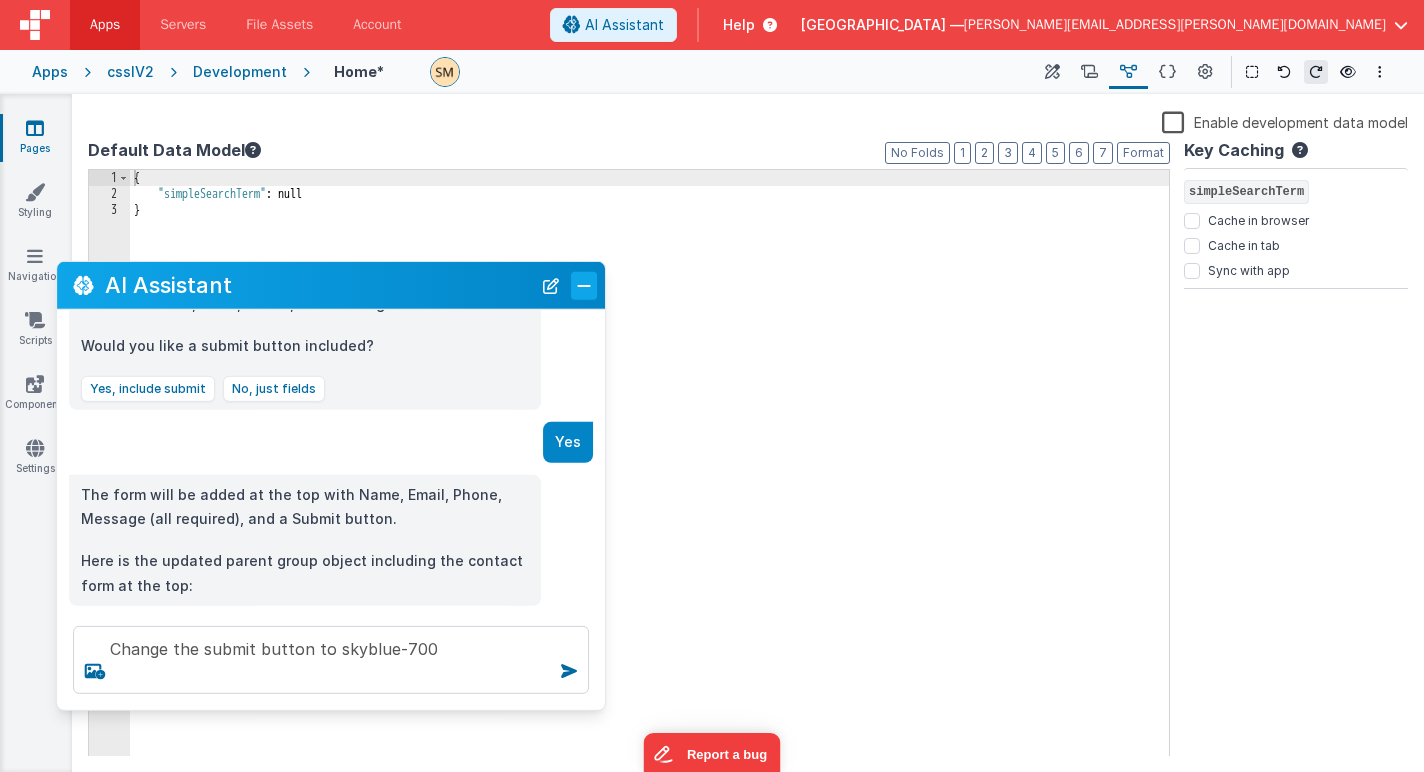 click at bounding box center (584, 285) 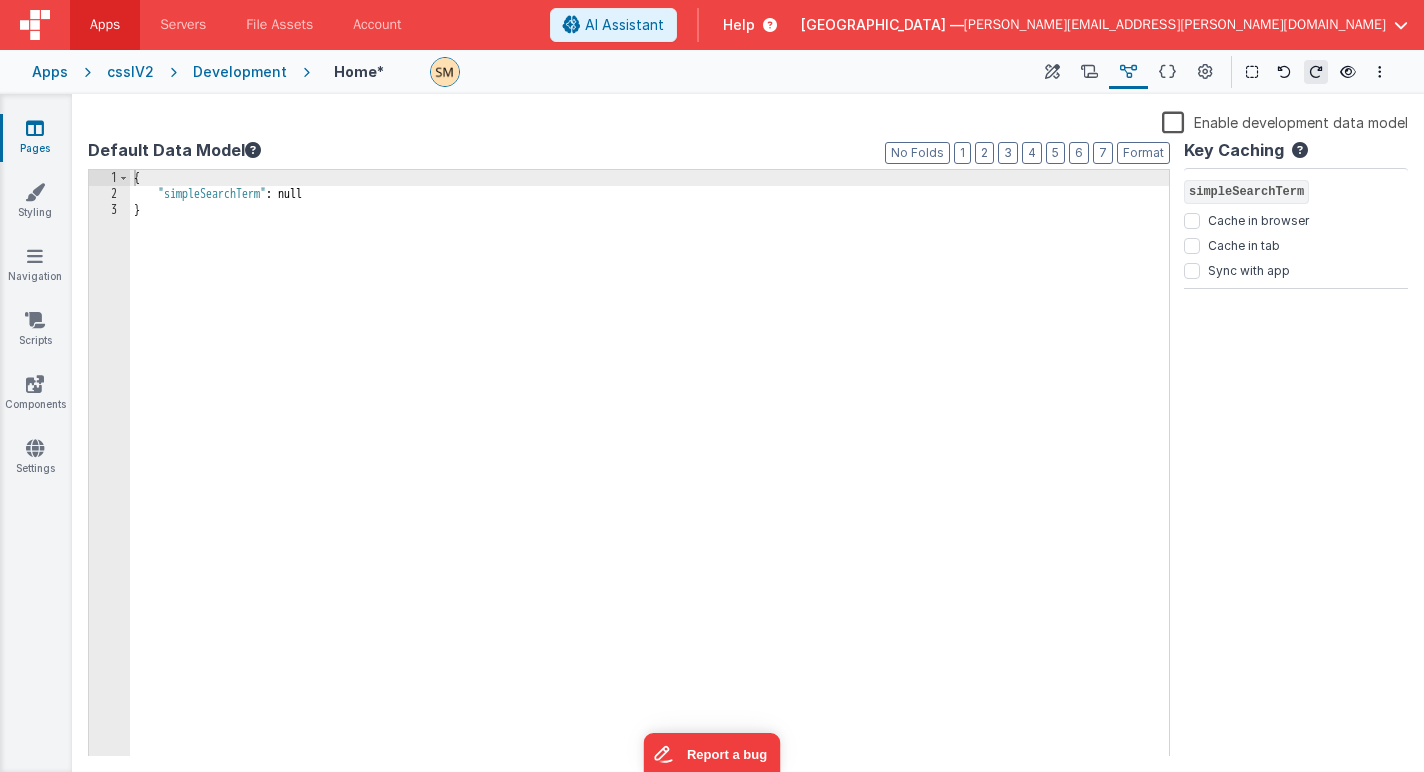 scroll, scrollTop: 939, scrollLeft: 0, axis: vertical 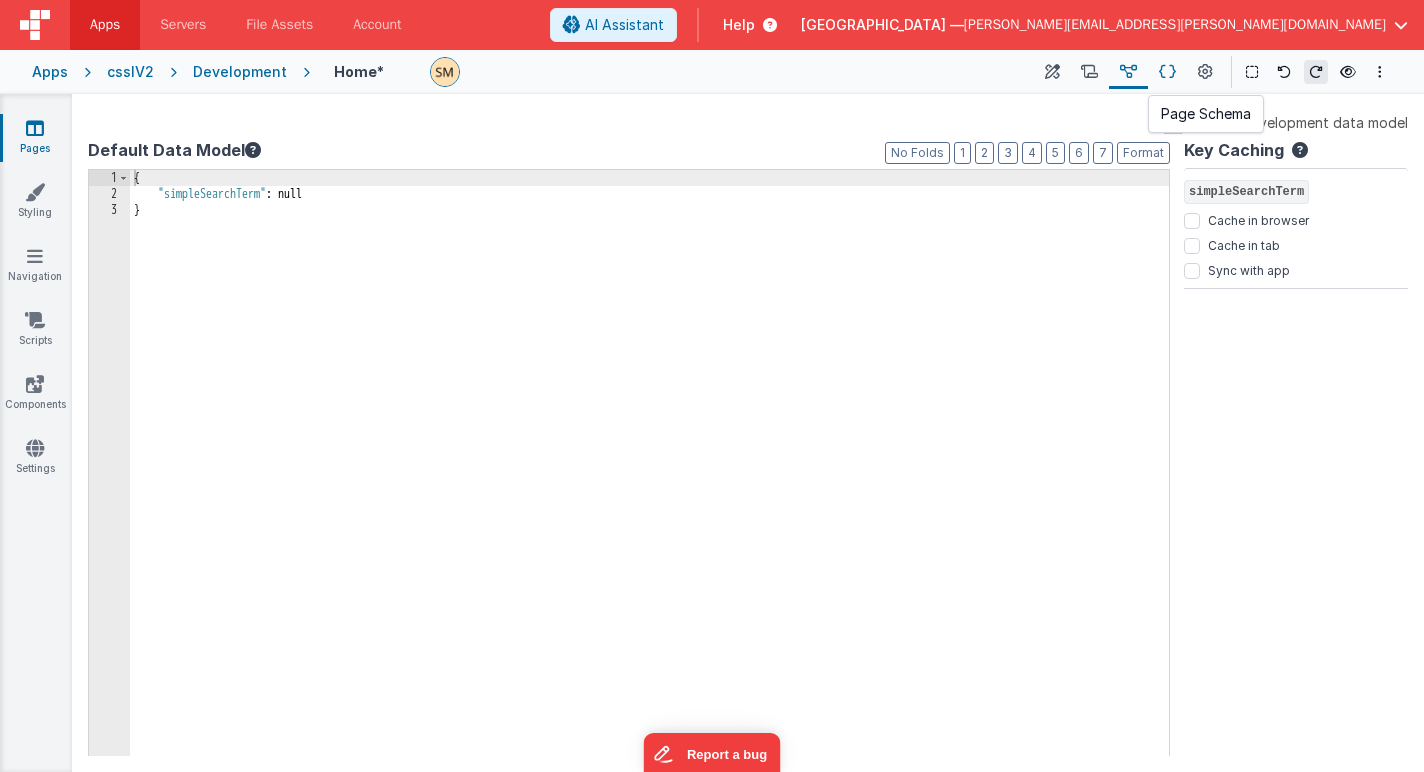 click at bounding box center (1167, 72) 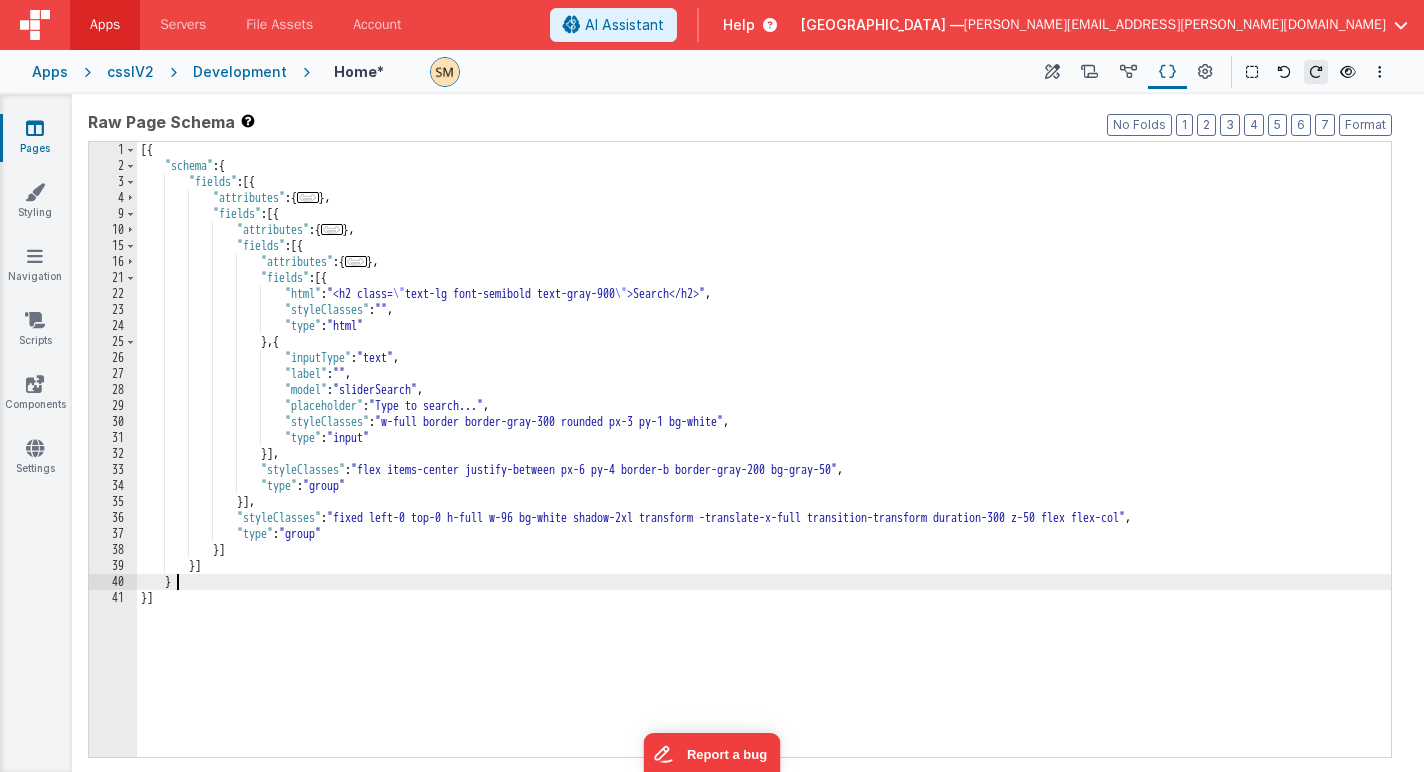 click on "[{      "schema" :  {           "fields" :  [{                "attributes" :  { ... } ,                "fields" :  [{                     "attributes" :  { ... } ,                     "fields" :  [{                          "attributes" :  { ... } ,                          "fields" :  [{                               "html" :  "<h2 class= \" text-lg font-semibold text-gray-900 \" >Search</h2>" ,                               "styleClasses" :  "" ,                               "type" :  "html"                          } ,  {                               "inputType" :  "text" ,                               "label" :  "" ,                               "model" :  "sliderSearch" ,                               "placeholder" :  "Type to search..." ,                               "styleClasses" :  "w-full border border-gray-300 rounded px-3 py-1 bg-white" ,                               "type" :  "input"                          }] ,                          "styleClasses" :  ,                          "type" ," at bounding box center [764, 465] 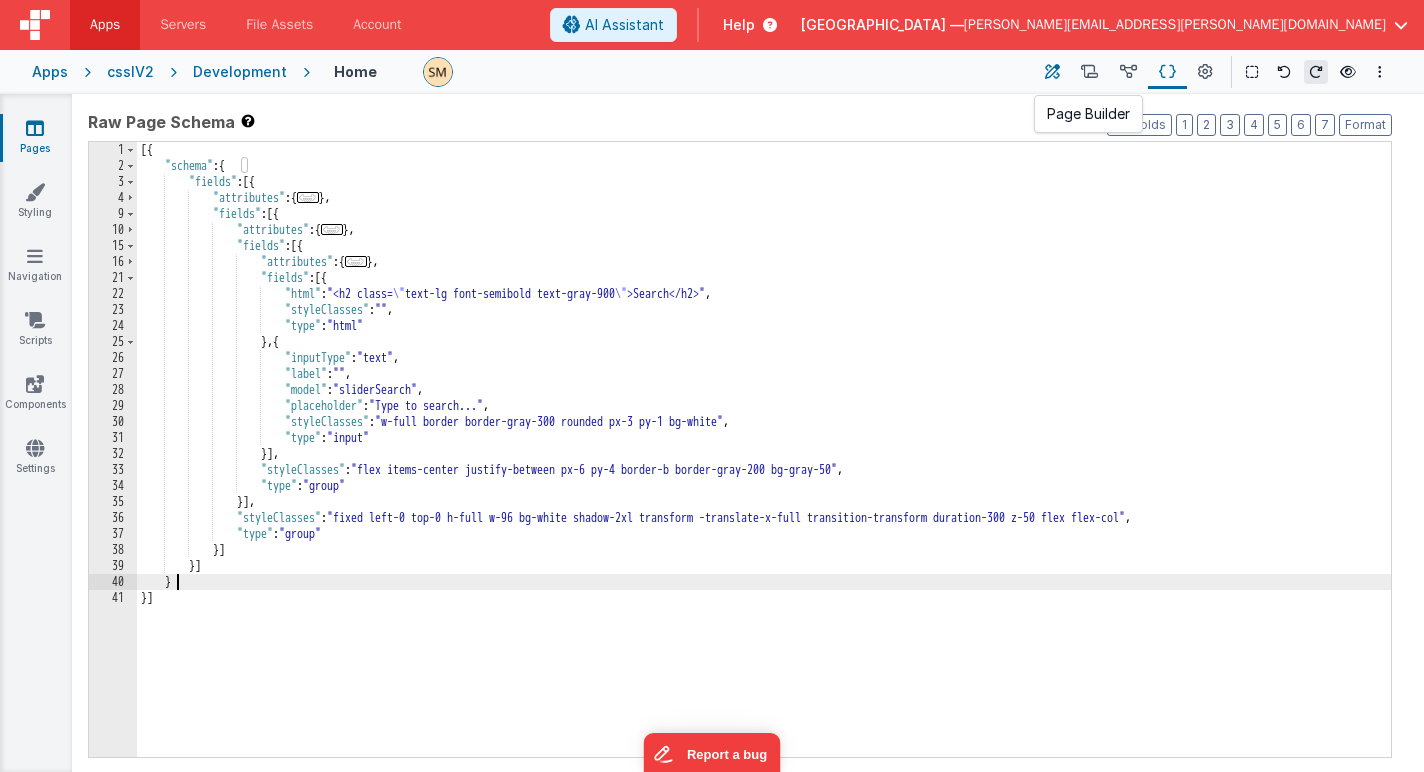 click at bounding box center [1052, 72] 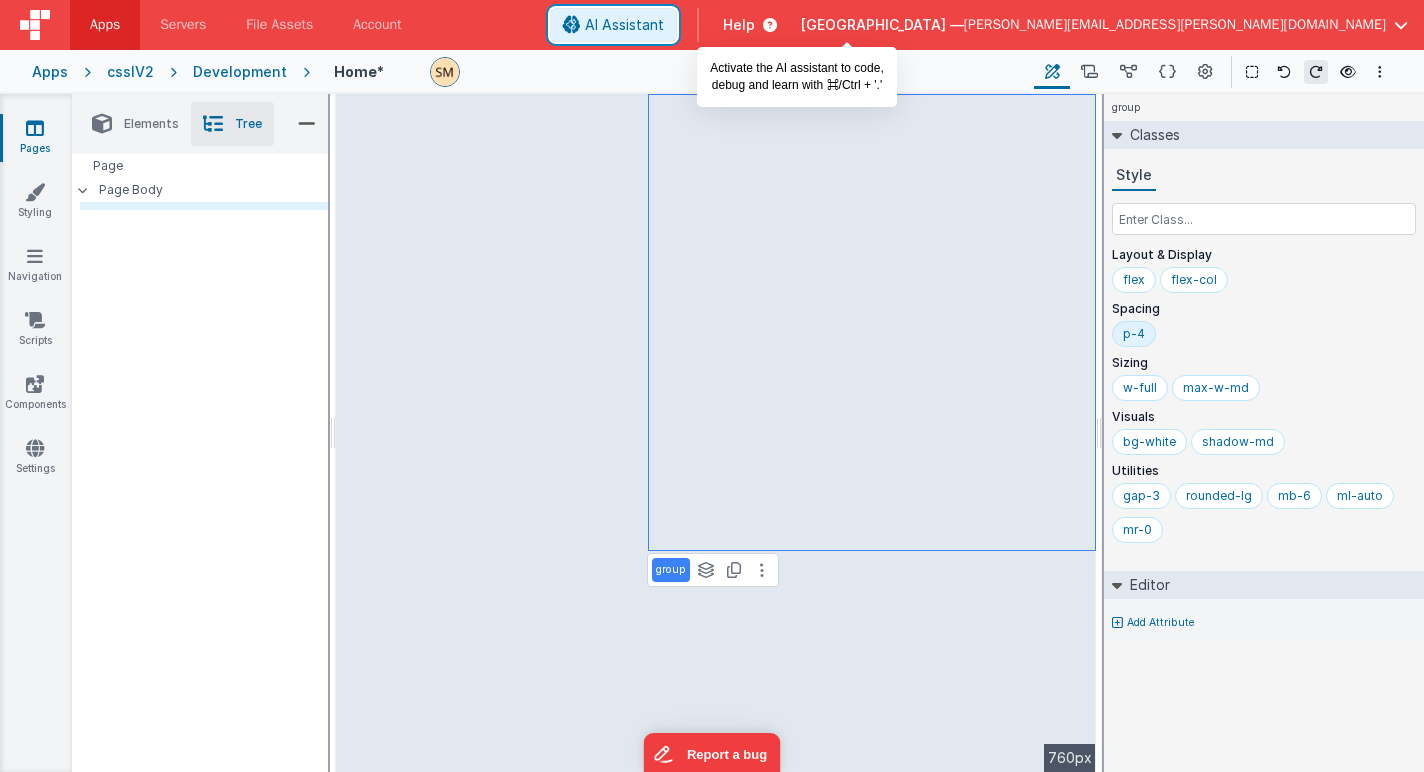 click on "AI Assistant" at bounding box center (624, 25) 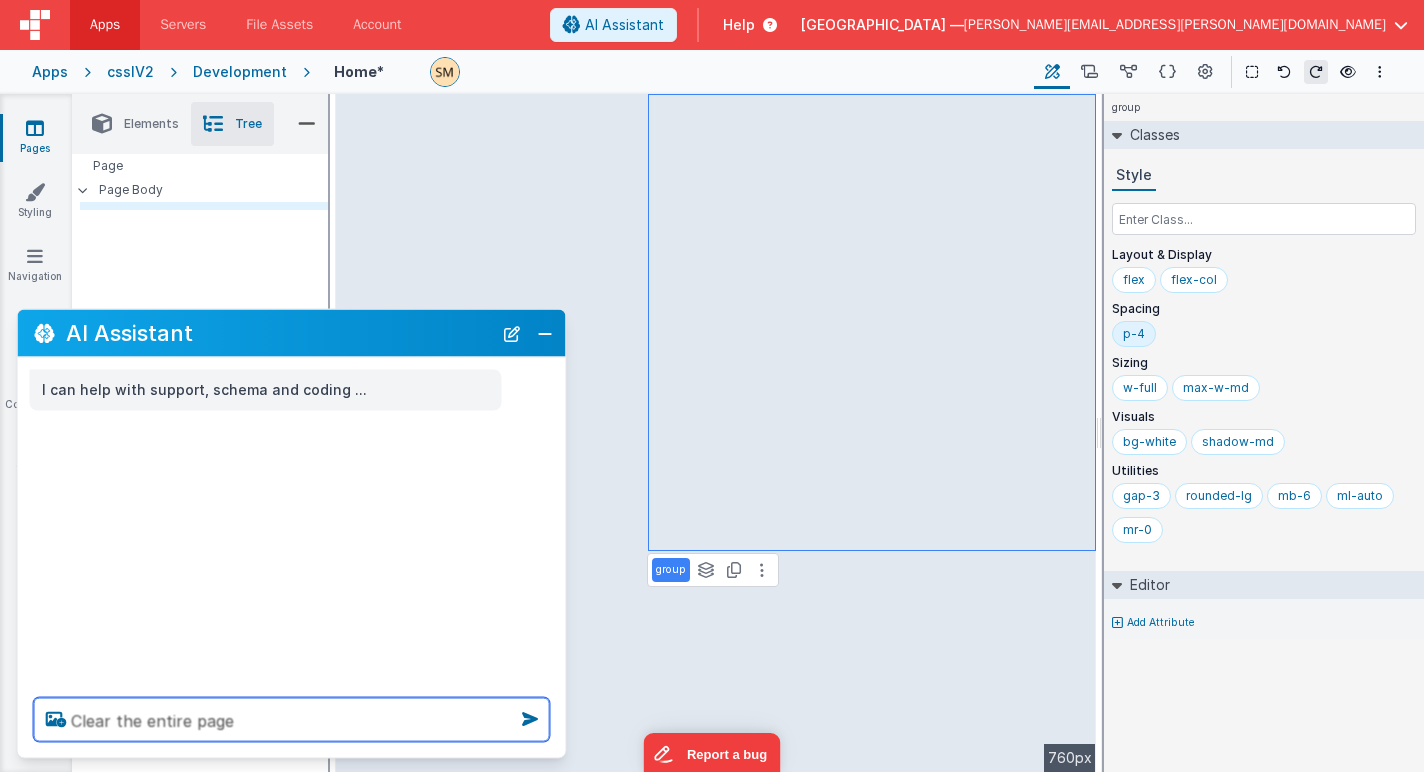 type on "Clear the entire page" 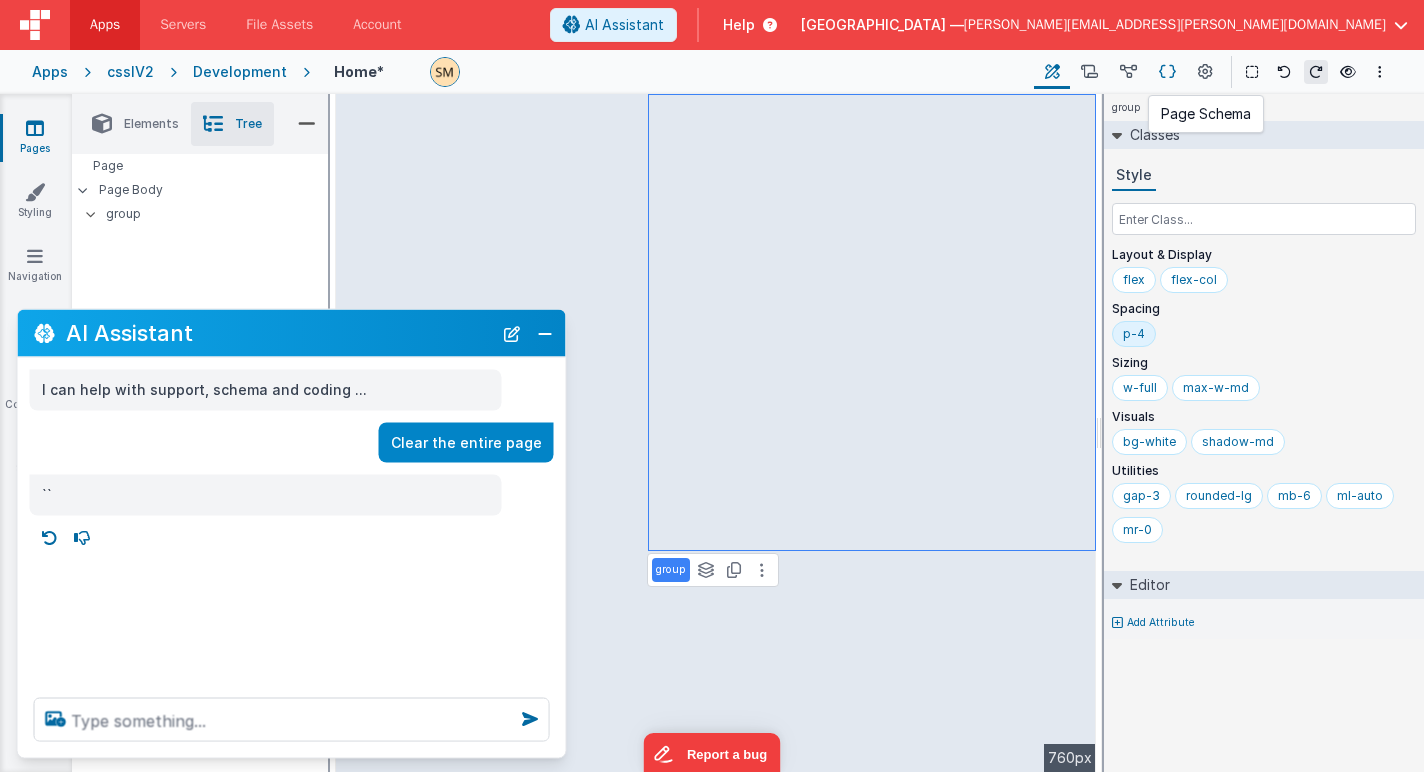 click at bounding box center (1167, 72) 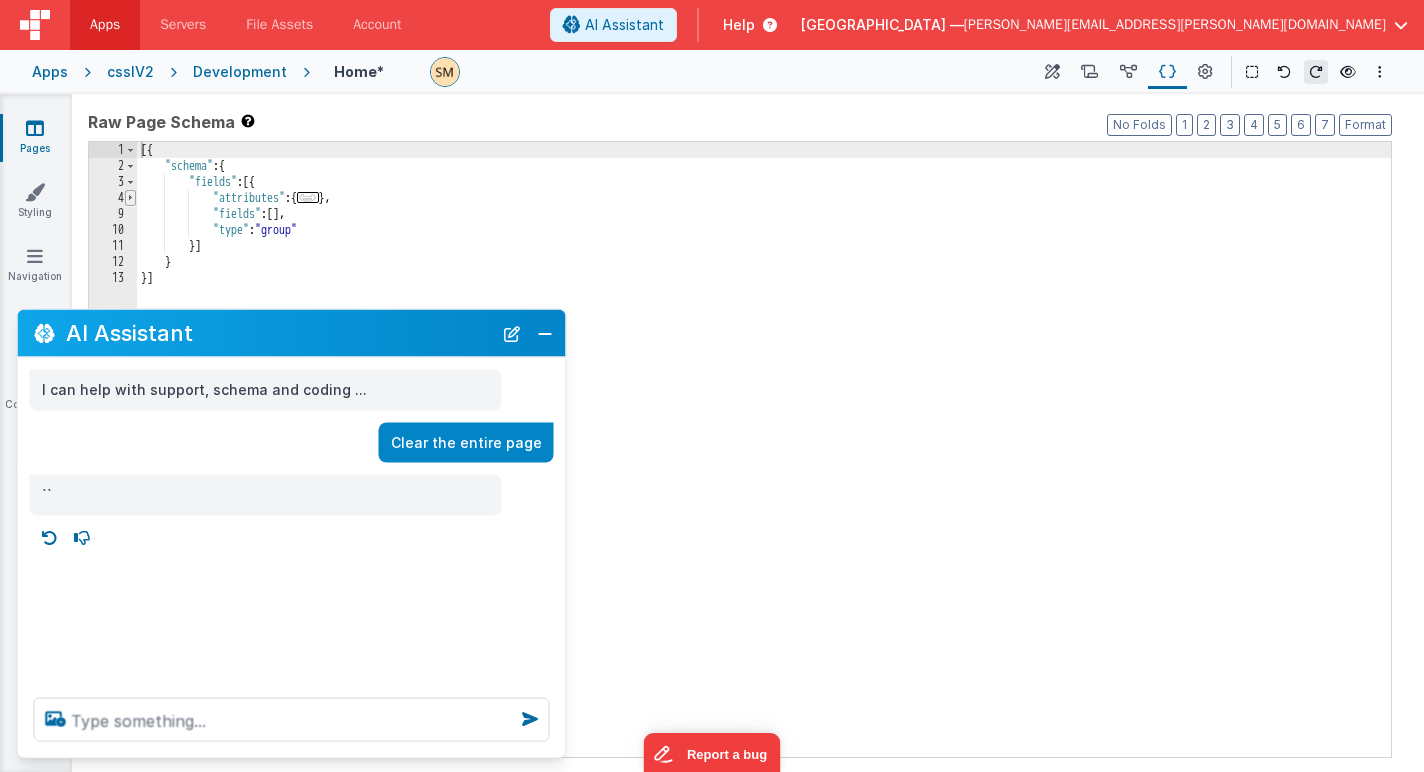 click at bounding box center (130, 198) 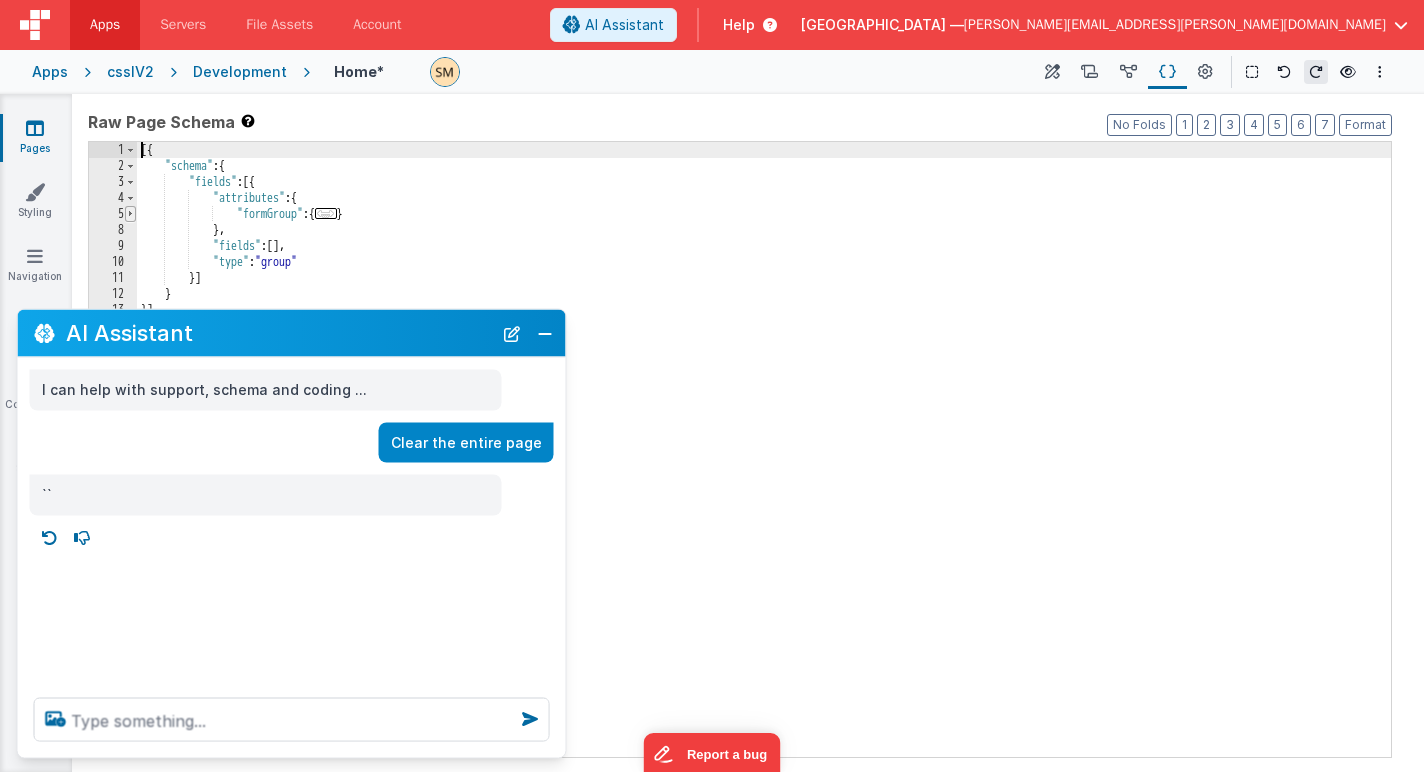 click at bounding box center (130, 214) 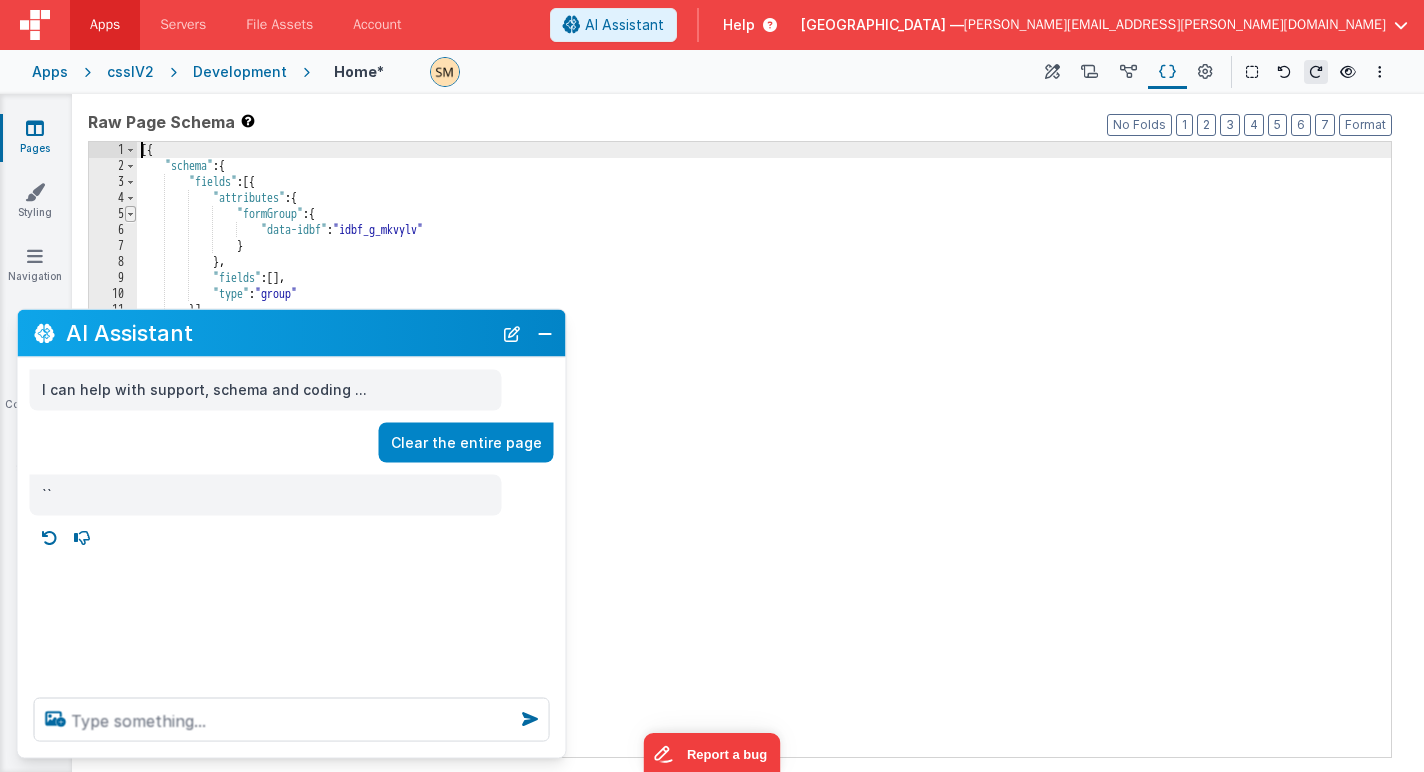 click at bounding box center [130, 214] 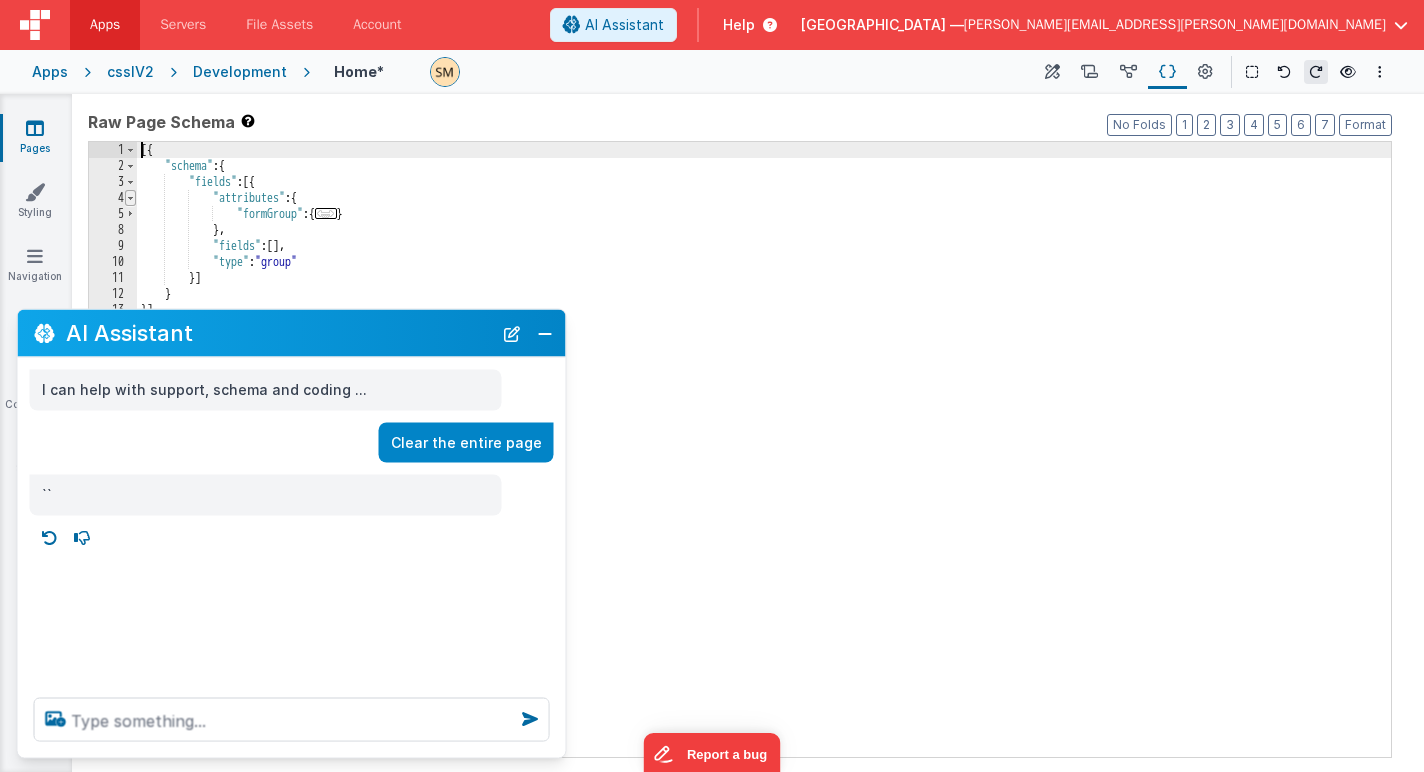 click at bounding box center (130, 198) 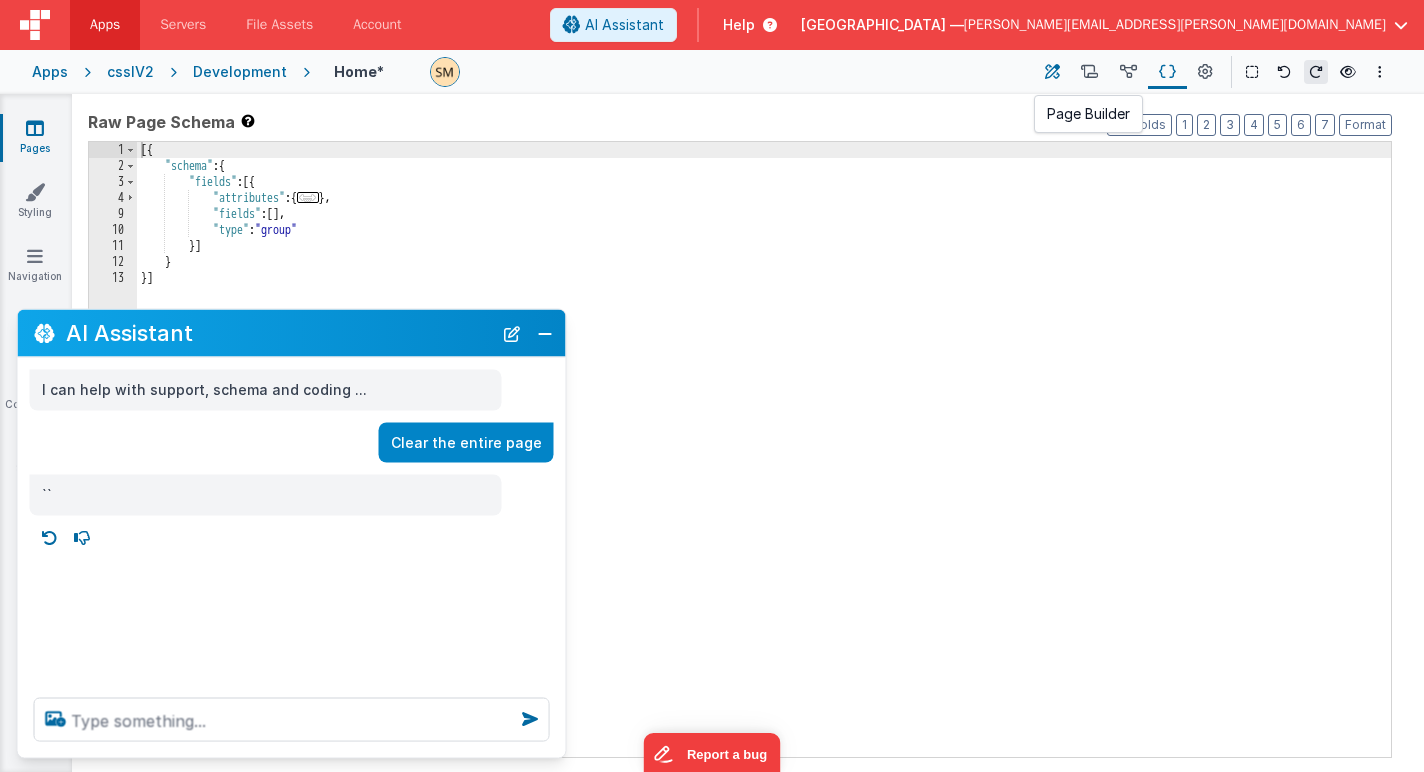click at bounding box center (1052, 72) 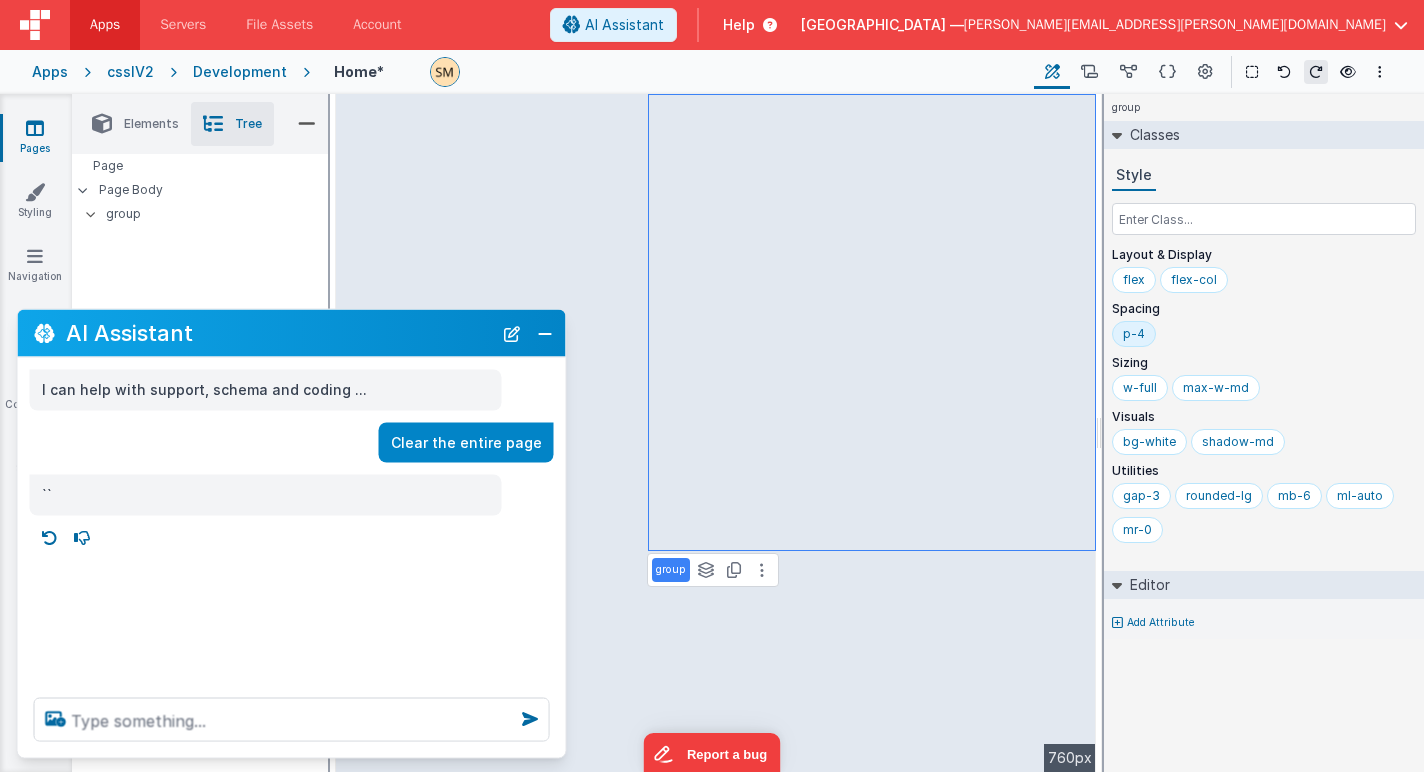 click on "group" at bounding box center (671, 570) 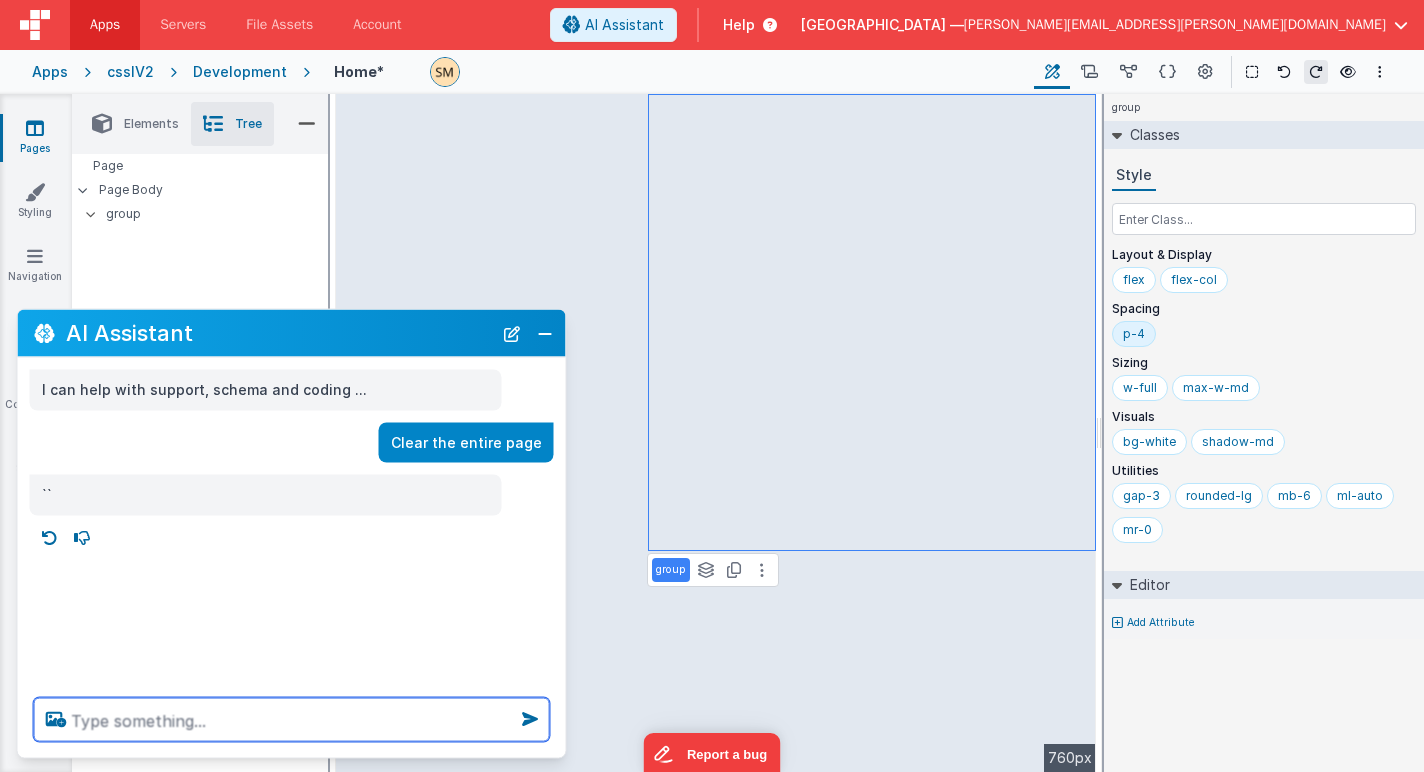 click at bounding box center (292, 720) 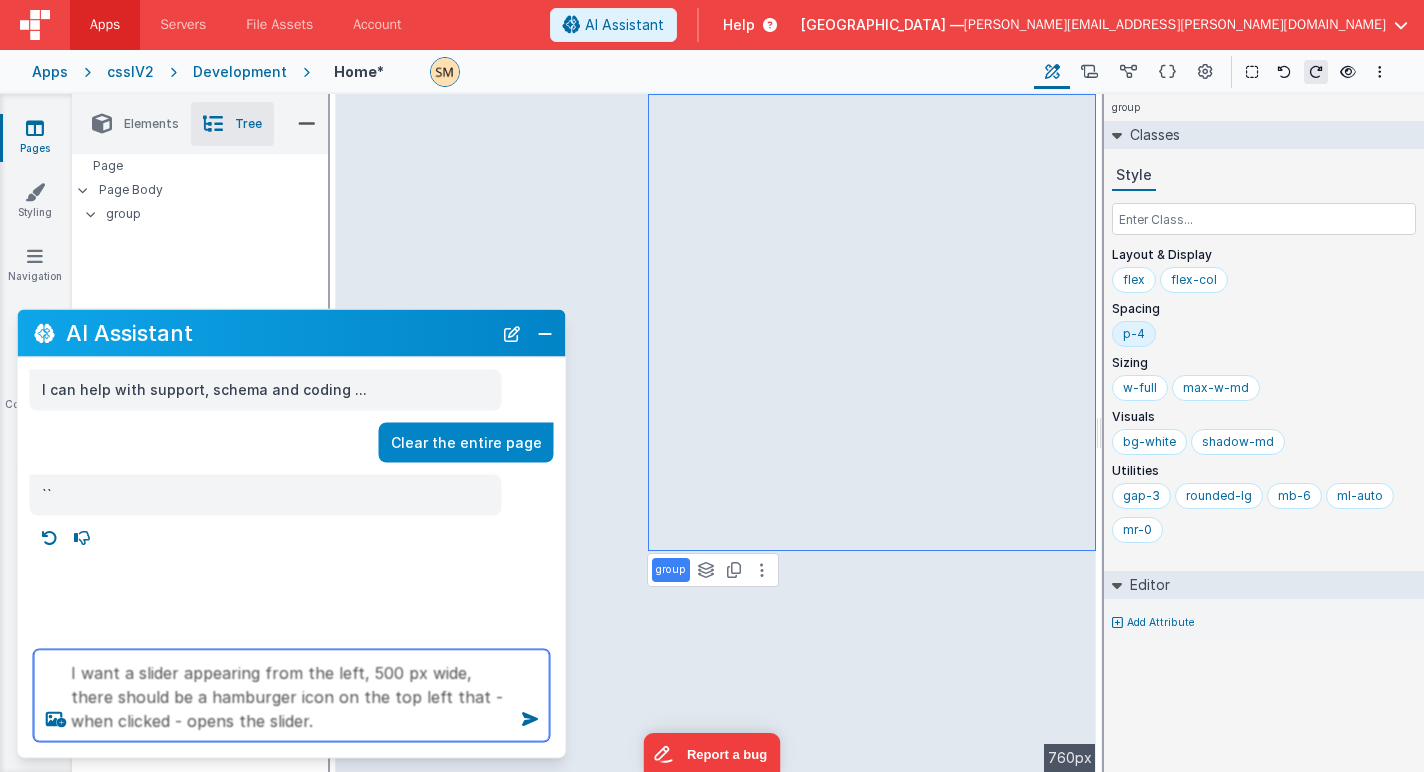 type on "I want a slider appearing from the left, 500 px wide, there should be a hamburger icon on the top left that - when clicked - opens the slider." 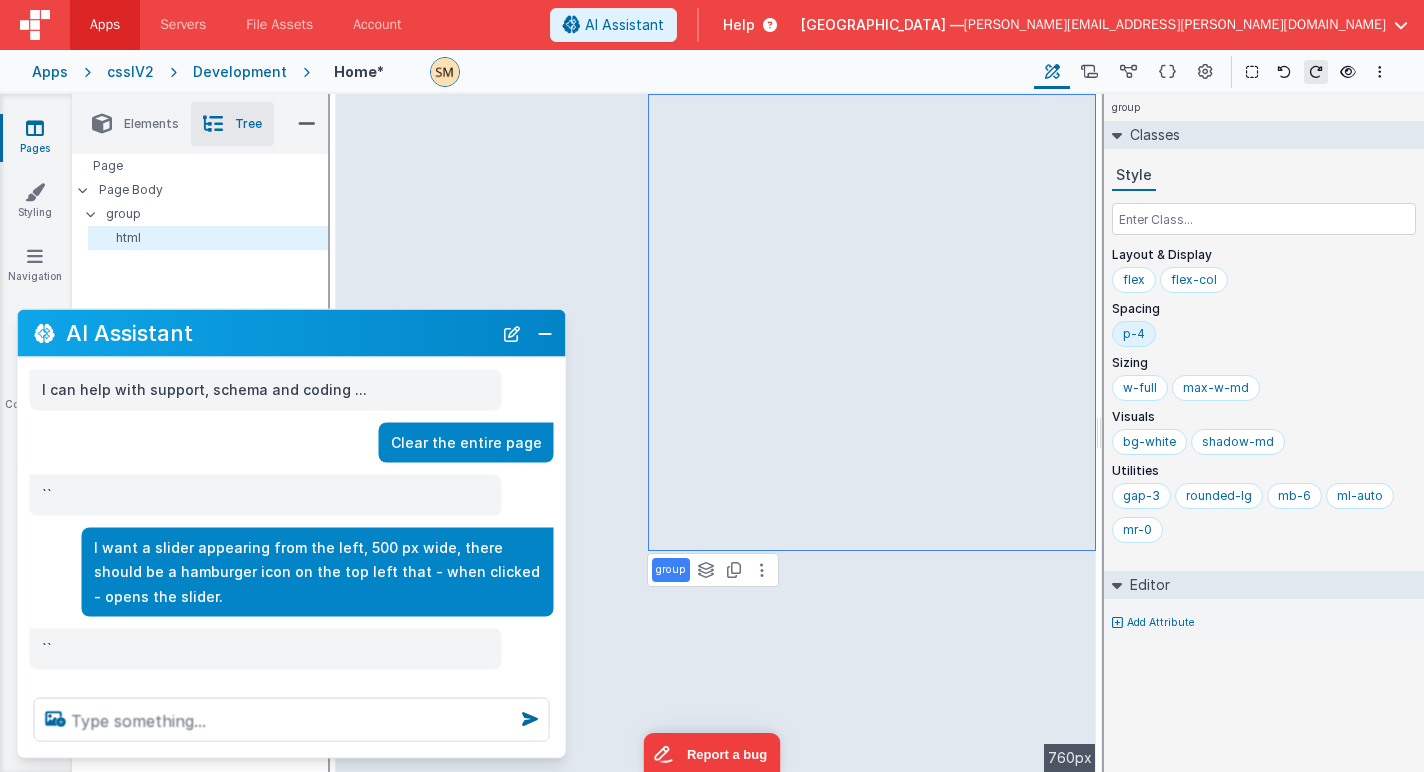 scroll, scrollTop: 25, scrollLeft: 0, axis: vertical 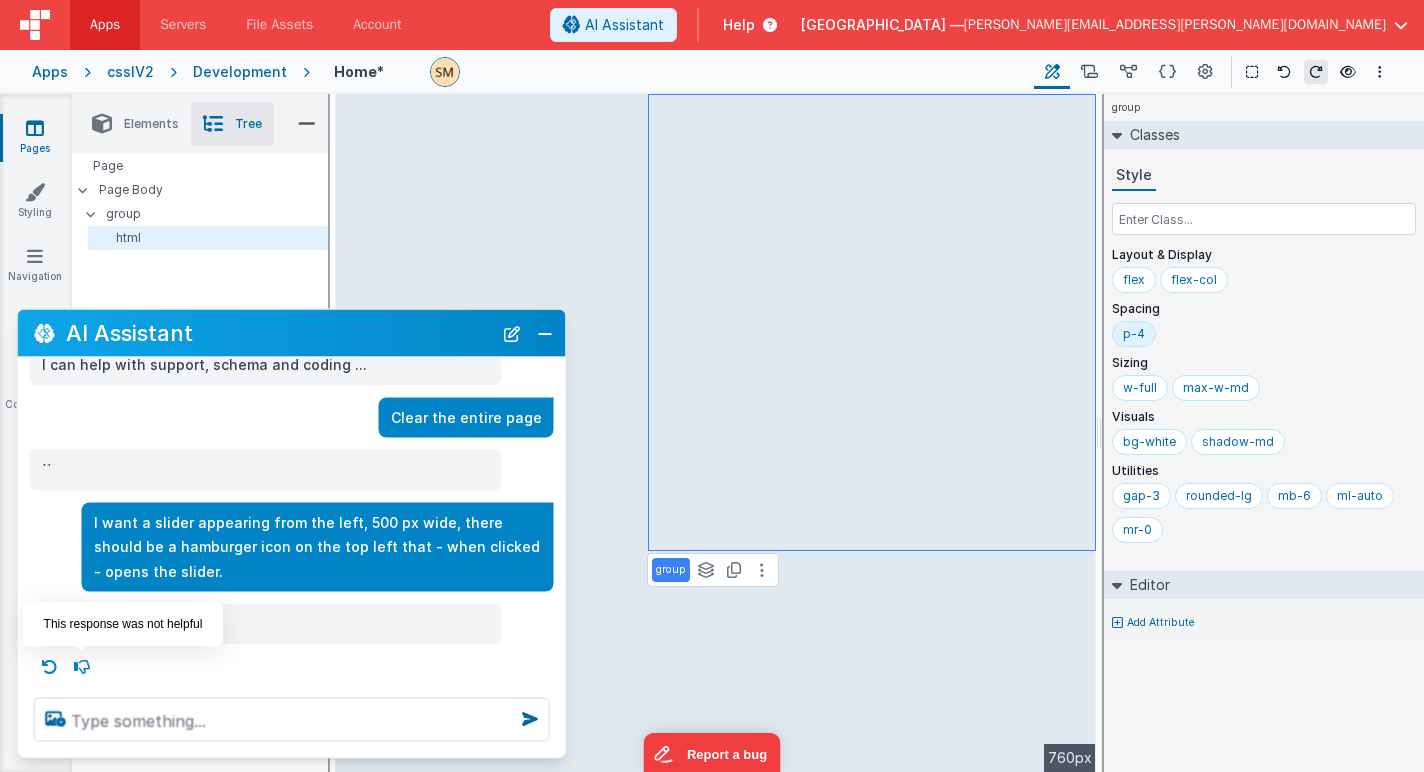 click at bounding box center [82, 666] 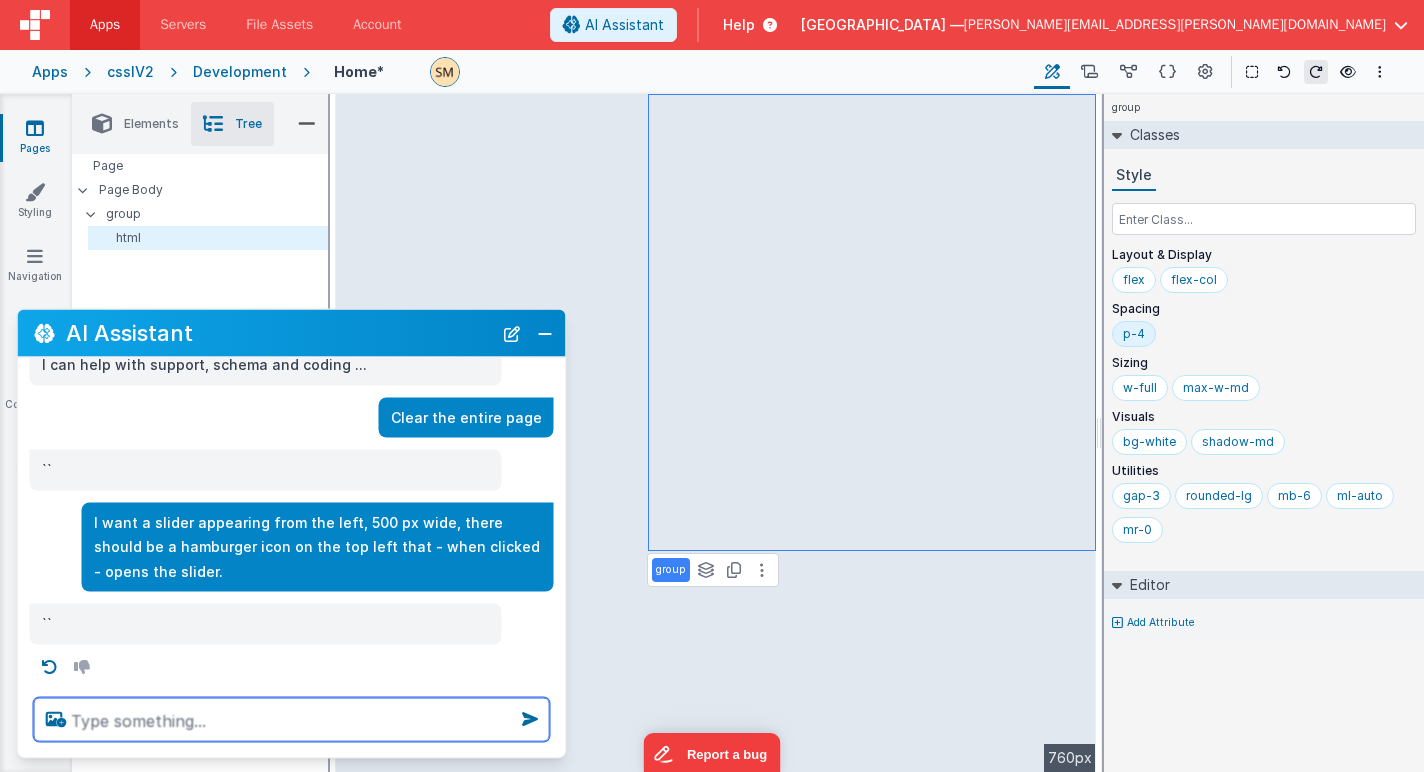 click at bounding box center [292, 720] 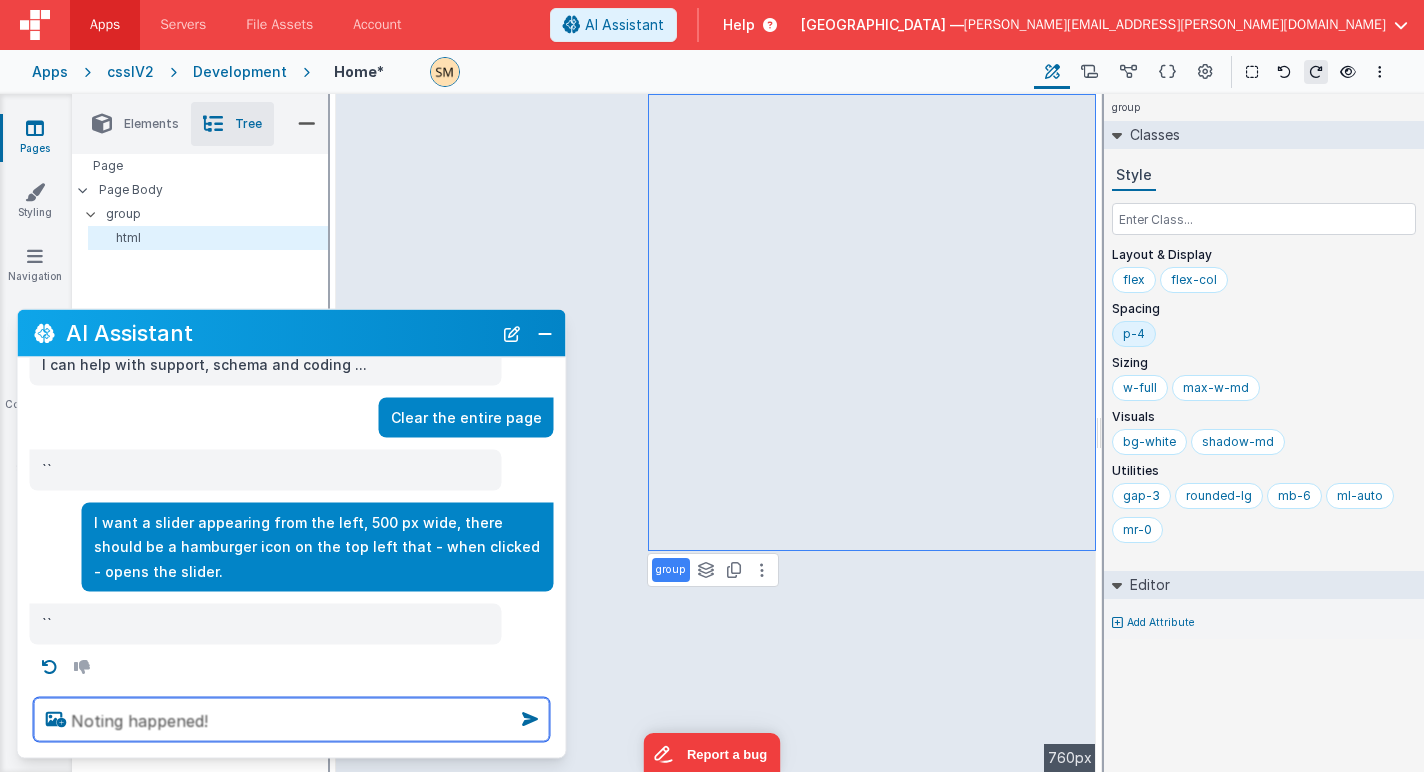 type on "Noting happened!" 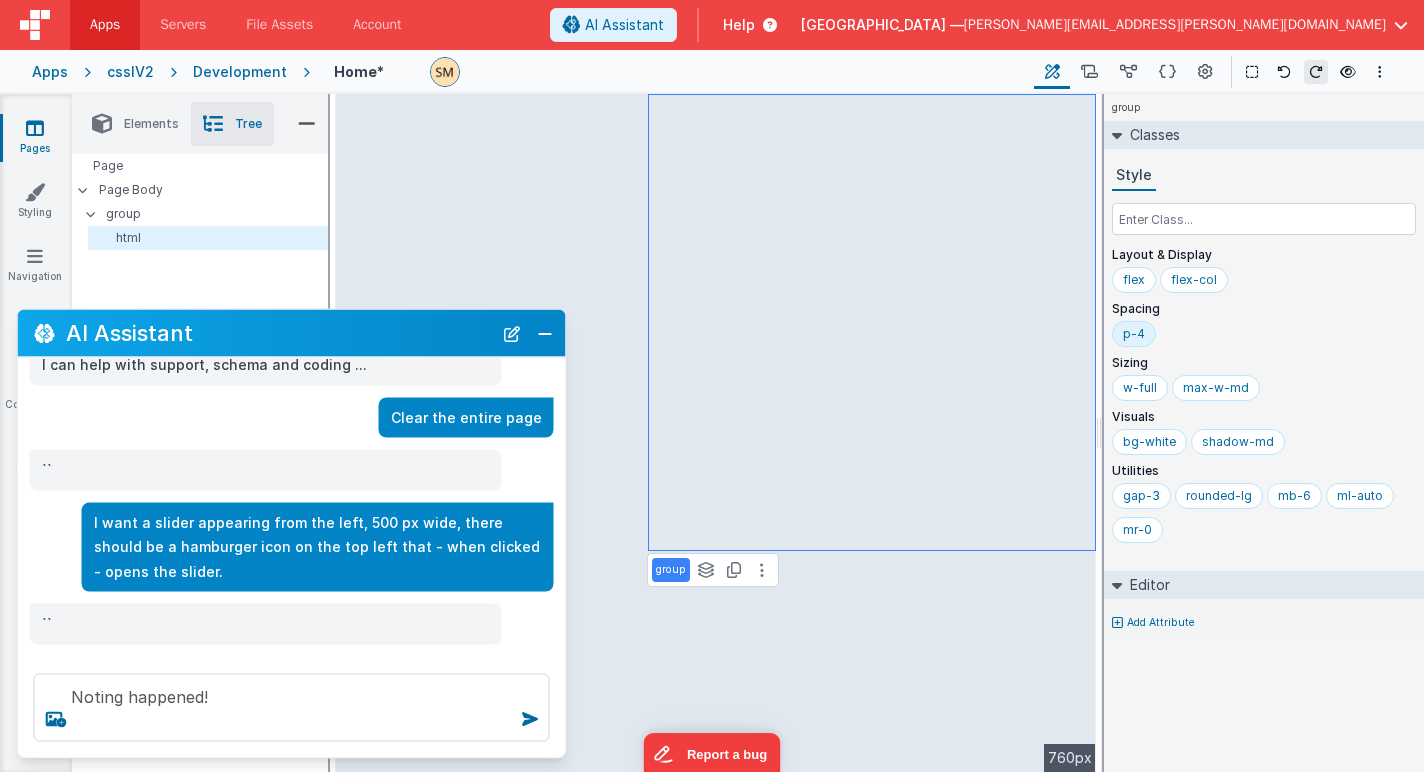 type 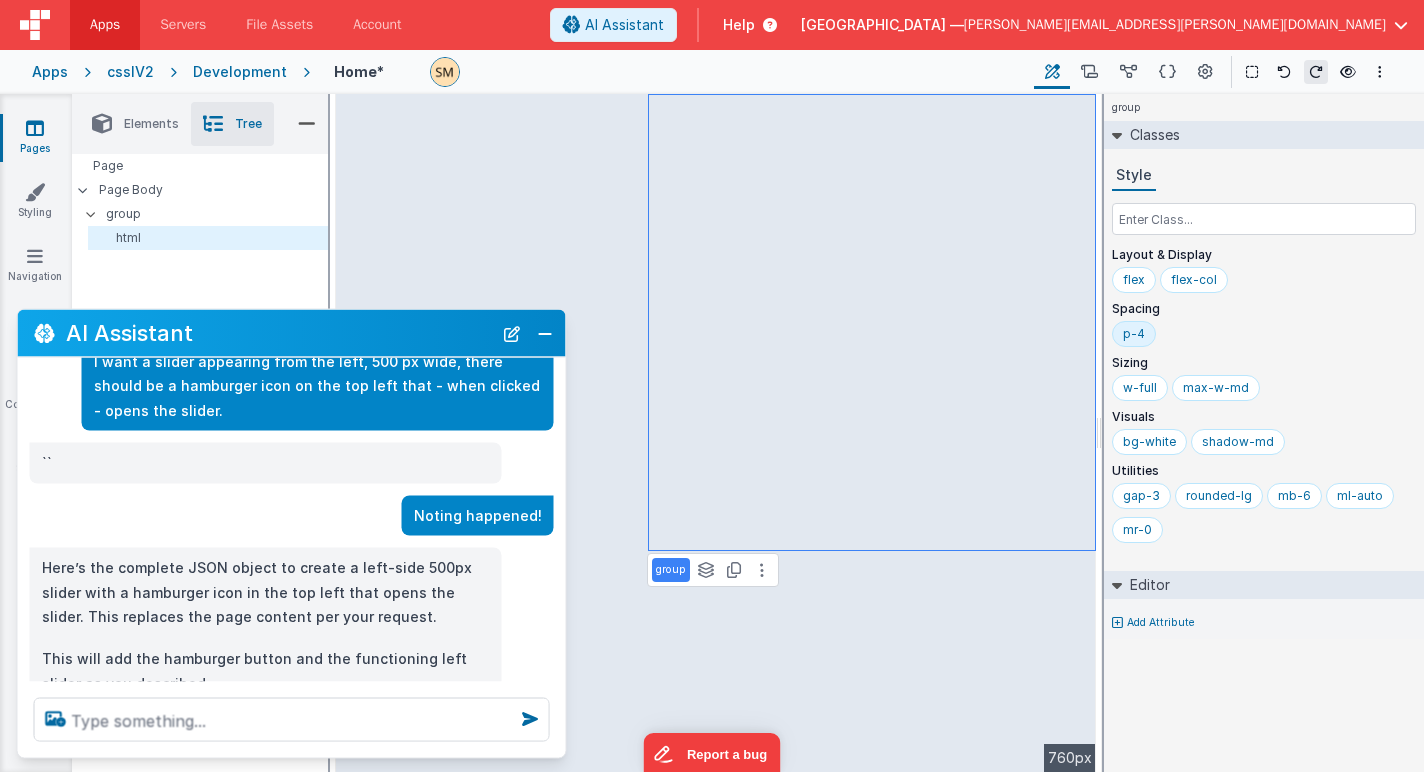 scroll, scrollTop: 208, scrollLeft: 0, axis: vertical 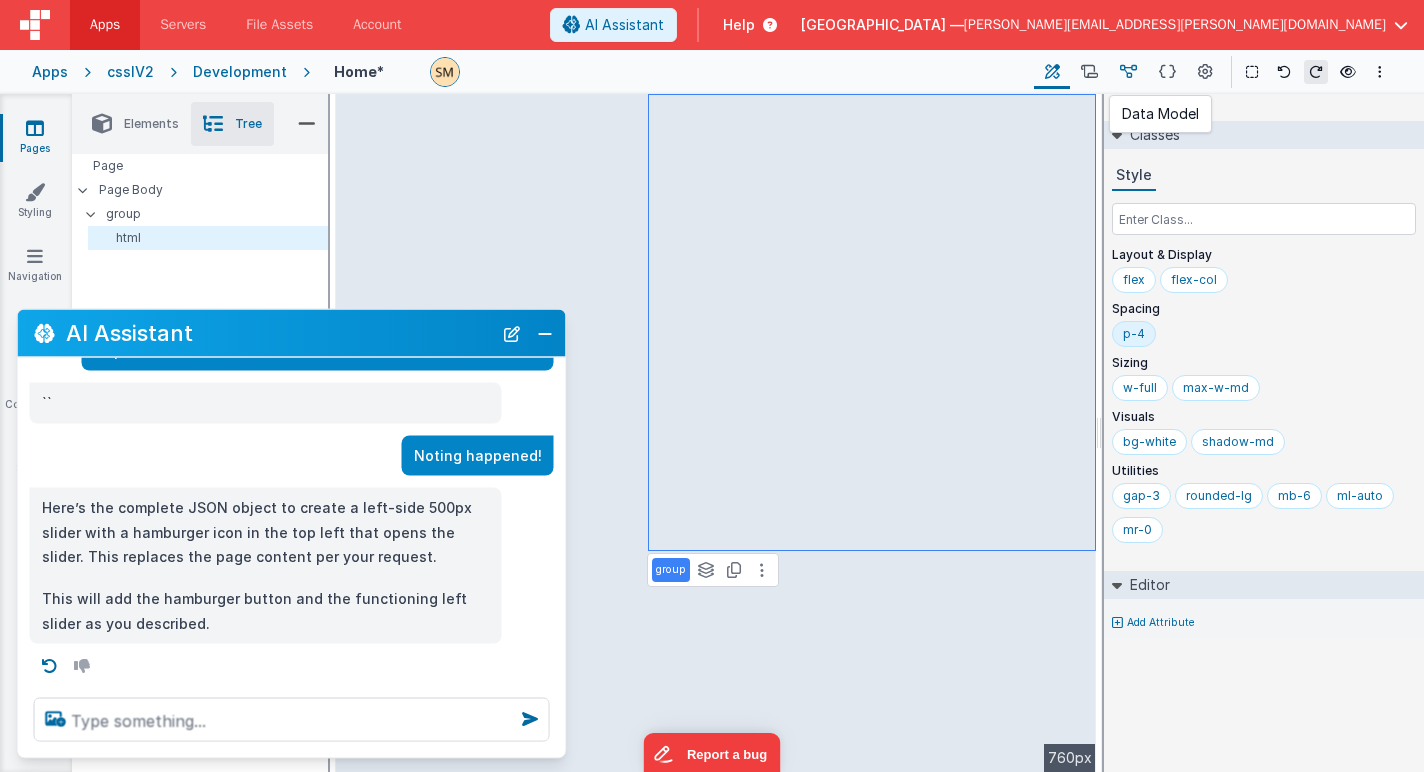 click at bounding box center (1128, 72) 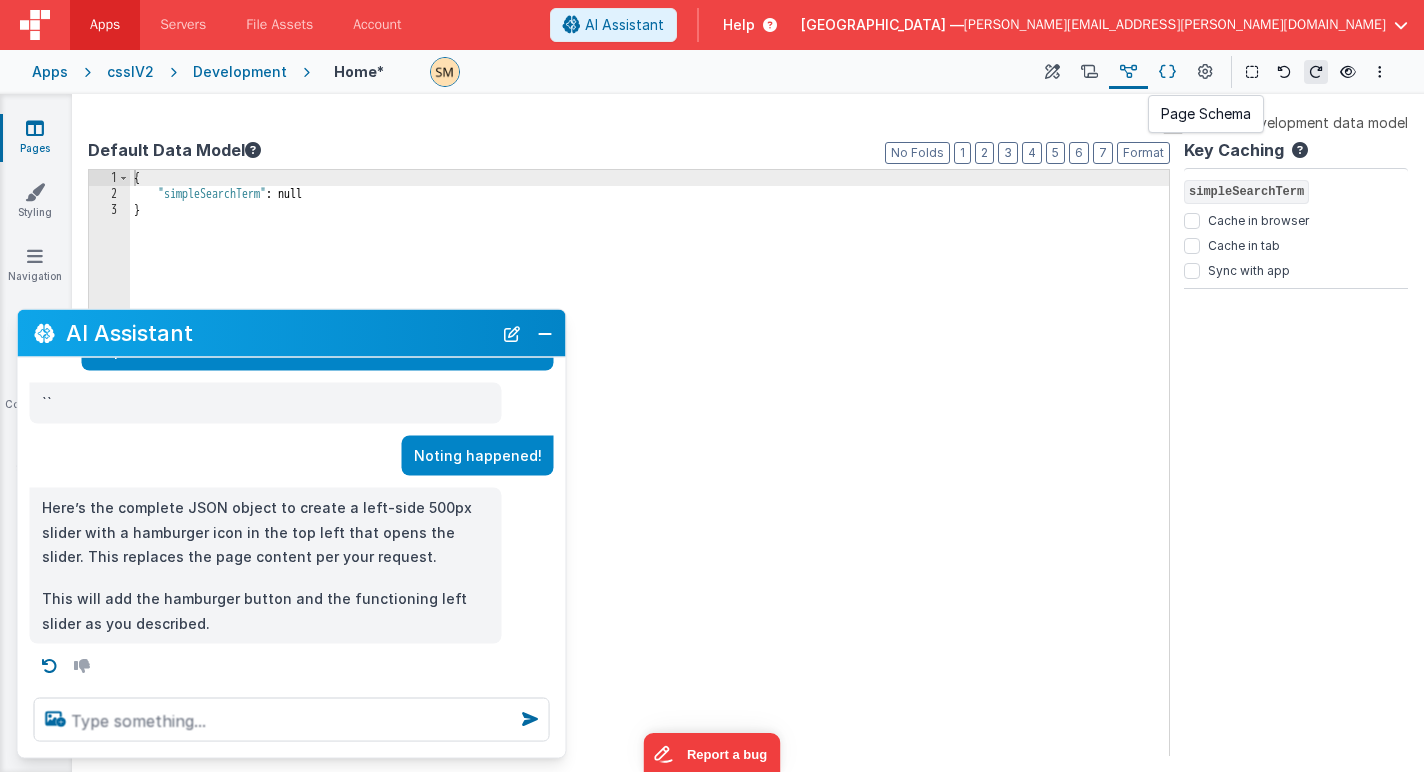 click at bounding box center [1167, 72] 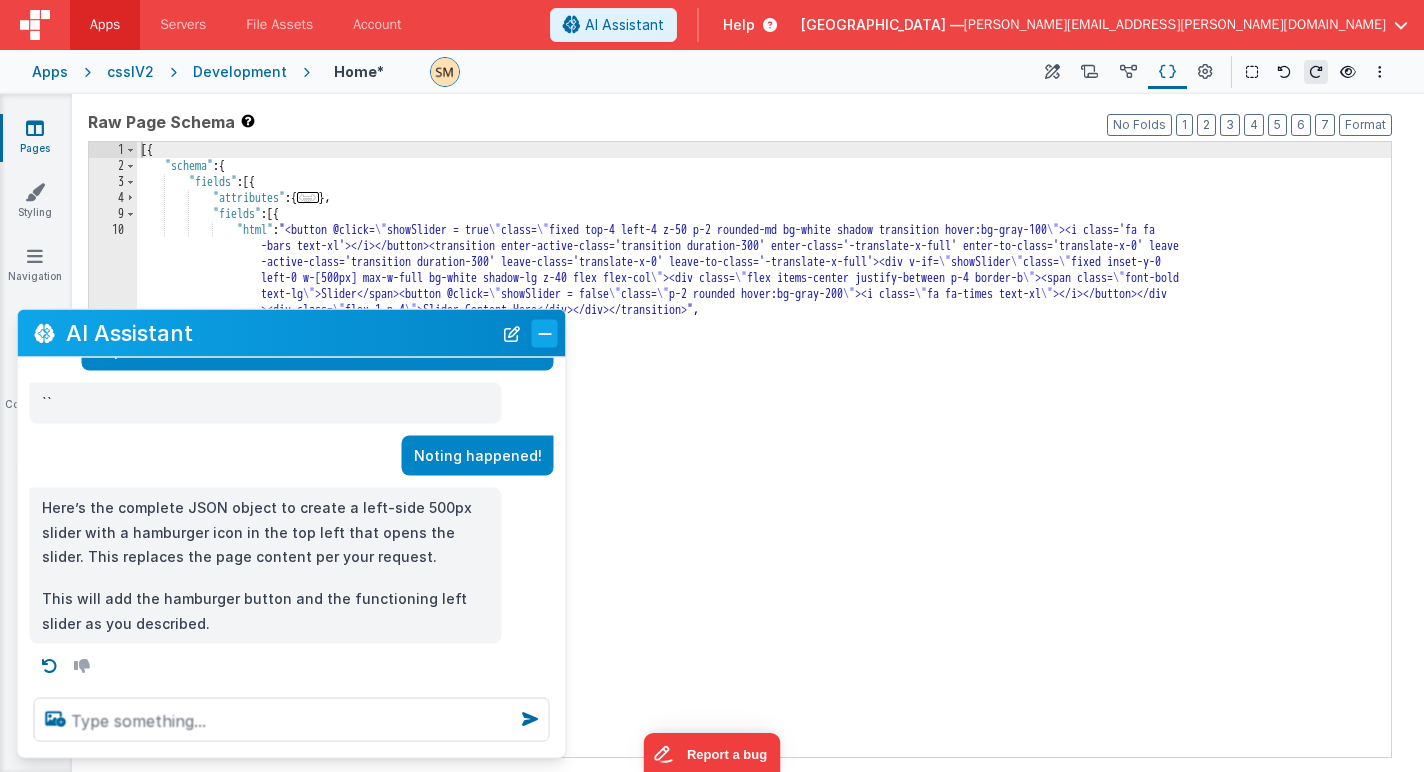 click at bounding box center [545, 333] 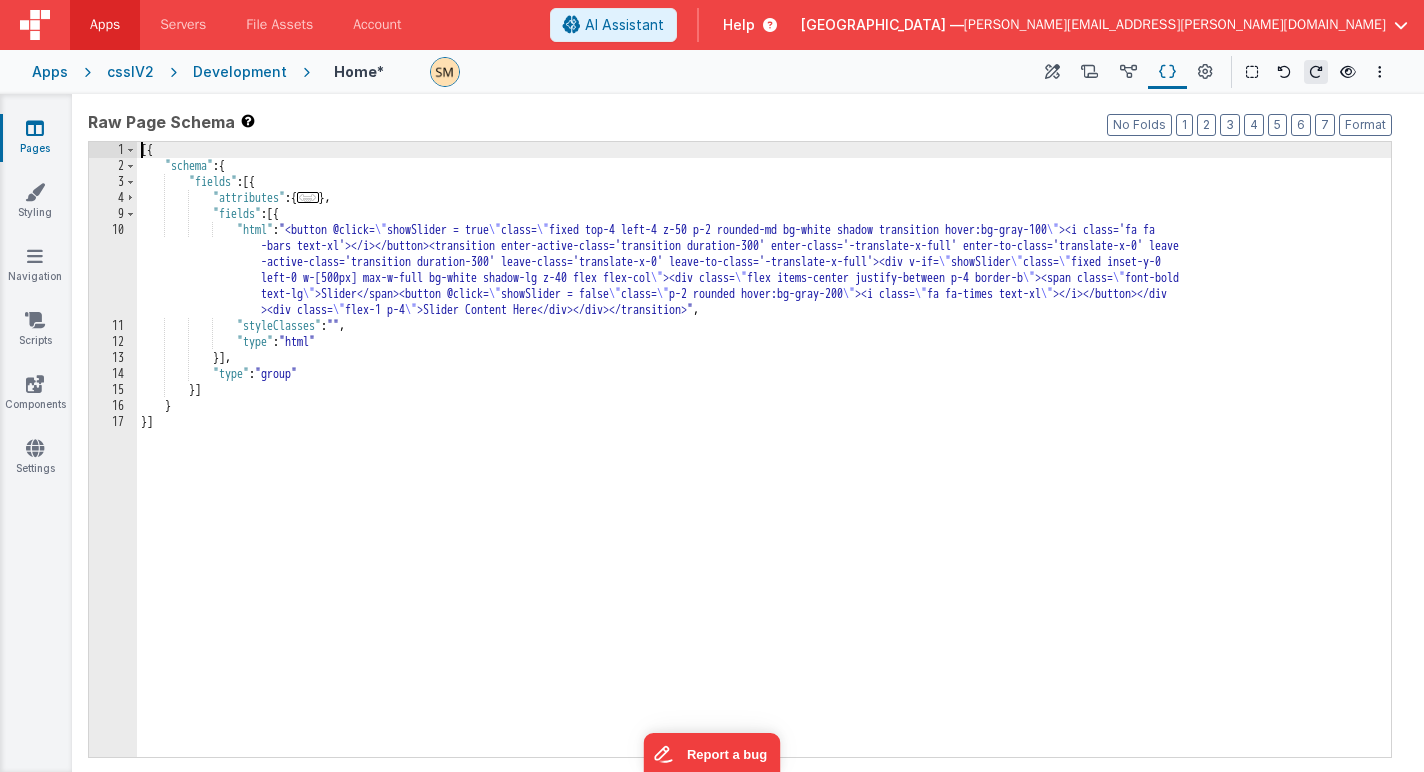 click on "10" at bounding box center (113, 270) 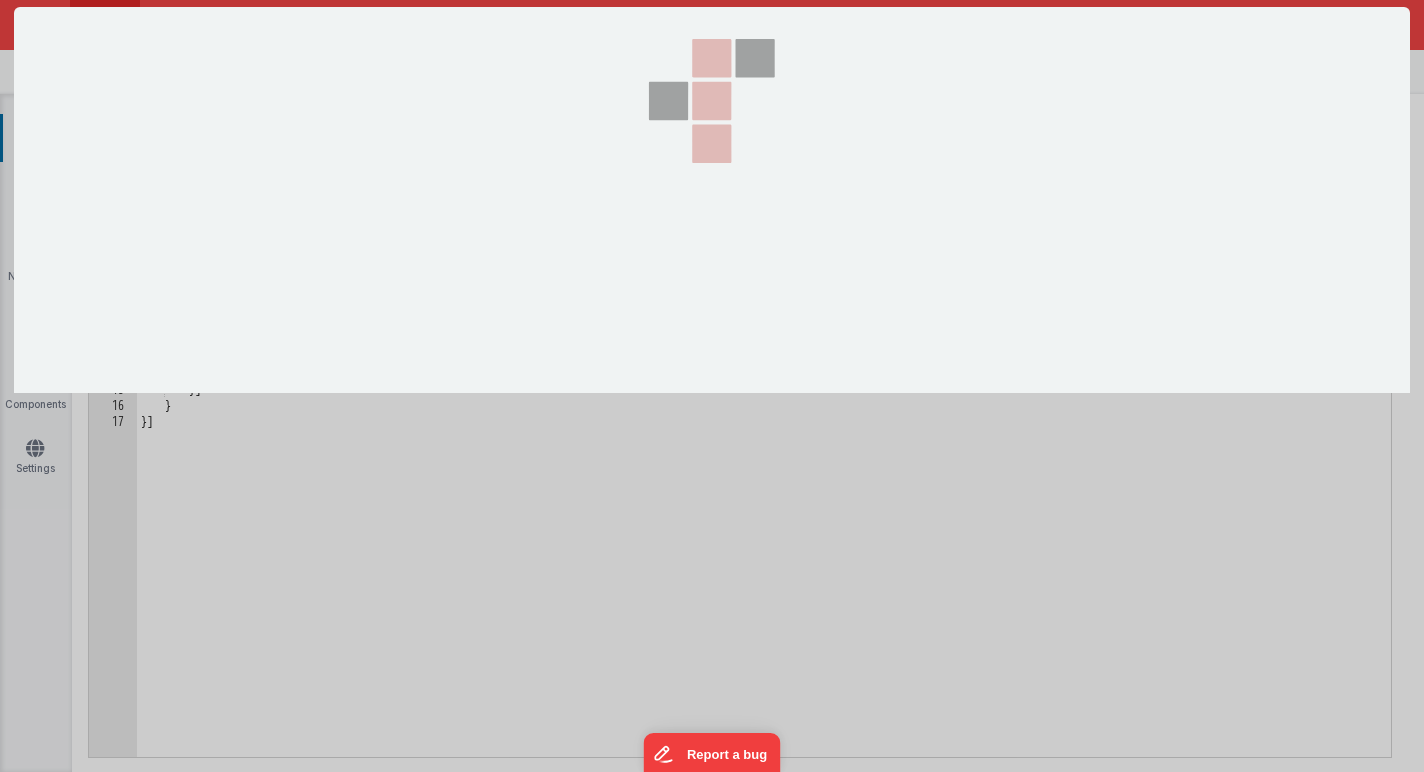 click at bounding box center [712, 200] 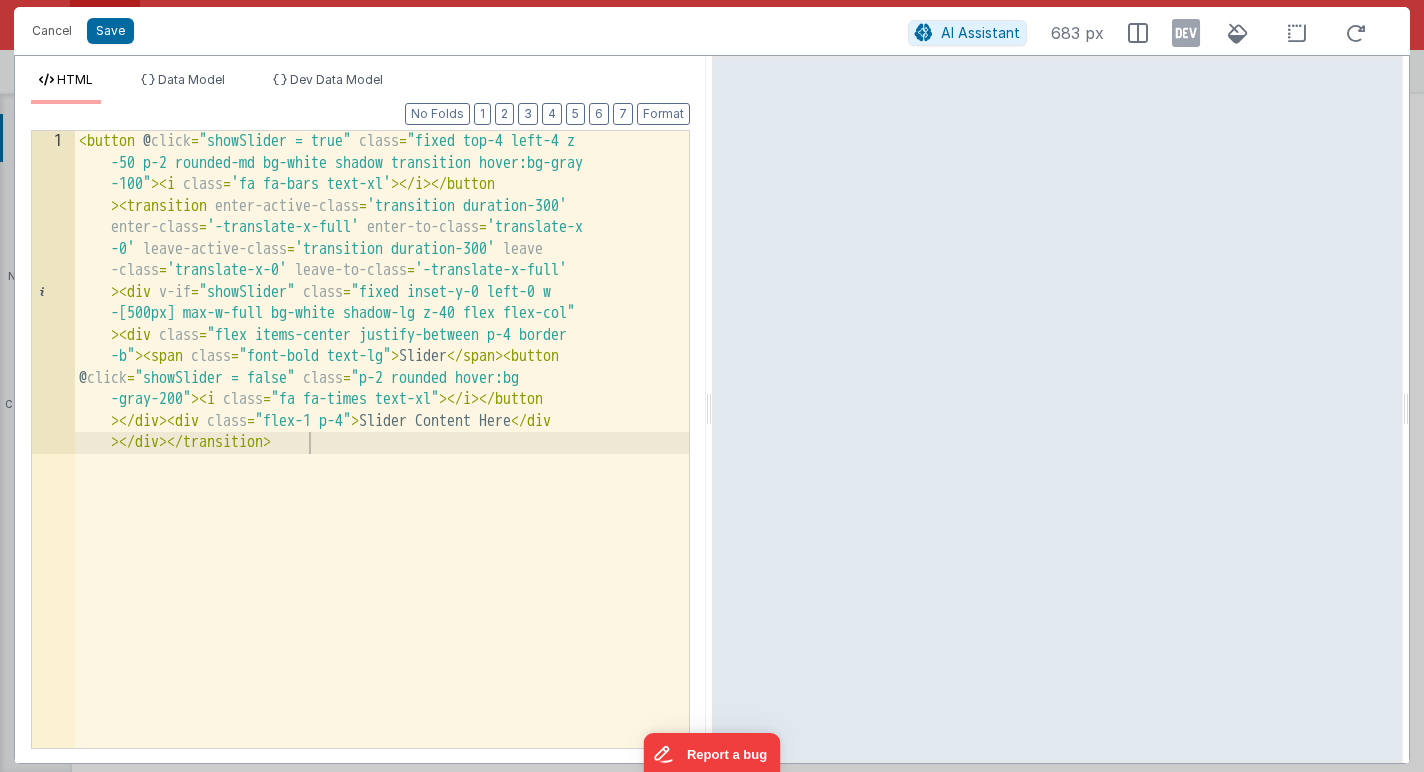 click on "< button   @ click = "showSlider = true"   class = "fixed top-4 left-4 z      -50 p-2 rounded-md bg-white shadow transition hover:bg-gray      -100" > < i   class = 'fa fa-bars text-xl' > </ i > </ button      > < transition   enter-active-class = 'transition duration-300'        enter-class = '-translate-x-full'   enter-to-class = 'translate-x      -0'   leave-active-class = 'transition duration-300'   leave      -class = 'translate-x-0'   leave-to-class = '-translate-x-full'      > < div   v-if = "showSlider"   class = "fixed inset-y-0 left-0 w      -[500px] max-w-full bg-white shadow-lg z-40 flex flex-col"      > < div   class = "flex items-center justify-between p-4 border      -b" > < span   class = "font-bold text-lg" > Slider </ span > < button       @ click = "showSlider = false"   class = "p-2 rounded hover:bg      -gray-200" > < i   class = "fa fa-times text-xl" > </ i > </ button      > </ div > < div   class = "flex-1 p-4" > Slider Content Here >" at bounding box center [382, 762] 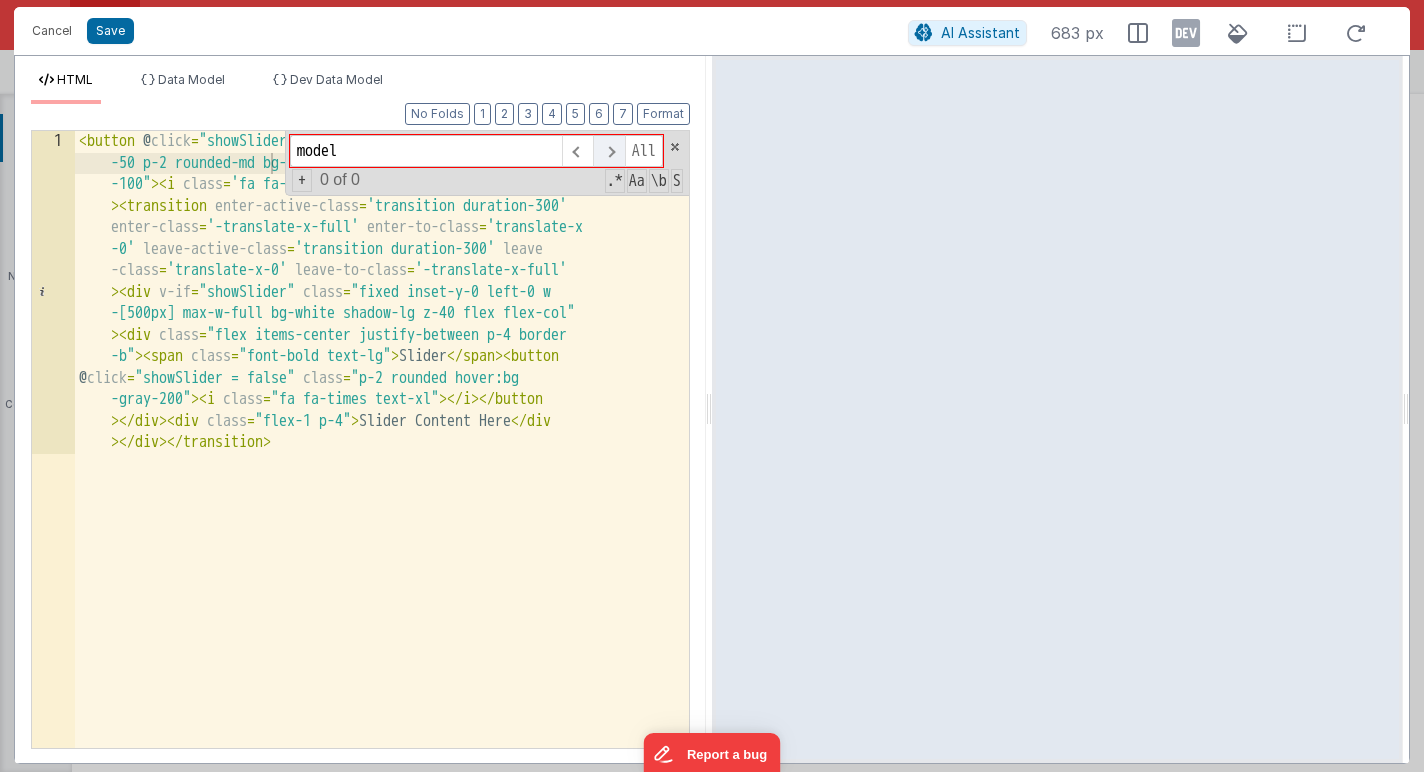 type on "model" 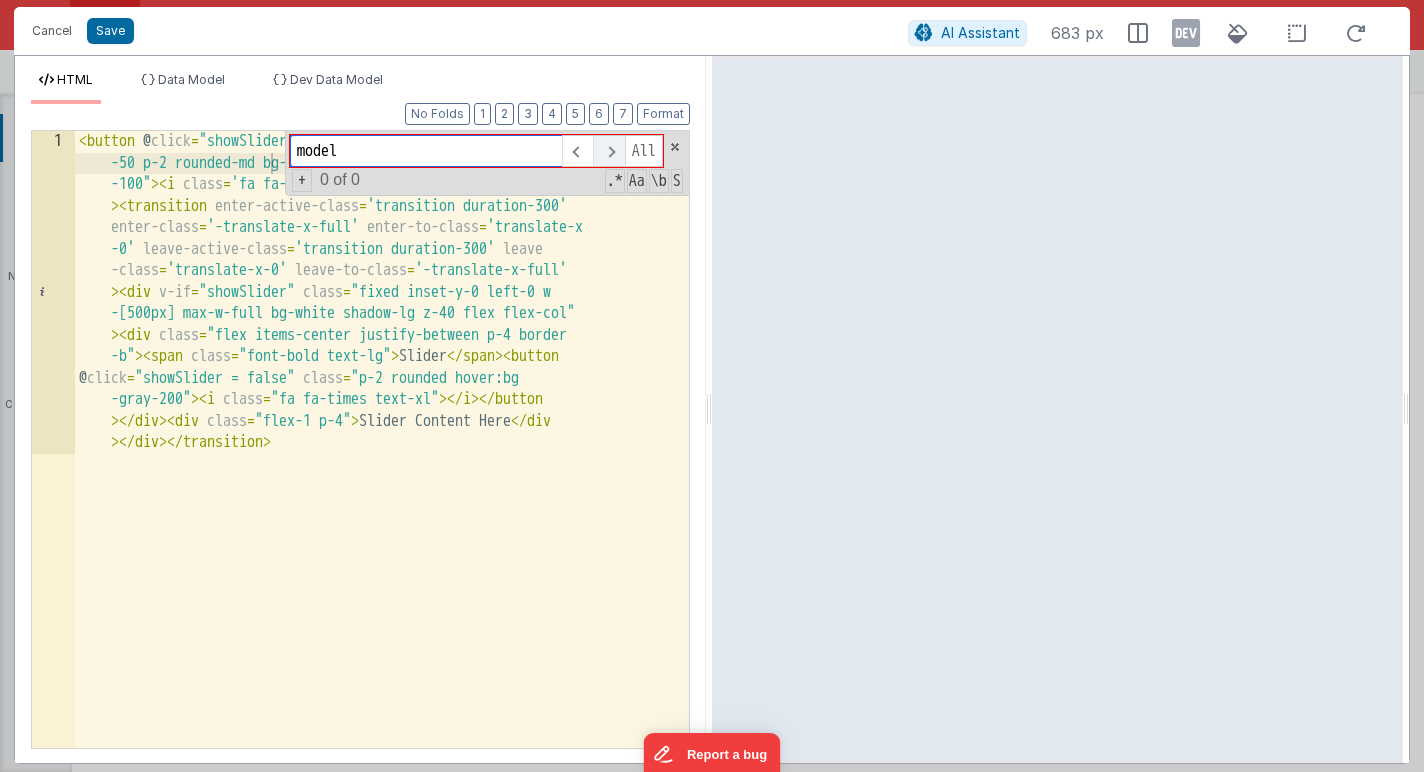click at bounding box center [608, 151] 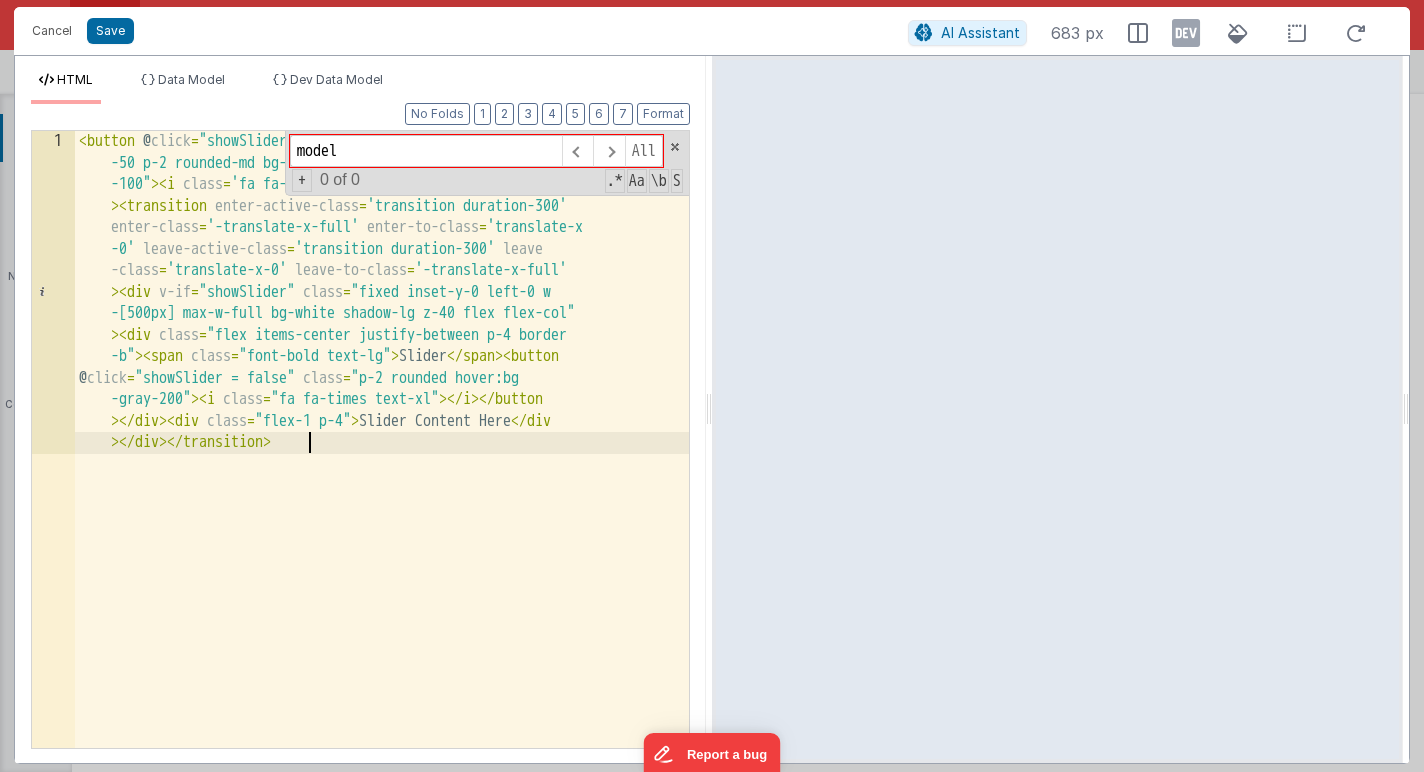 click on "< button   @ click = "showSlider = true"   class = "fixed top-4 left-4 z      -50 p-2 rounded-md bg-white shadow transition hover:bg-gray      -100" > < i   class = 'fa fa-bars text-xl' > </ i > </ button      > < transition   enter-active-class = 'transition duration-300'        enter-class = '-translate-x-full'   enter-to-class = 'translate-x      -0'   leave-active-class = 'transition duration-300'   leave      -class = 'translate-x-0'   leave-to-class = '-translate-x-full'      > < div   v-if = "showSlider"   class = "fixed inset-y-0 left-0 w      -[500px] max-w-full bg-white shadow-lg z-40 flex flex-col"      > < div   class = "flex items-center justify-between p-4 border      -b" > < span   class = "font-bold text-lg" > Slider </ span > < button       @ click = "showSlider = false"   class = "p-2 rounded hover:bg      -gray-200" > < i   class = "fa fa-times text-xl" > </ i > </ button      > </ div > < div   class = "flex-1 p-4" > Slider Content Here >" at bounding box center (382, 762) 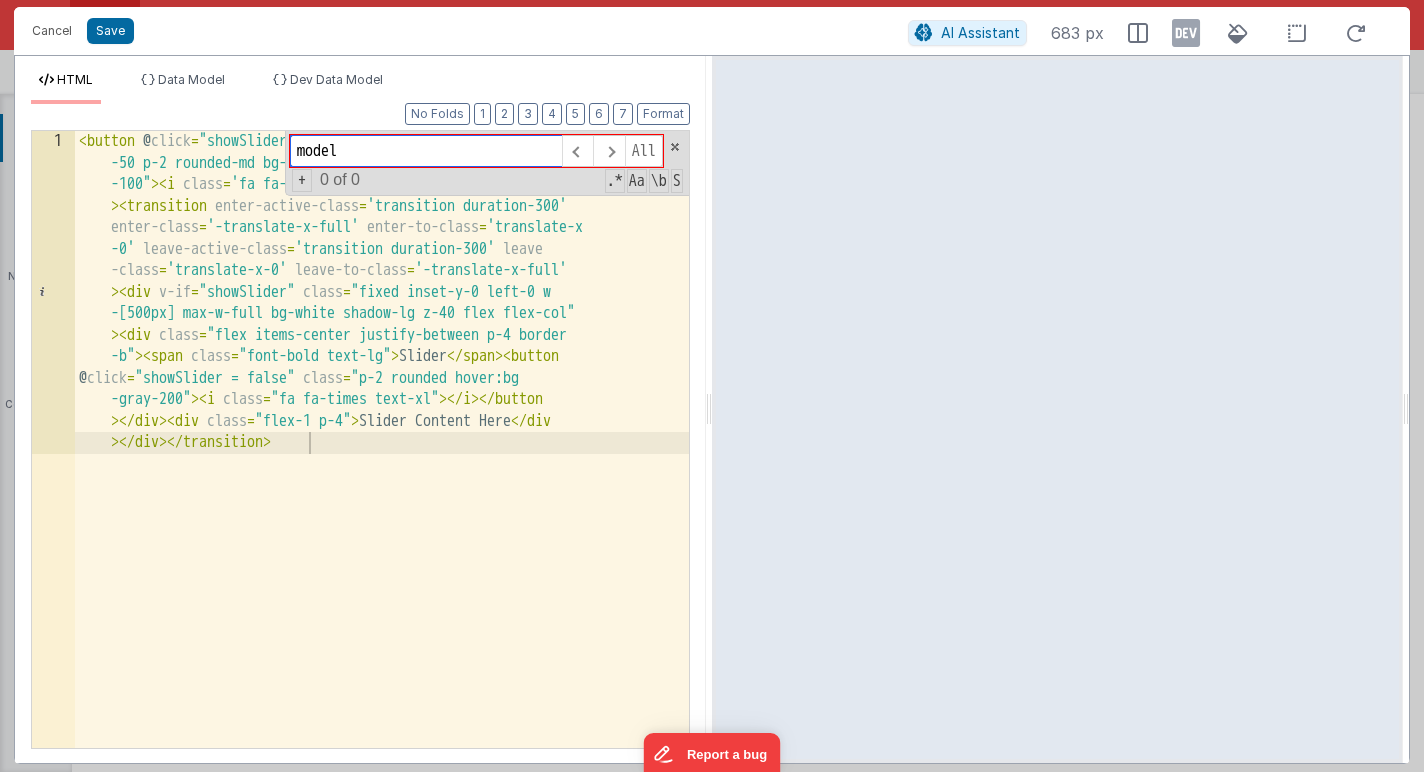 click on "model All Replace All + 0 of 0 .* Aa \b S" at bounding box center [487, 163] 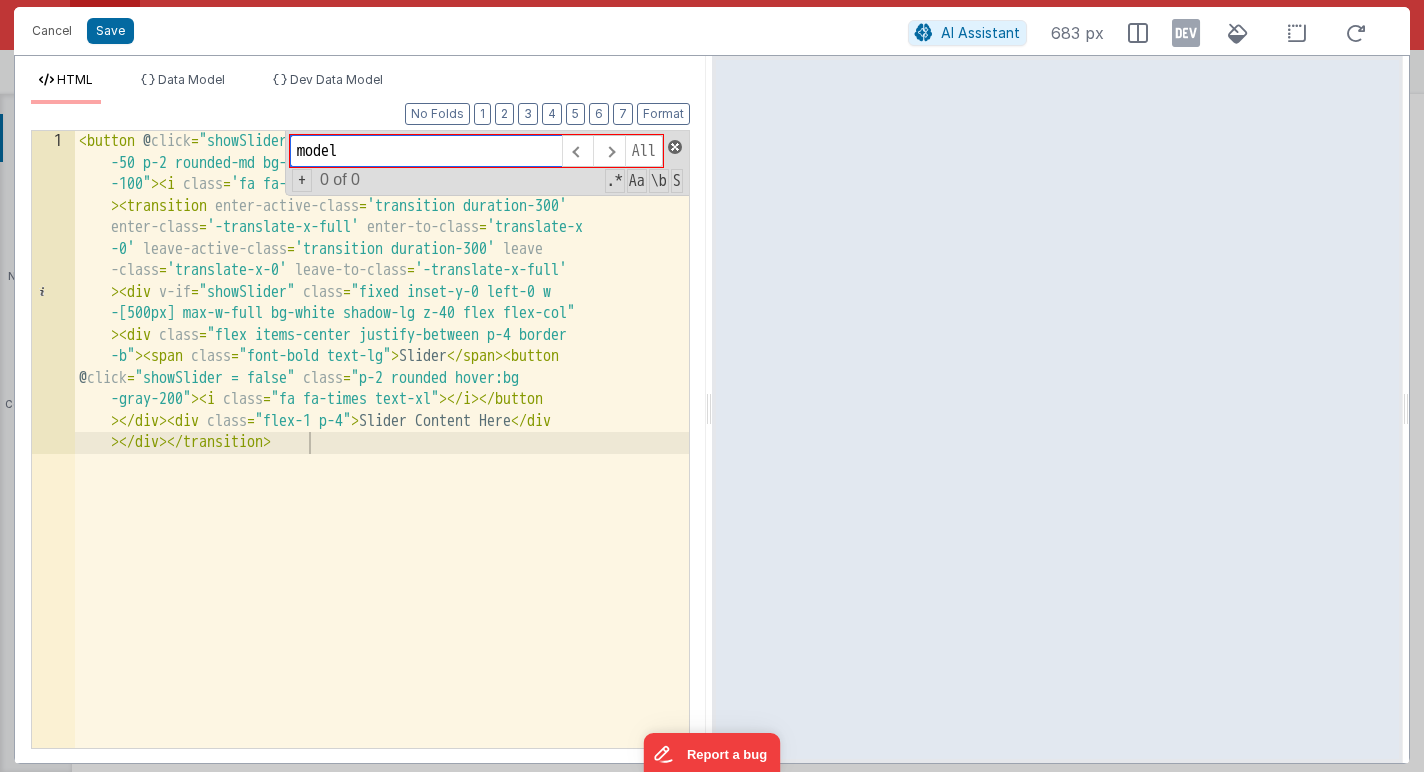 click at bounding box center (675, 147) 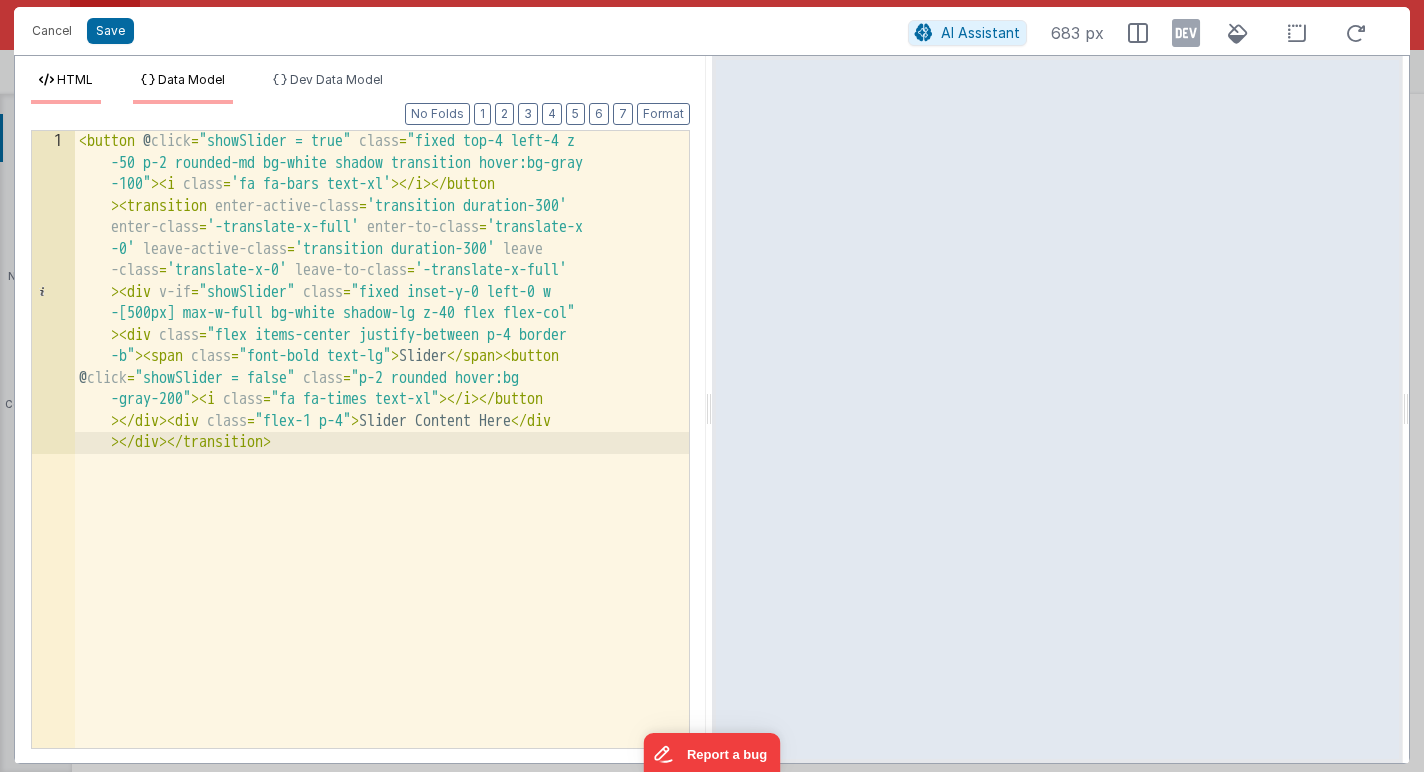 click on "Data Model" at bounding box center (191, 79) 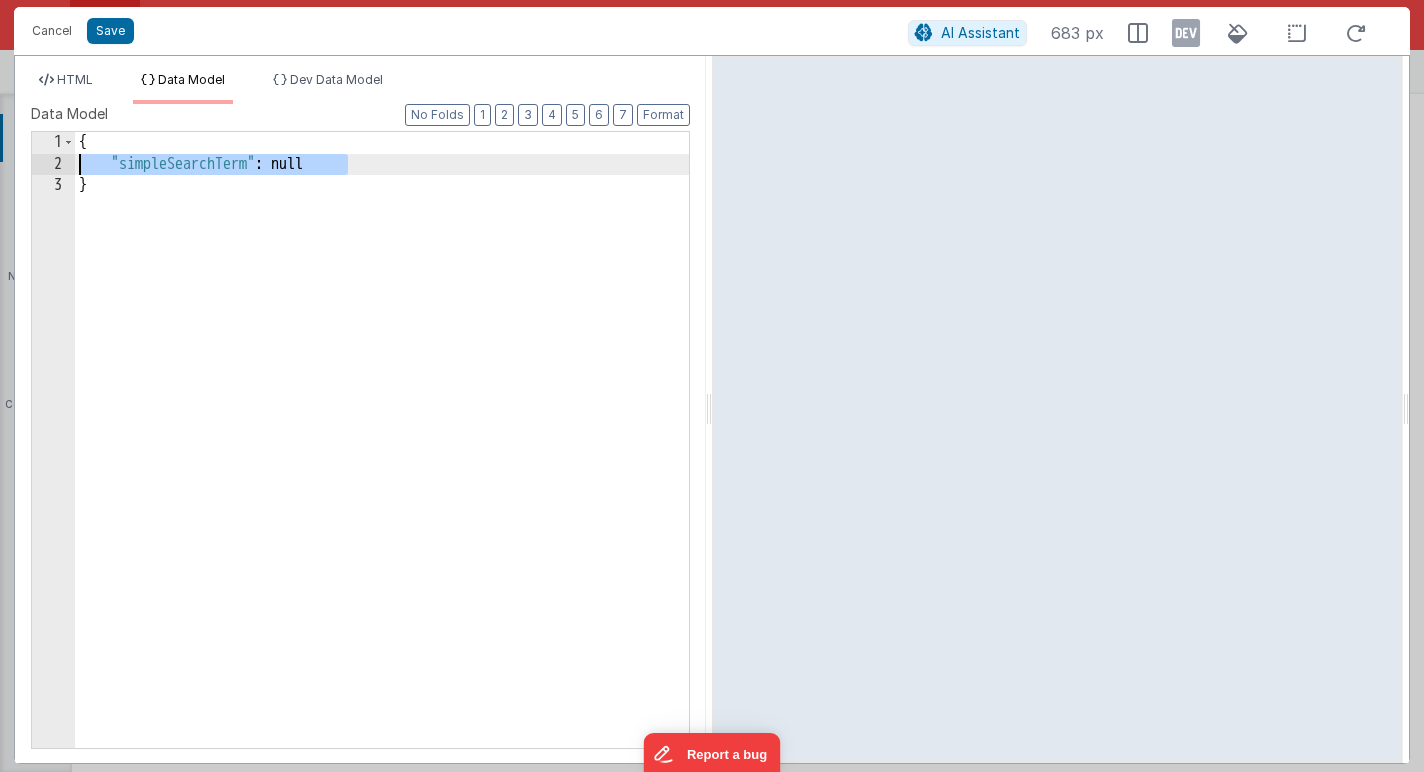 drag, startPoint x: 350, startPoint y: 159, endPoint x: 64, endPoint y: 161, distance: 286.007 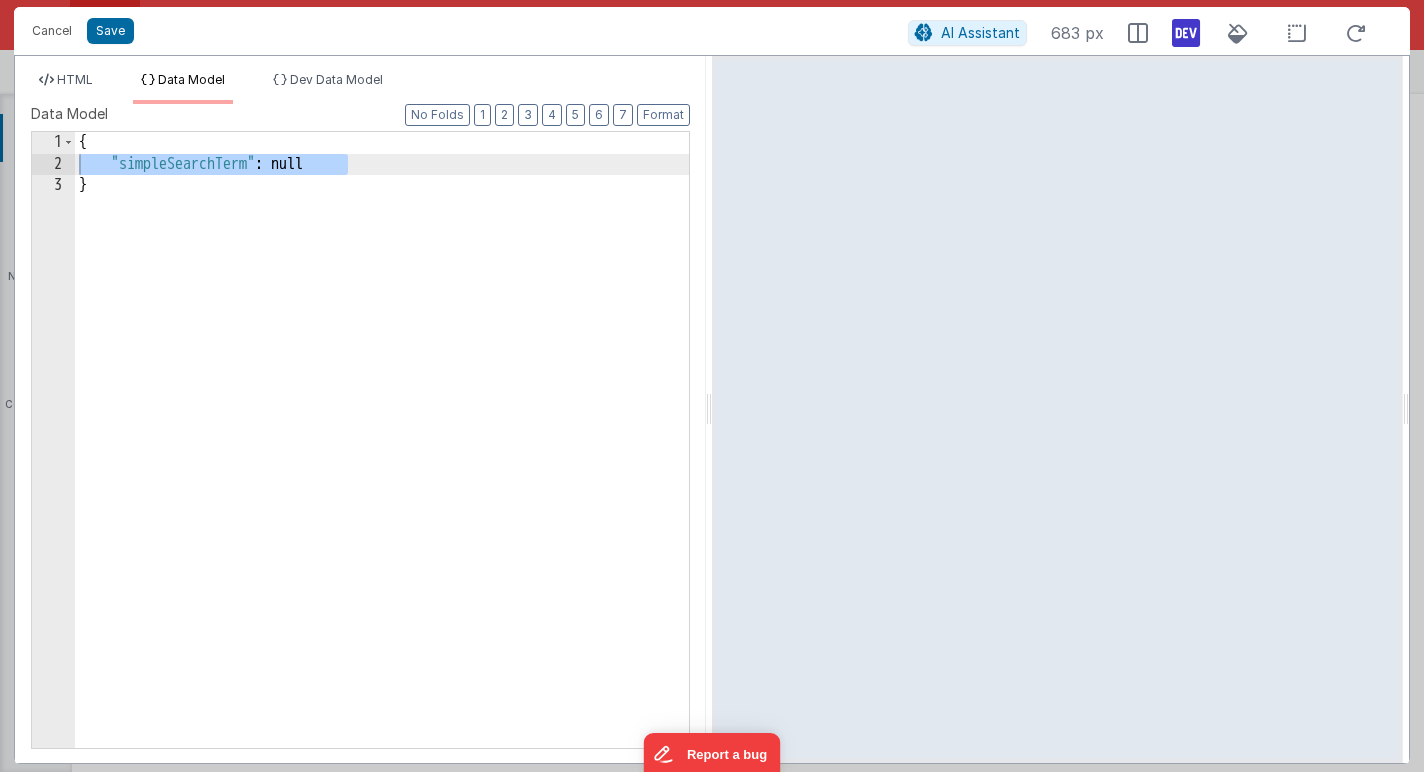 click at bounding box center (1186, 33) 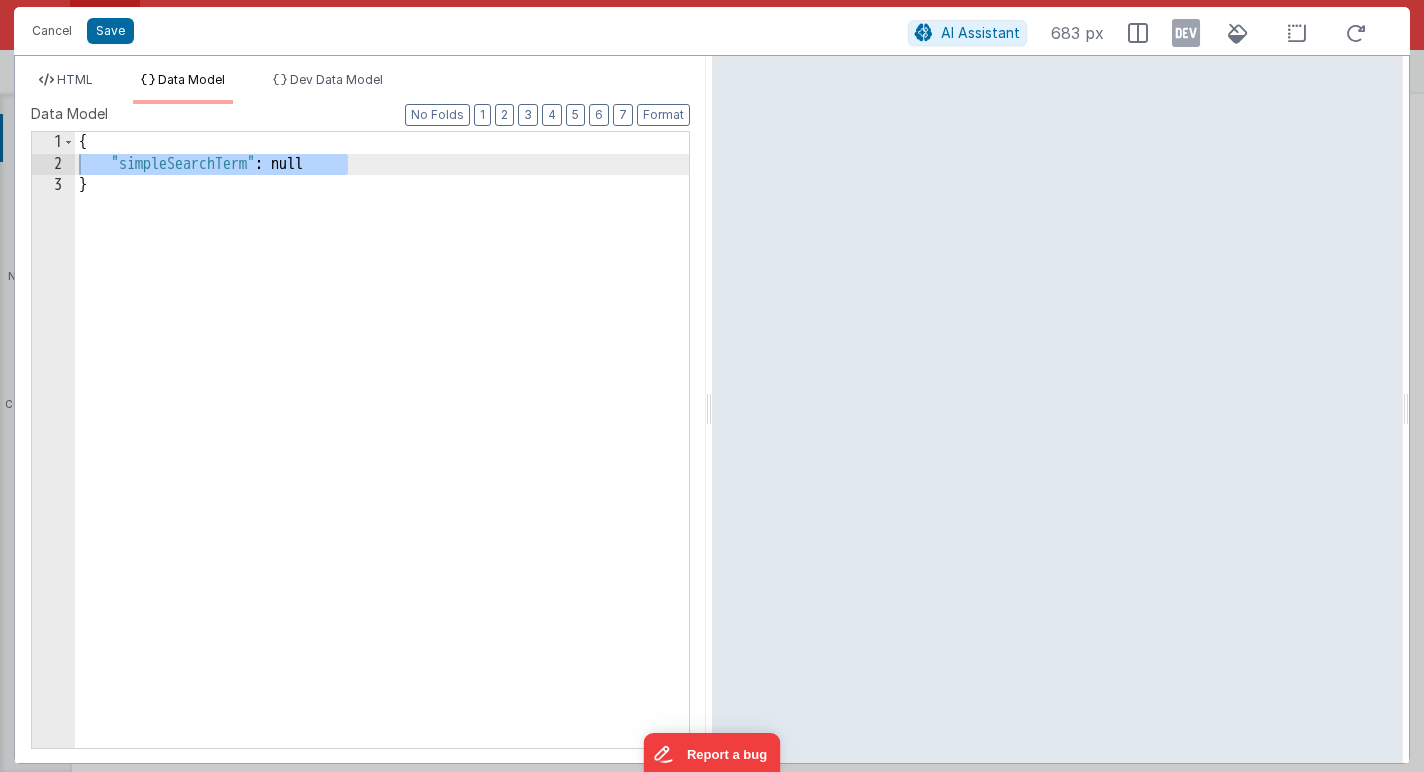 click at bounding box center (1186, 33) 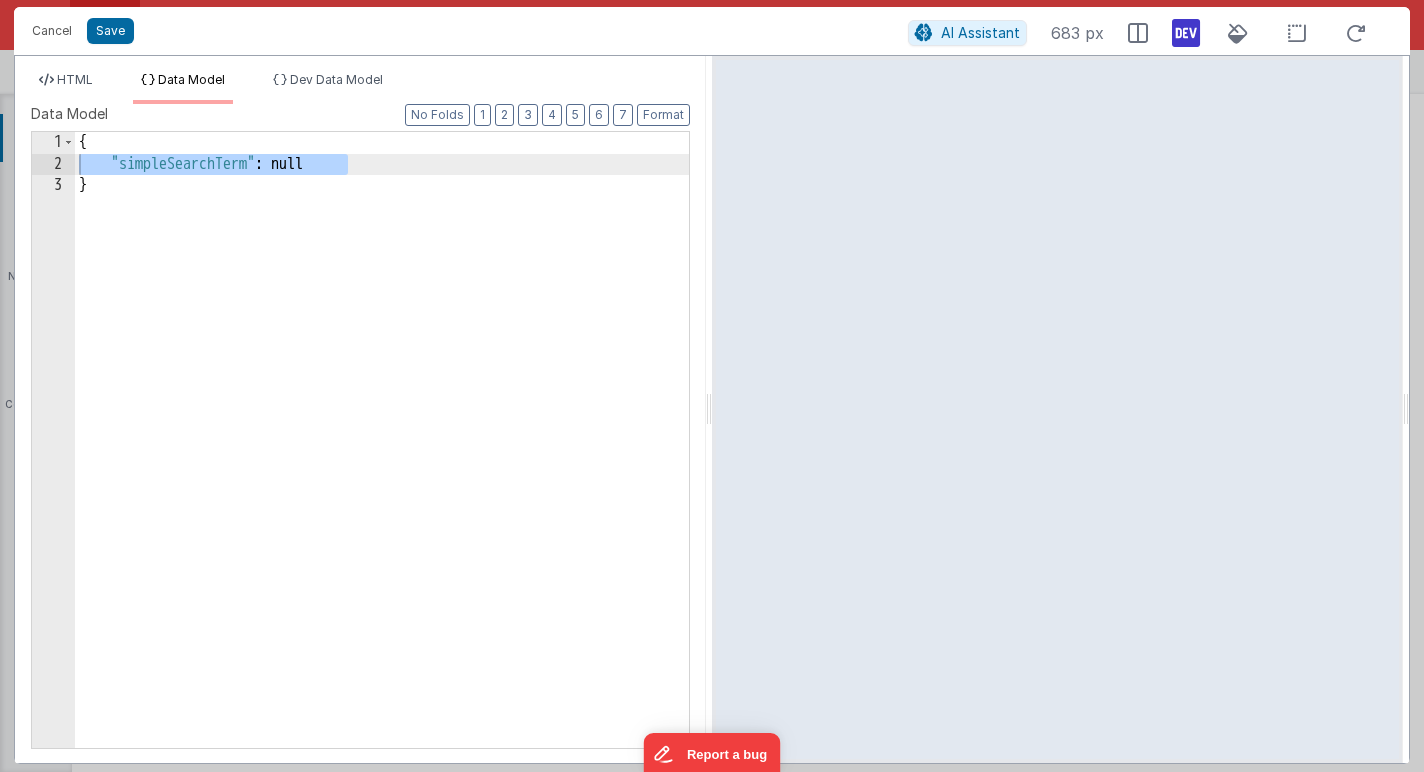 click at bounding box center (1186, 33) 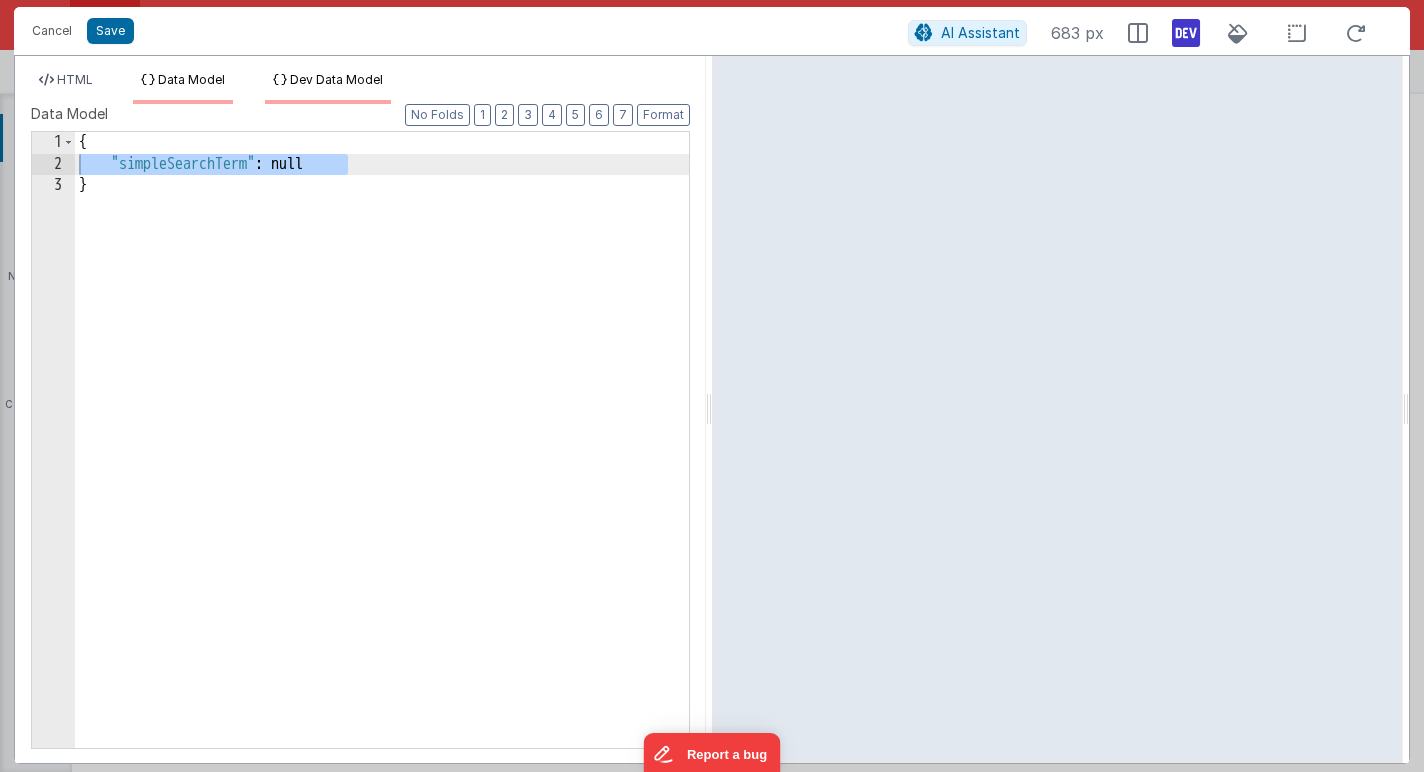 click on "Dev Data Model" at bounding box center [336, 79] 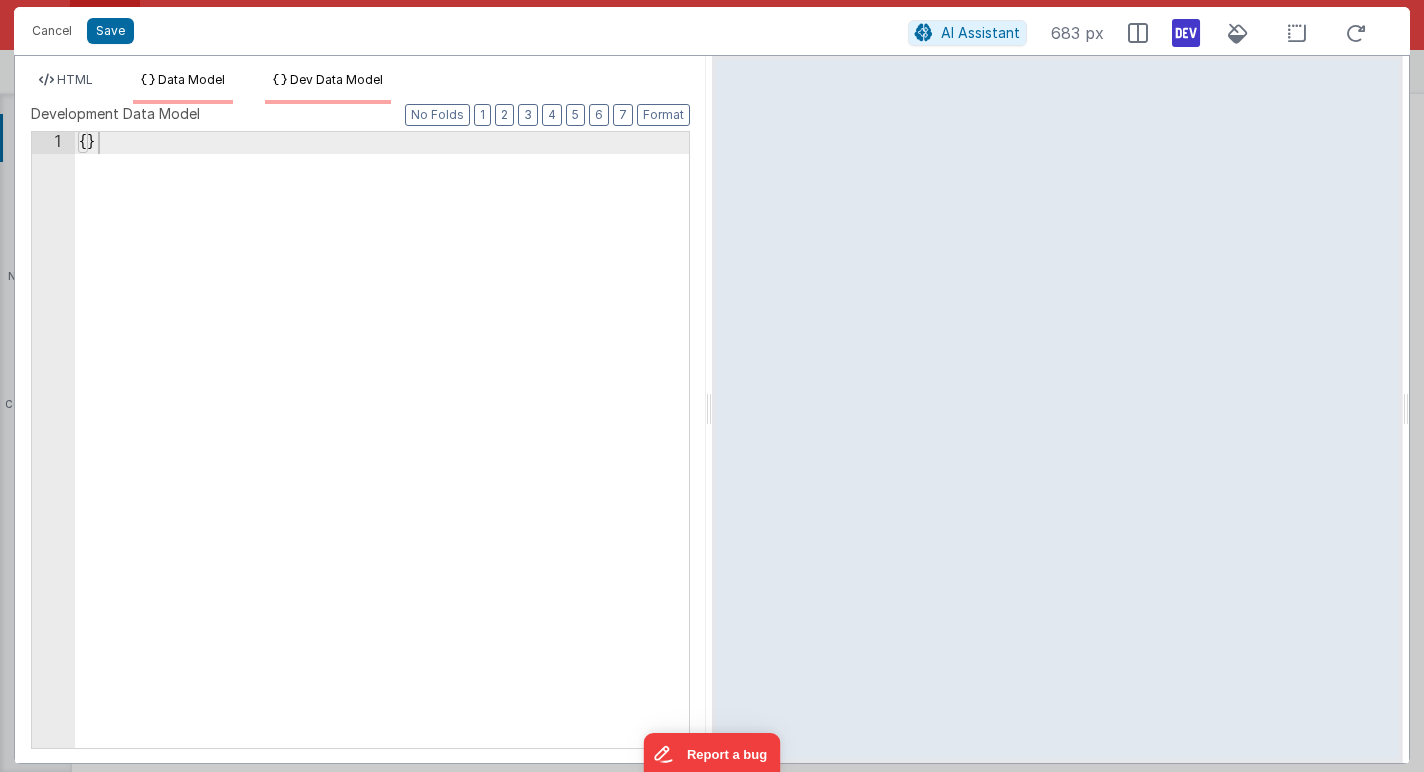 click on "Data Model" at bounding box center [191, 79] 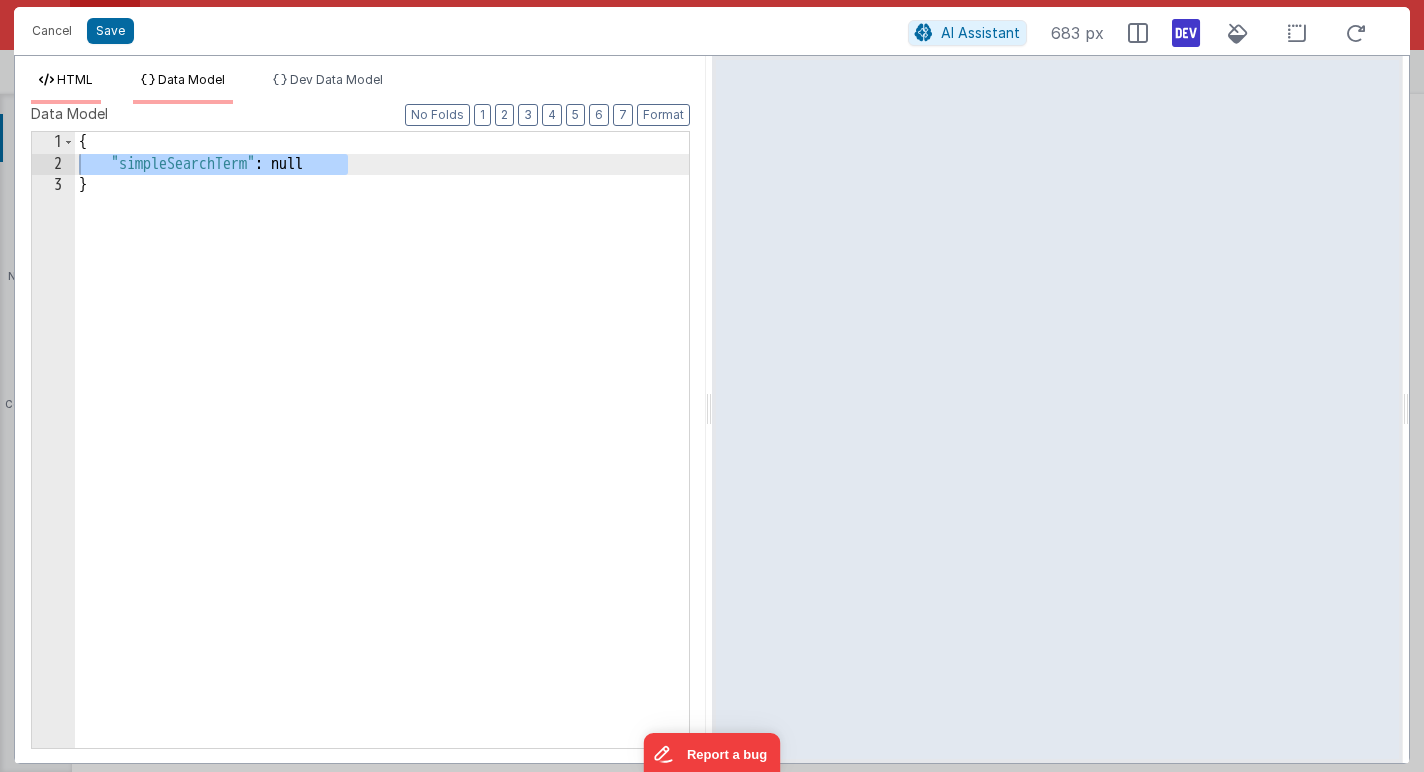 click on "HTML" at bounding box center [75, 79] 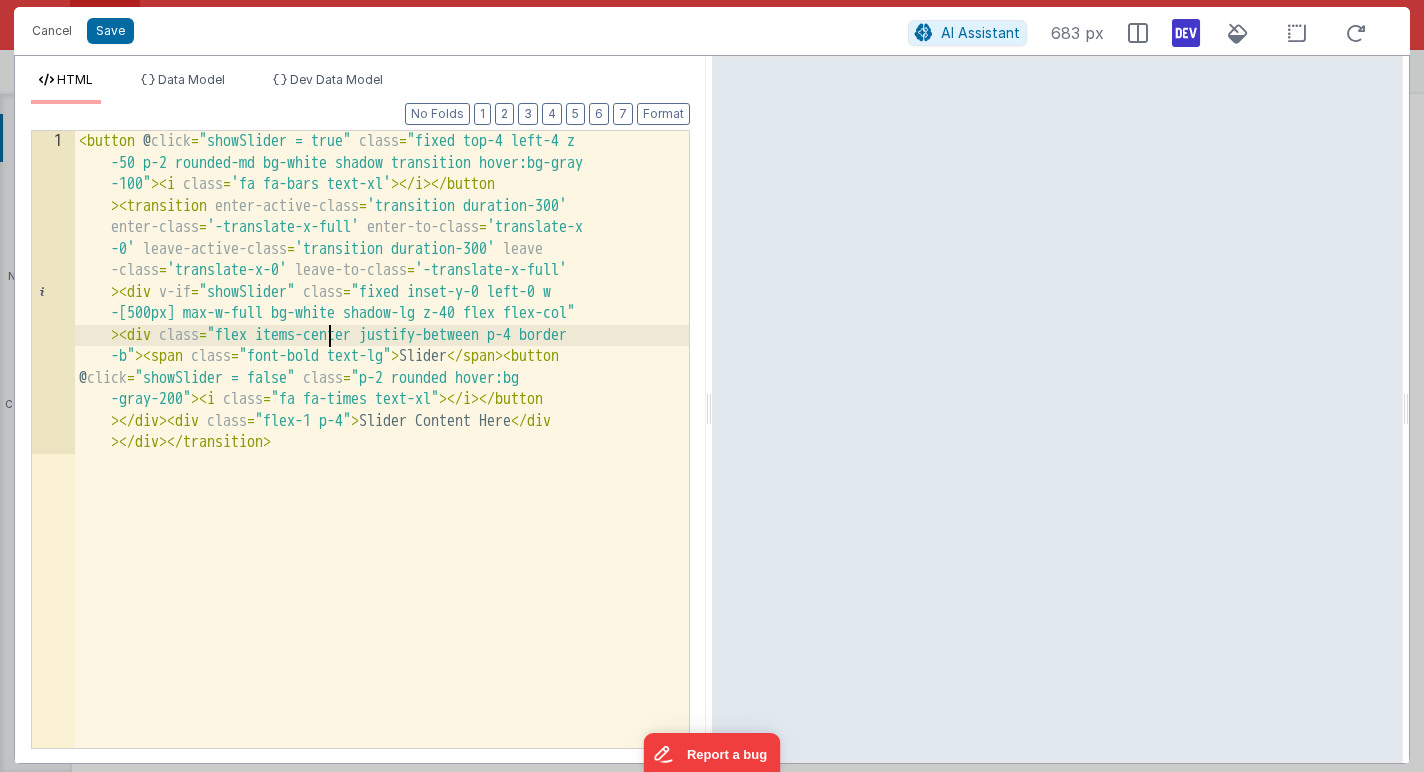 click on "< button   @ click = "showSlider = true"   class = "fixed top-4 left-4 z      -50 p-2 rounded-md bg-white shadow transition hover:bg-gray      -100" > < i   class = 'fa fa-bars text-xl' > </ i > </ button      > < transition   enter-active-class = 'transition duration-300'        enter-class = '-translate-x-full'   enter-to-class = 'translate-x      -0'   leave-active-class = 'transition duration-300'   leave      -class = 'translate-x-0'   leave-to-class = '-translate-x-full'      > < div   v-if = "showSlider"   class = "fixed inset-y-0 left-0 w      -[500px] max-w-full bg-white shadow-lg z-40 flex flex-col"      > < div   class = "flex items-center justify-between p-4 border      -b" > < span   class = "font-bold text-lg" > Slider </ span > < button       @ click = "showSlider = false"   class = "p-2 rounded hover:bg      -gray-200" > < i   class = "fa fa-times text-xl" > </ i > </ button      > </ div > < div   class = "flex-1 p-4" > Slider Content Here >" at bounding box center (382, 762) 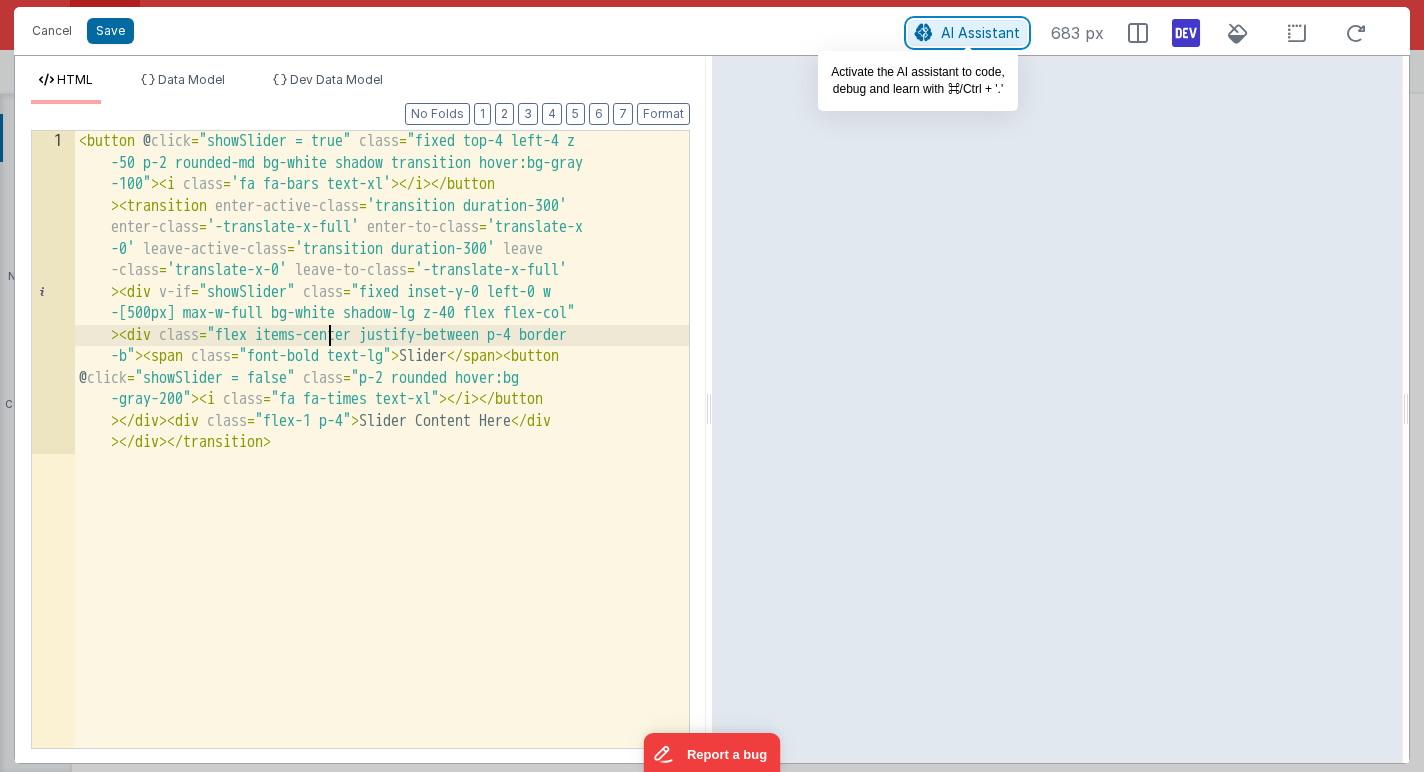 click on "AI Assistant" at bounding box center [980, 32] 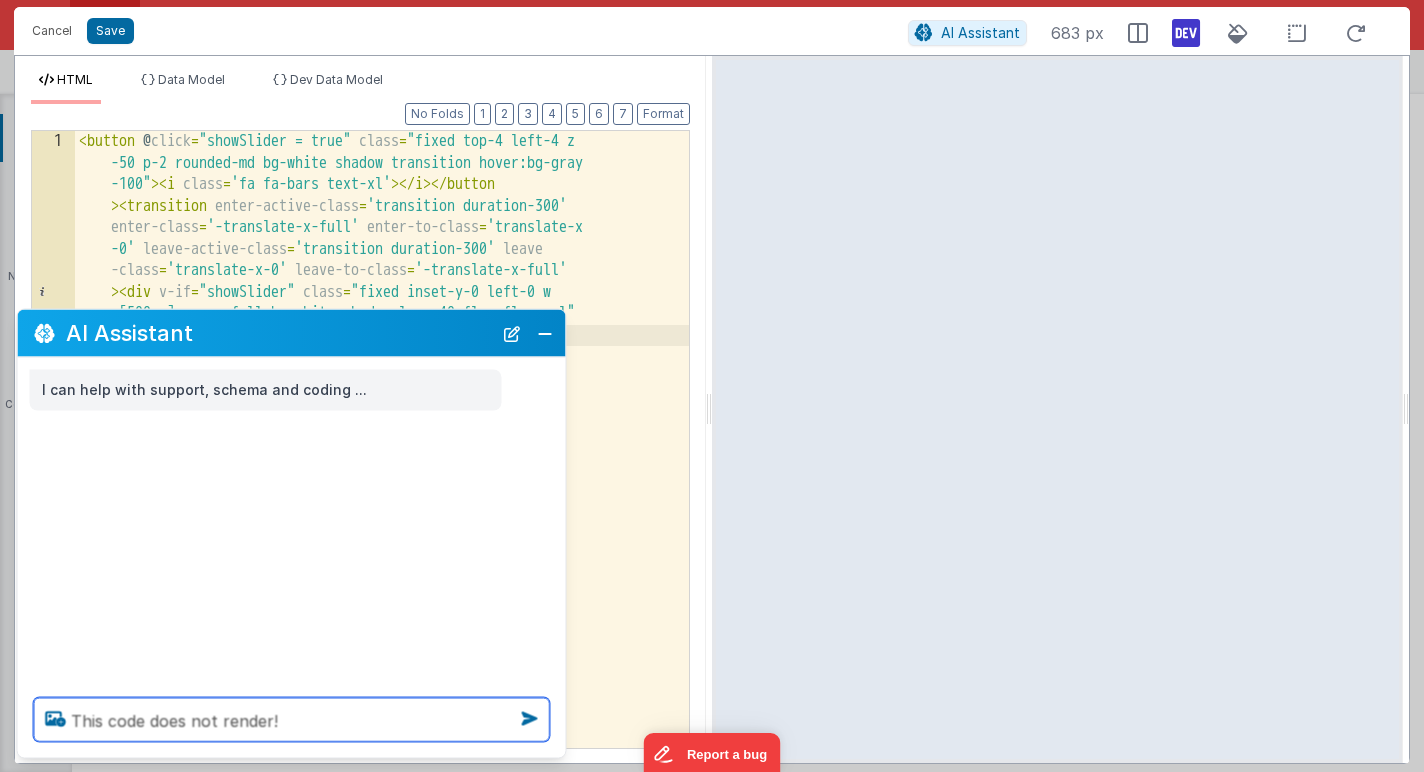 type on "This code does not render!" 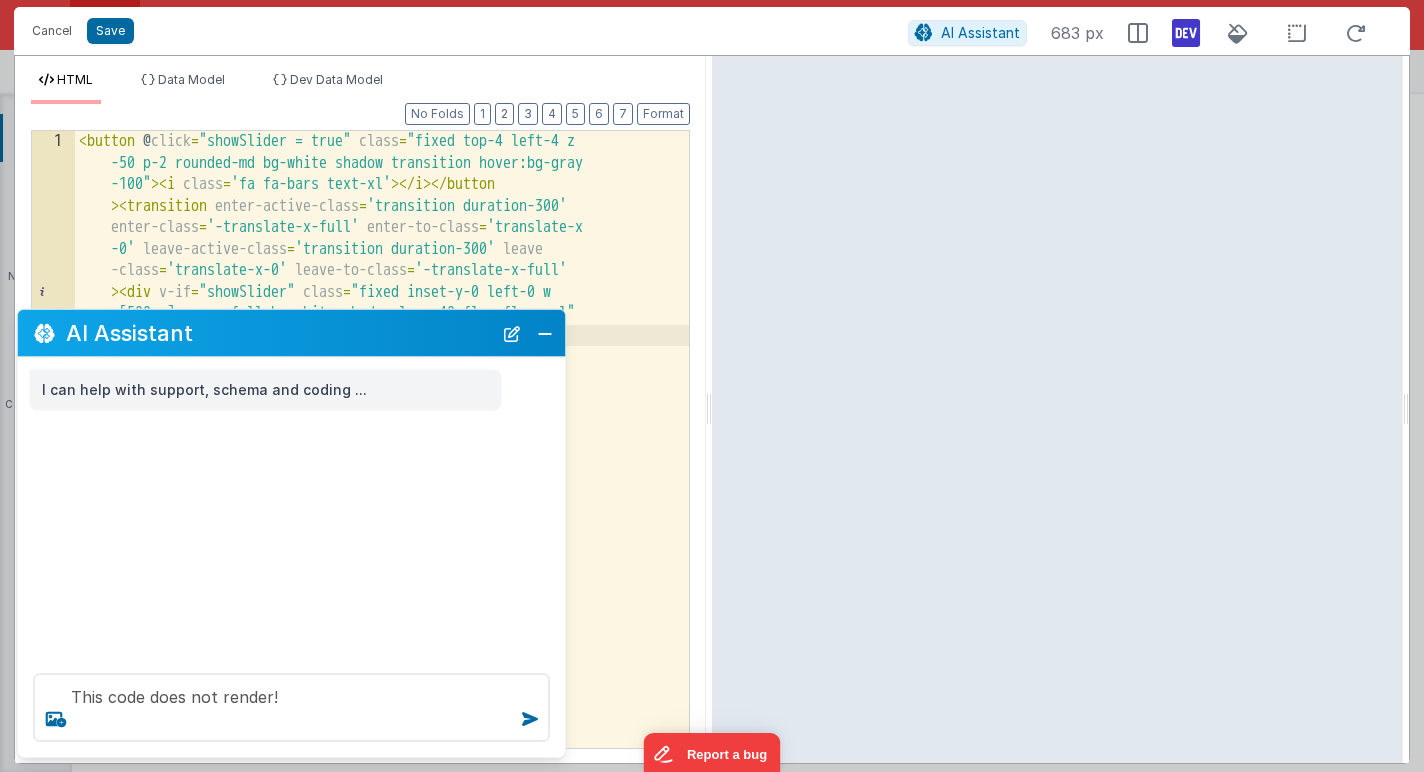 type 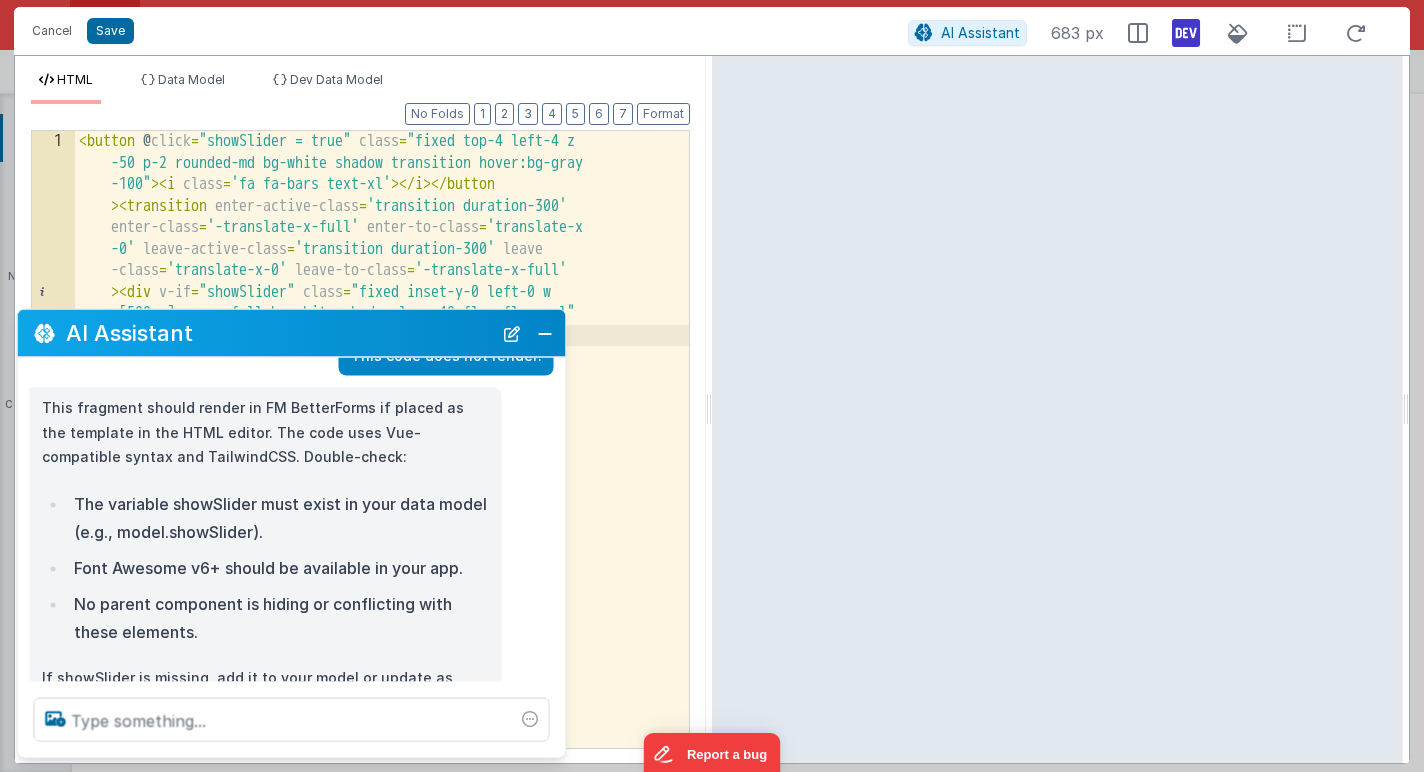 scroll, scrollTop: 127, scrollLeft: 0, axis: vertical 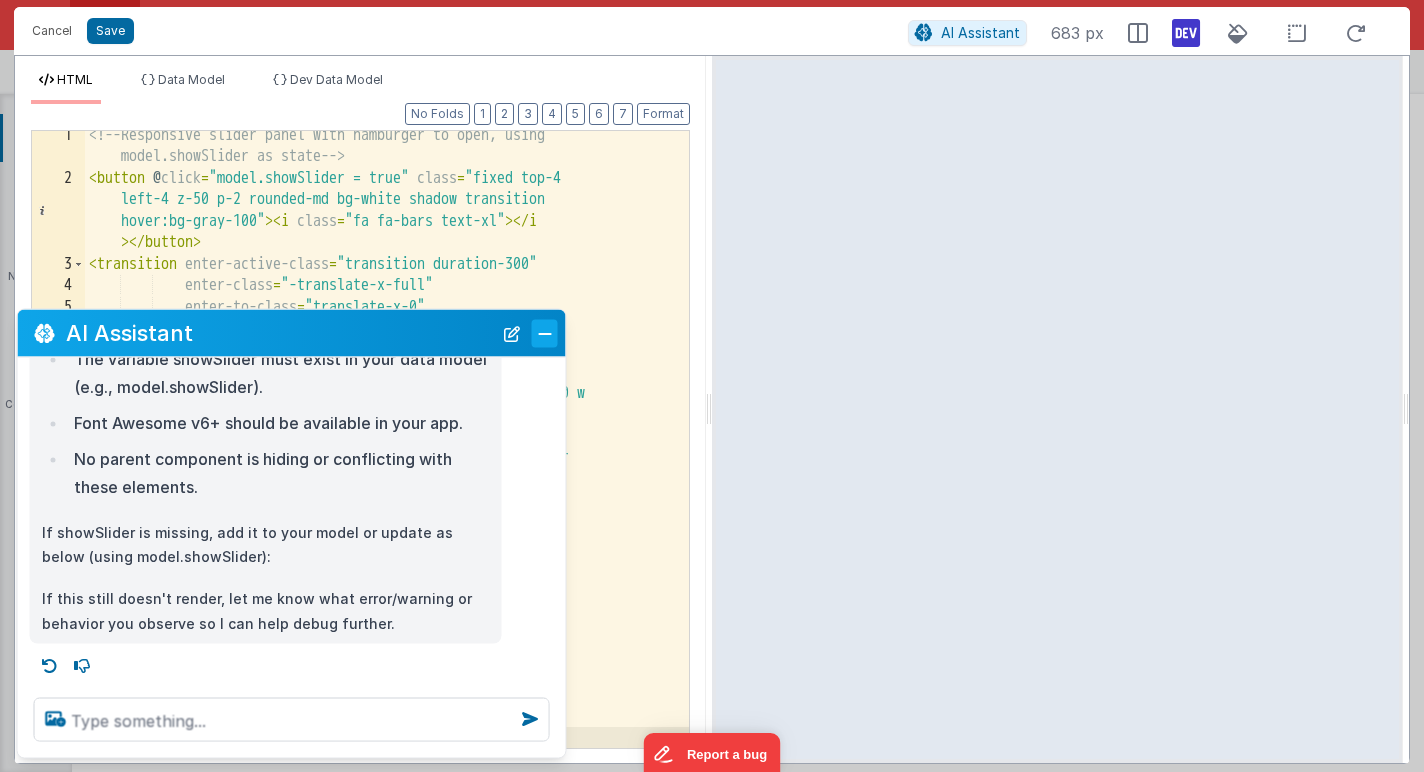 click at bounding box center (545, 333) 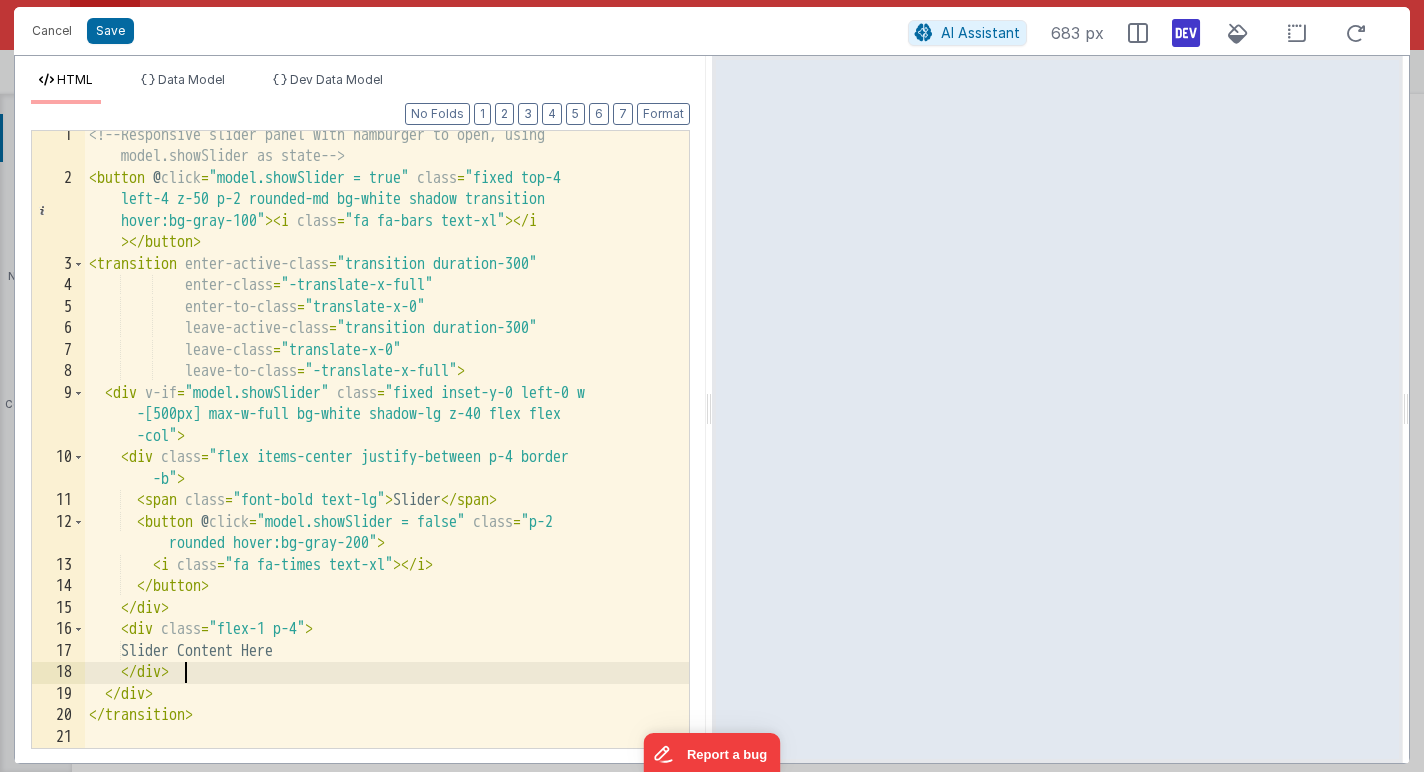 click on "<!--  Responsive slider panel with hamburger to open, using       model.showSlider as state  --> < button   @ click = "model.showSlider = true"   class = "fixed top-4       left-4 z-50 p-2 rounded-md bg-white shadow transition       hover:bg-gray-100" > < i   class = "fa fa-bars text-xl" > </ i      > </ button > < transition   enter-active-class = "transition duration-300"                enter-class = "-translate-x-full"                enter-to-class = "translate-x-0"                leave-active-class = "transition duration-300"                leave-class = "translate-x-0"                leave-to-class = "-translate-x-full" >    < div   v-if = "model.showSlider"   class = "fixed inset-y-0 left-0 w        -[500px] max-w-full bg-white shadow-lg z-40 flex flex        -col" >      < div   class = "flex items-center justify-between p-4 border          -b" >         < span   class = "font-bold text-lg" > Slider </ span >         < button   @ click = "model.showSlider = false"" at bounding box center (387, 466) 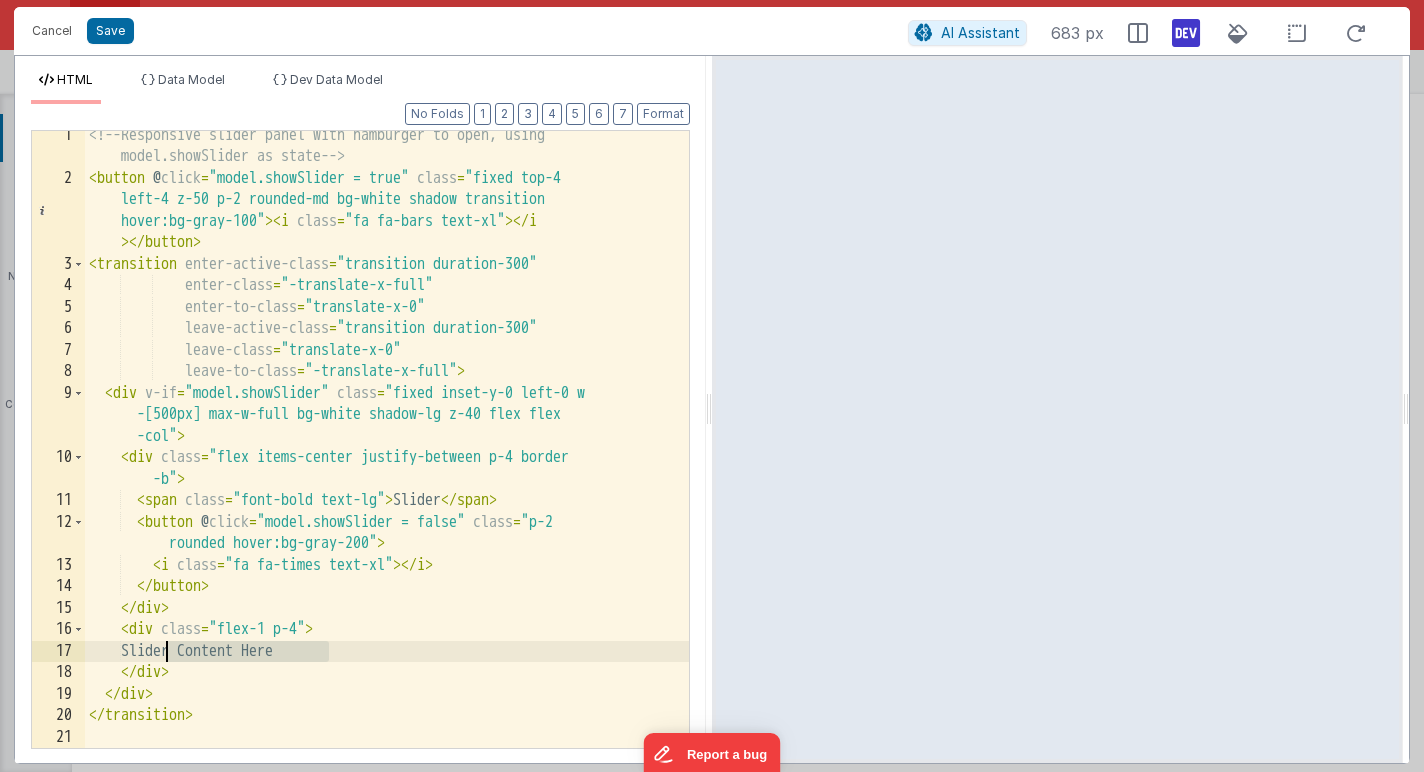 drag, startPoint x: 338, startPoint y: 655, endPoint x: 167, endPoint y: 656, distance: 171.00293 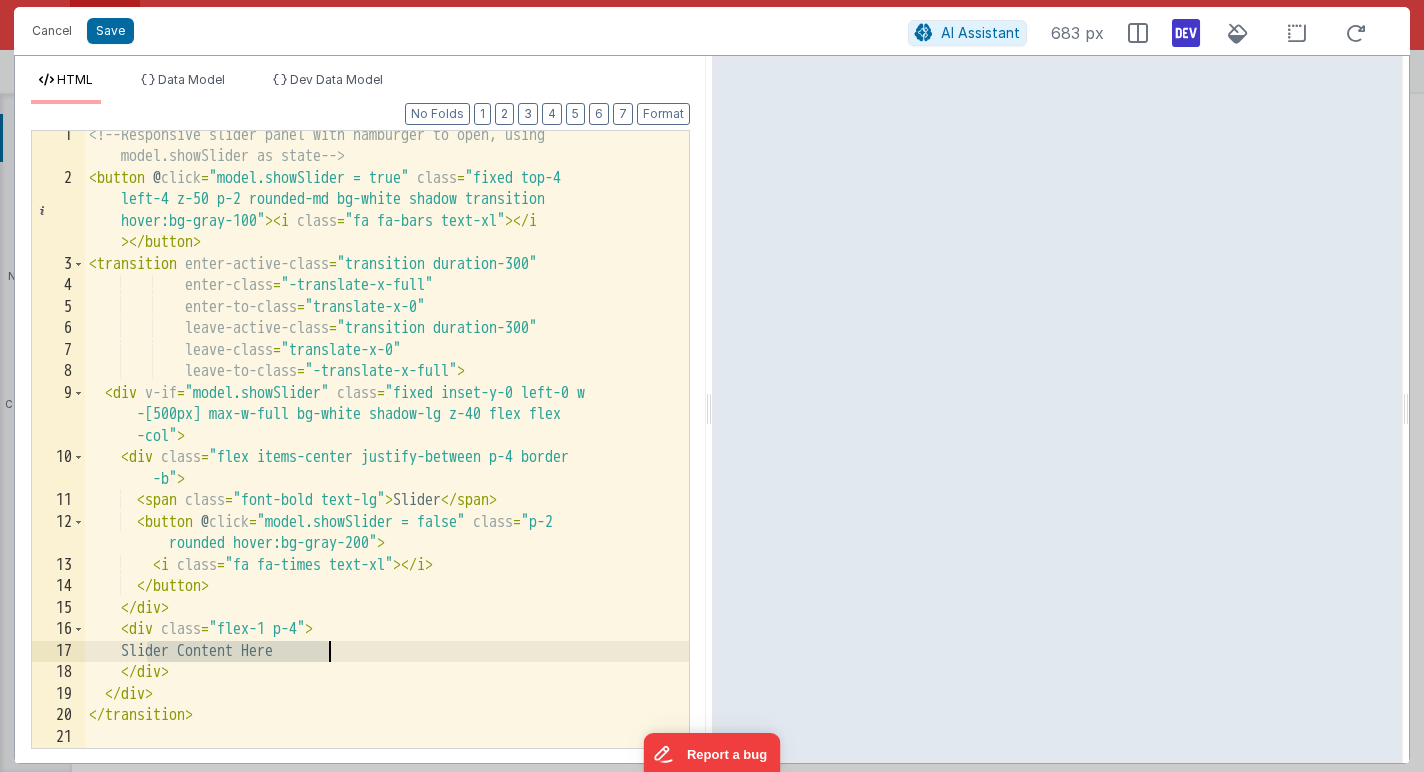 drag, startPoint x: 150, startPoint y: 652, endPoint x: 338, endPoint y: 649, distance: 188.02394 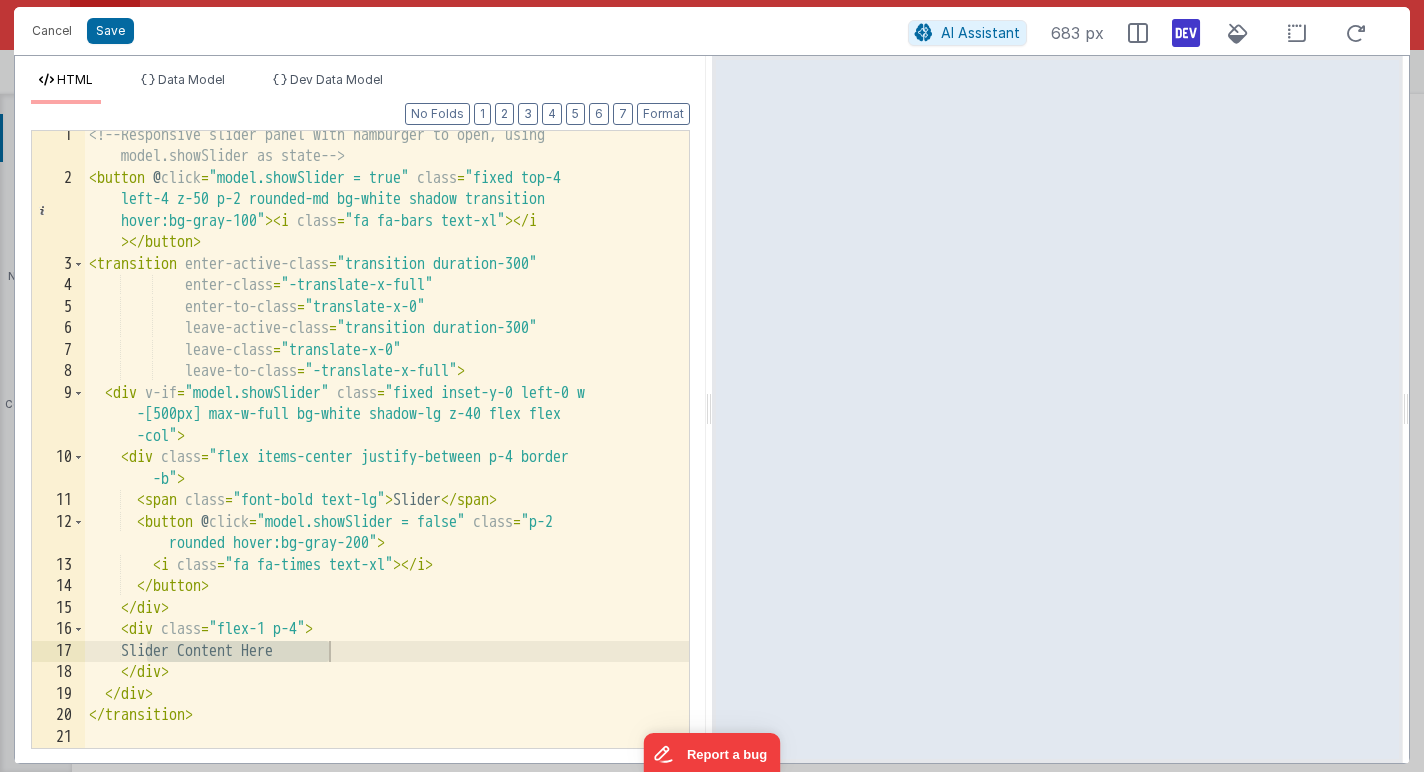 scroll, scrollTop: 0, scrollLeft: 0, axis: both 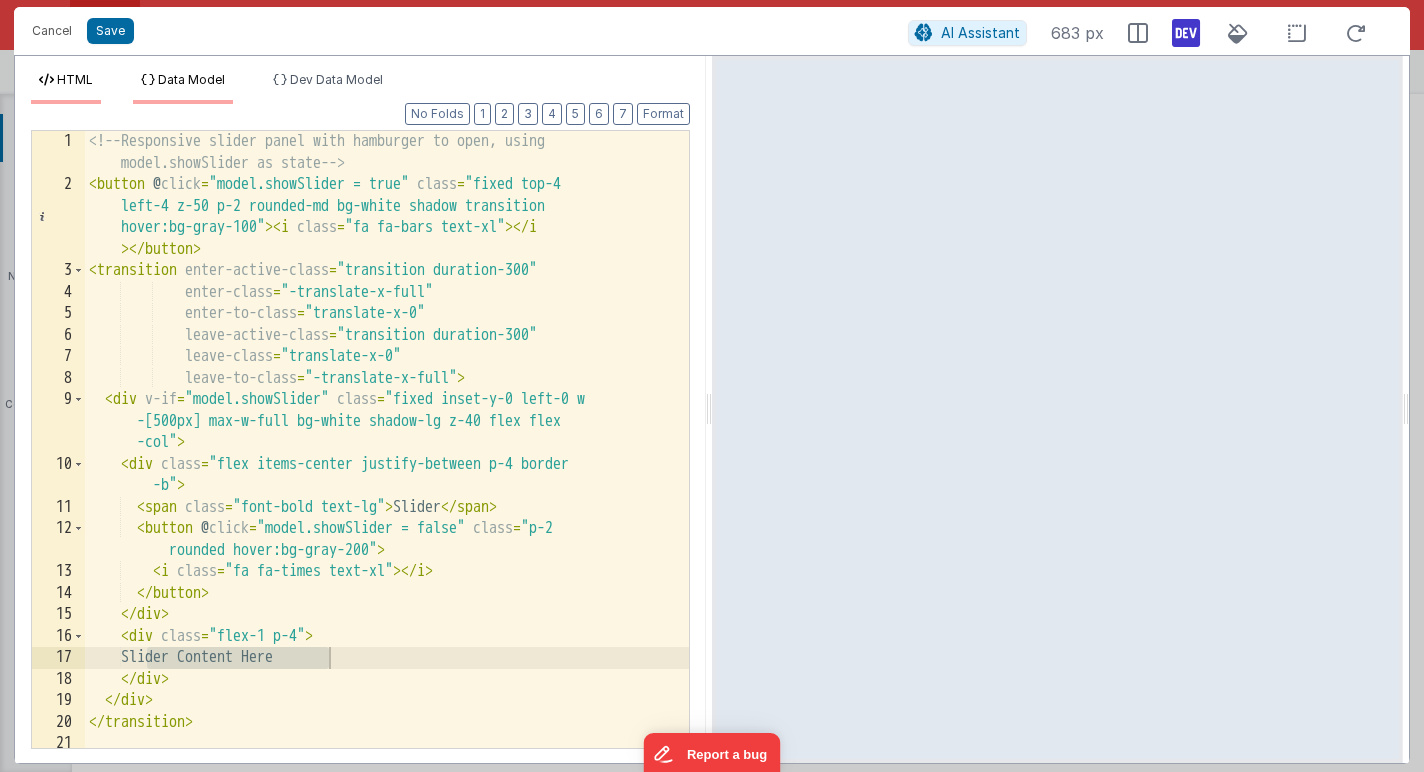 click on "Data Model" at bounding box center (191, 79) 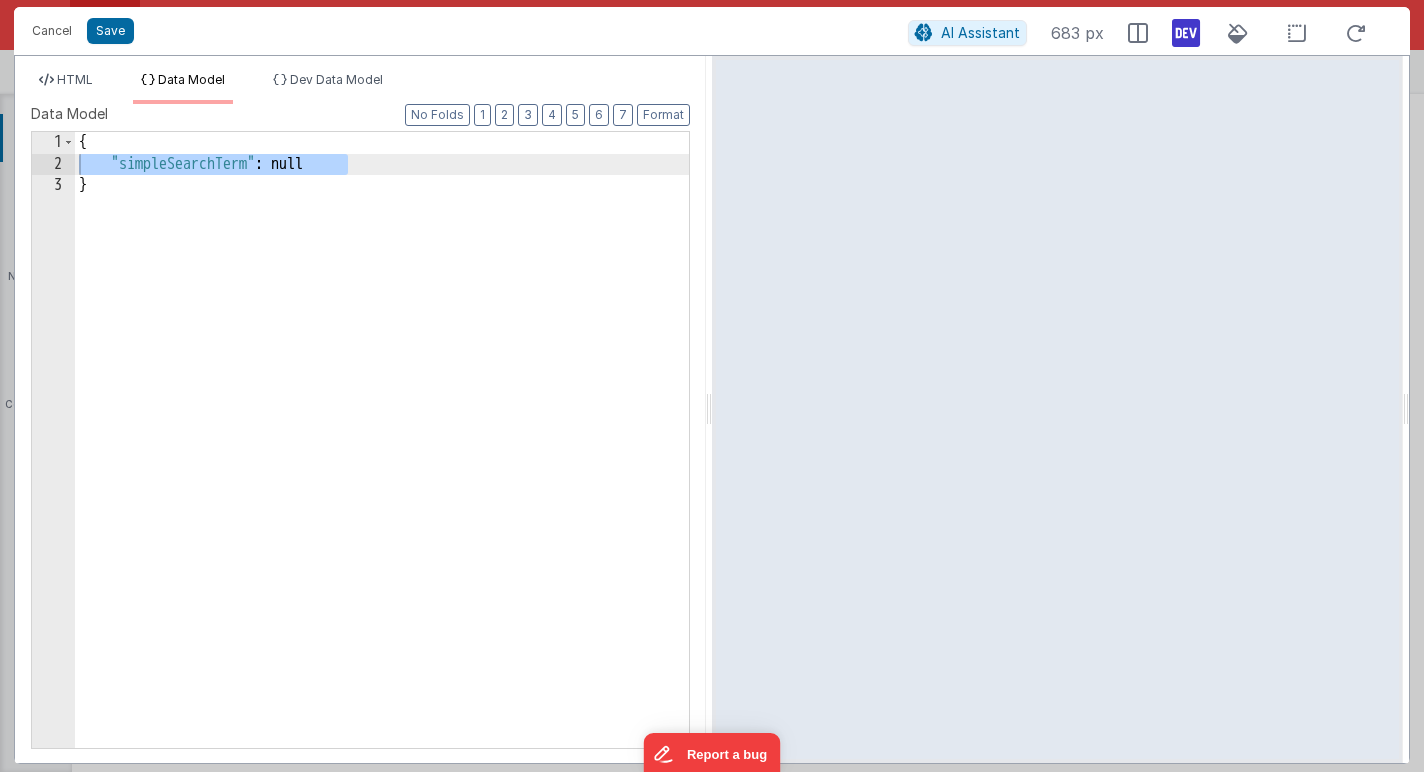 click on "{      "simpleSearchTerm" : null }" at bounding box center (382, 461) 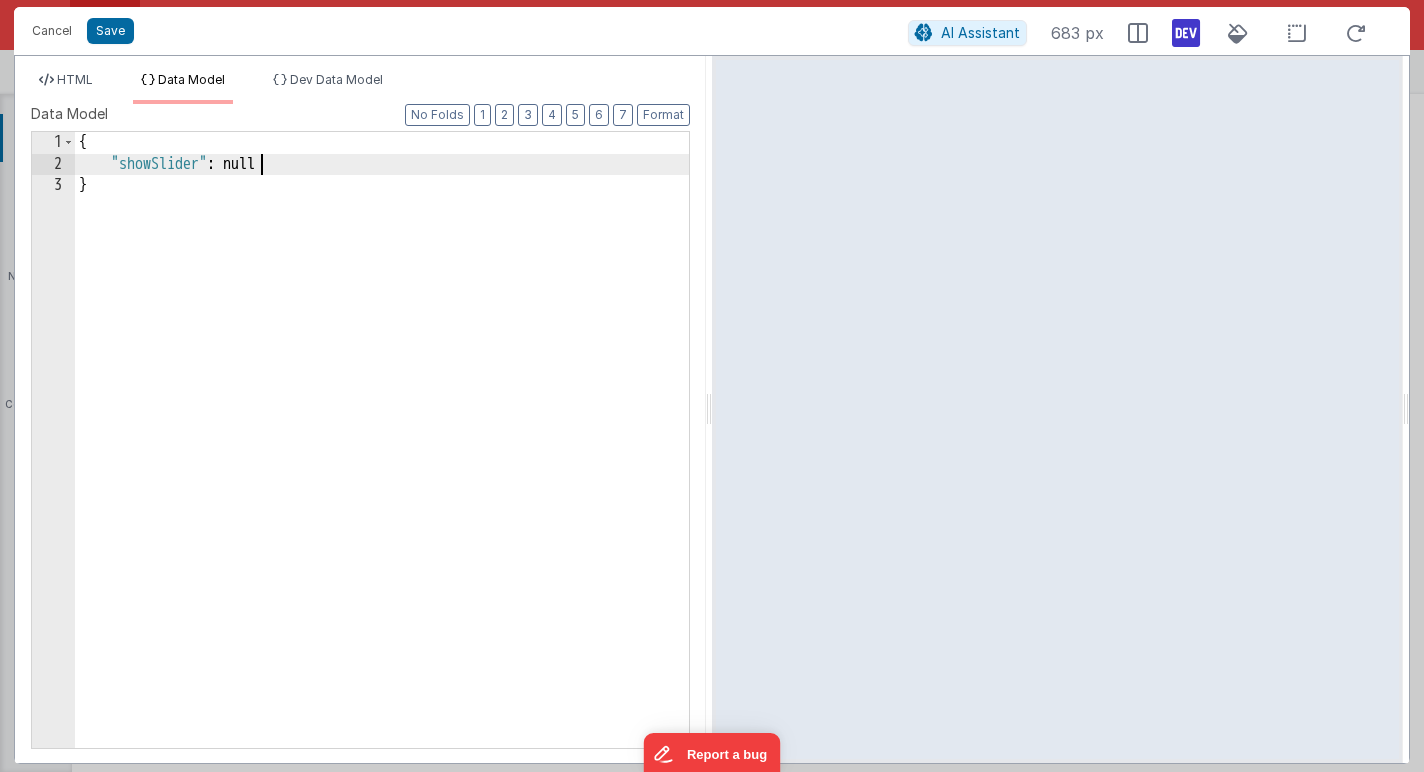 click on "{      "showSlider" : null }" at bounding box center [382, 461] 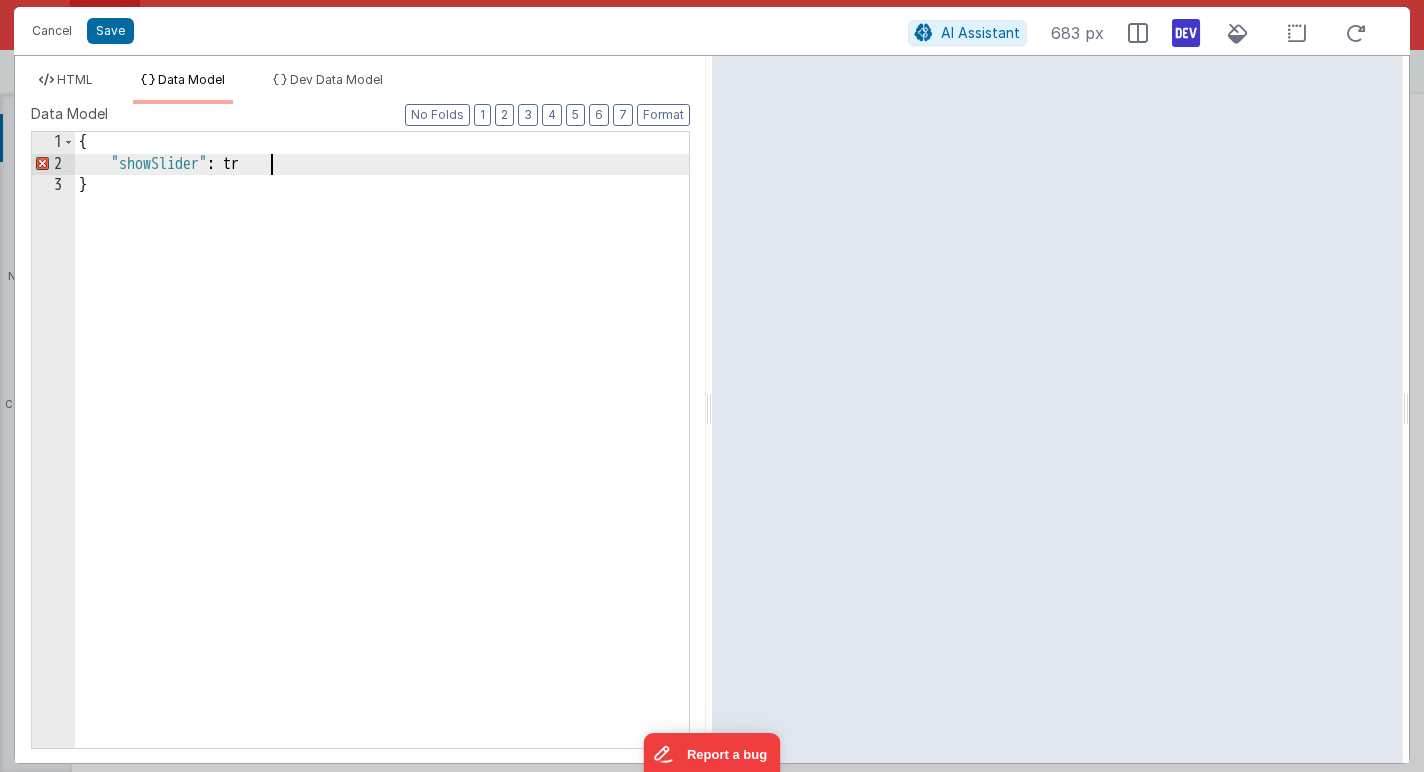 type 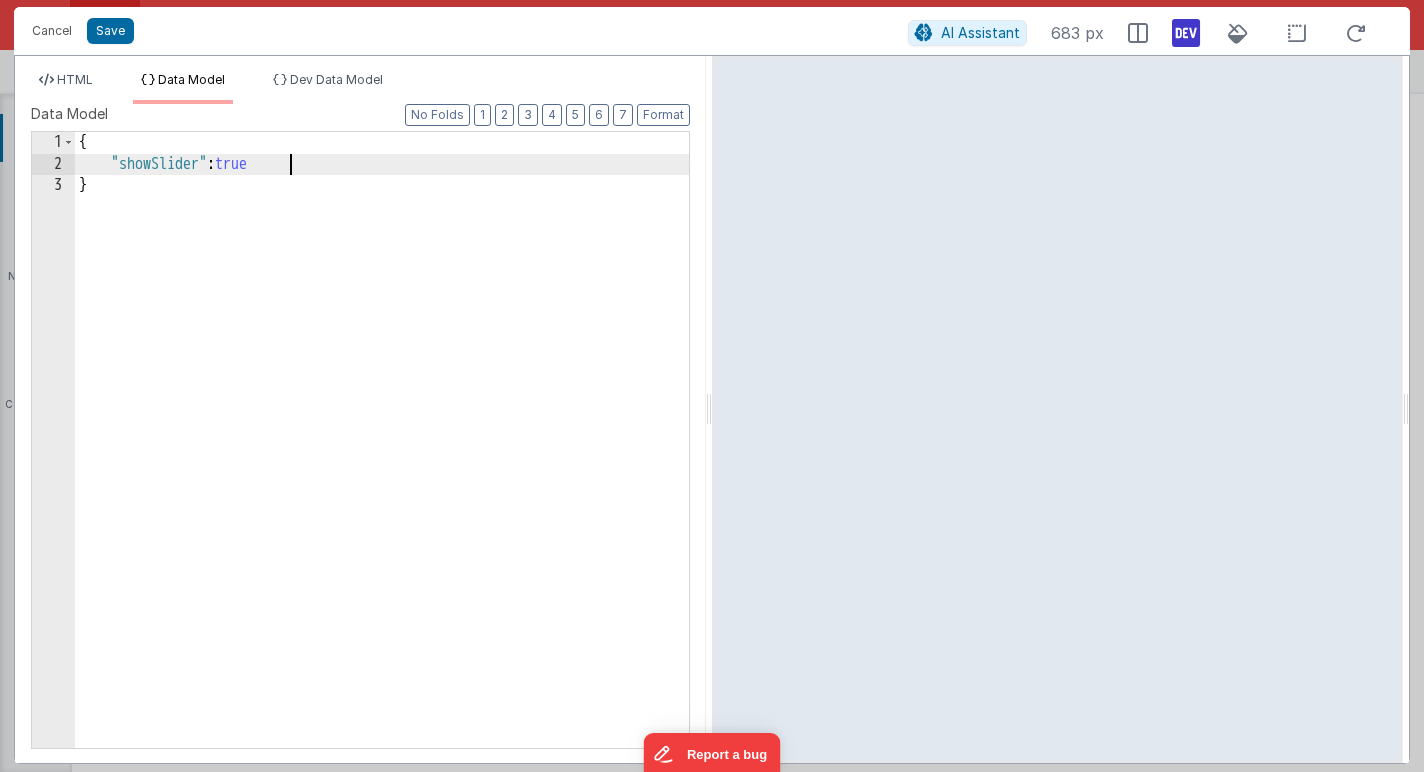 click on "{      "showSlider" :  true }" at bounding box center [382, 461] 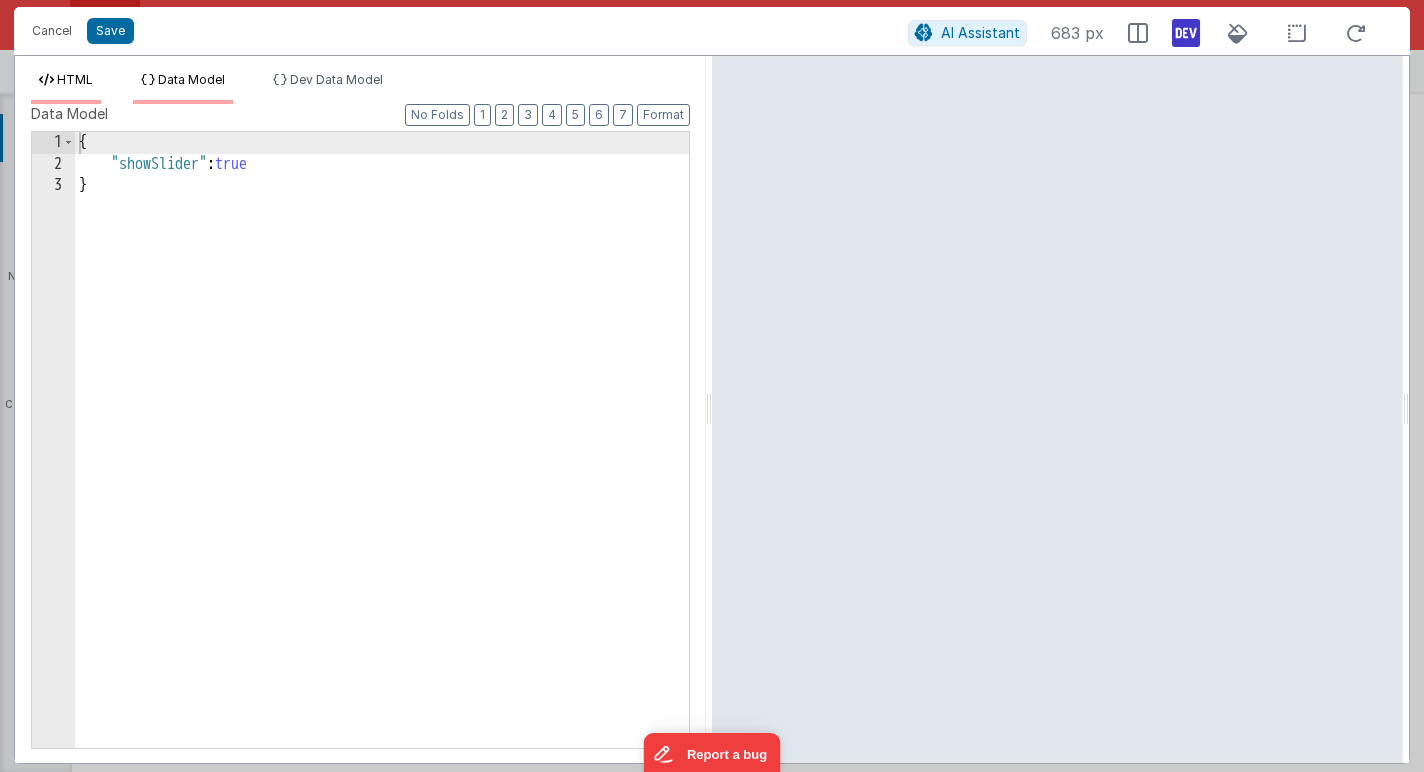 click on "HTML" at bounding box center (75, 79) 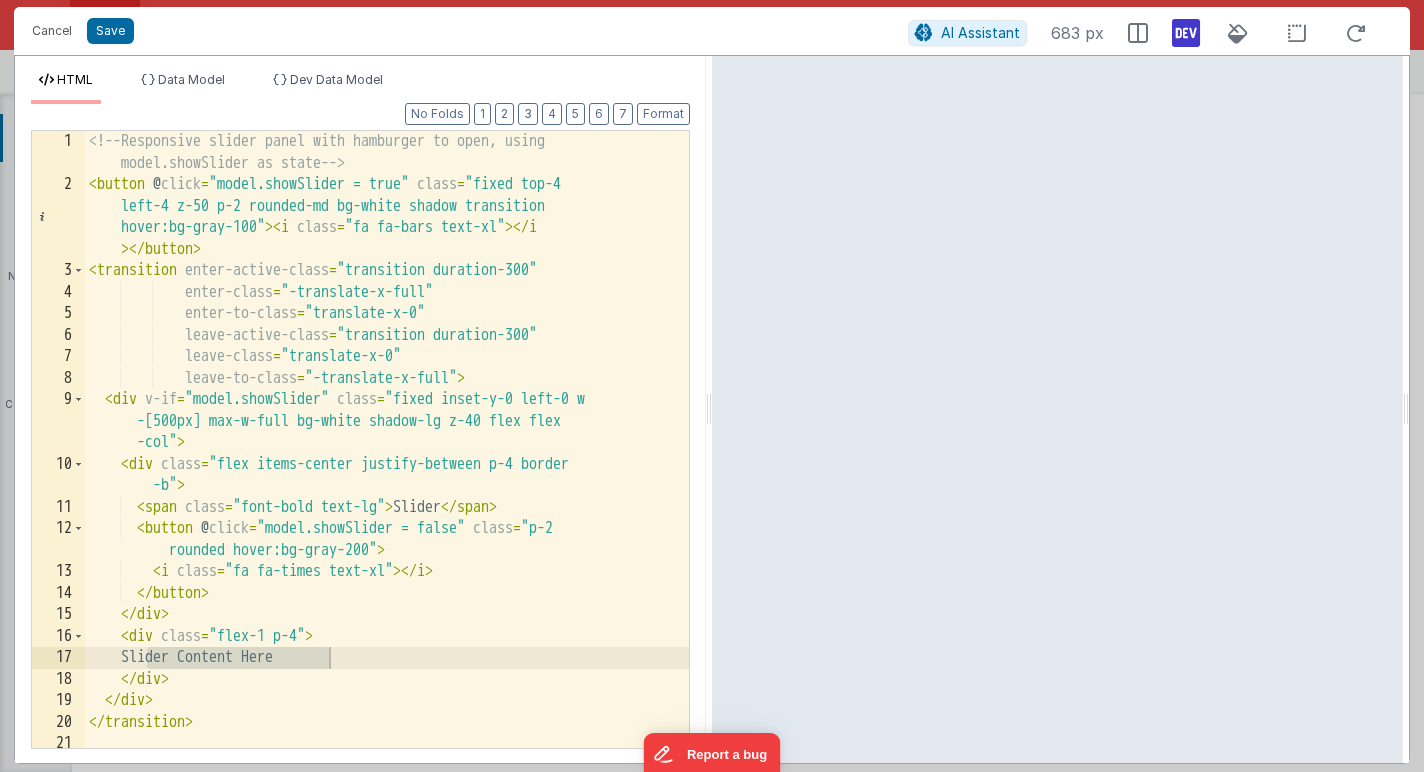 click on "<!--  Responsive slider panel with hamburger to open, using       model.showSlider as state  --> < button   @ click = "model.showSlider = true"   class = "fixed top-4       left-4 z-50 p-2 rounded-md bg-white shadow transition       hover:bg-gray-100" > < i   class = "fa fa-bars text-xl" > </ i      > </ button > < transition   enter-active-class = "transition duration-300"                enter-class = "-translate-x-full"                enter-to-class = "translate-x-0"                leave-active-class = "transition duration-300"                leave-class = "translate-x-0"                leave-to-class = "-translate-x-full" >    < div   v-if = "model.showSlider"   class = "fixed inset-y-0 left-0 w        -[500px] max-w-full bg-white shadow-lg z-40 flex flex        -col" >      < div   class = "flex items-center justify-between p-4 border          -b" >         < span   class = "font-bold text-lg" > Slider </ span >         < button   @ click = "model.showSlider = false"" at bounding box center (387, 472) 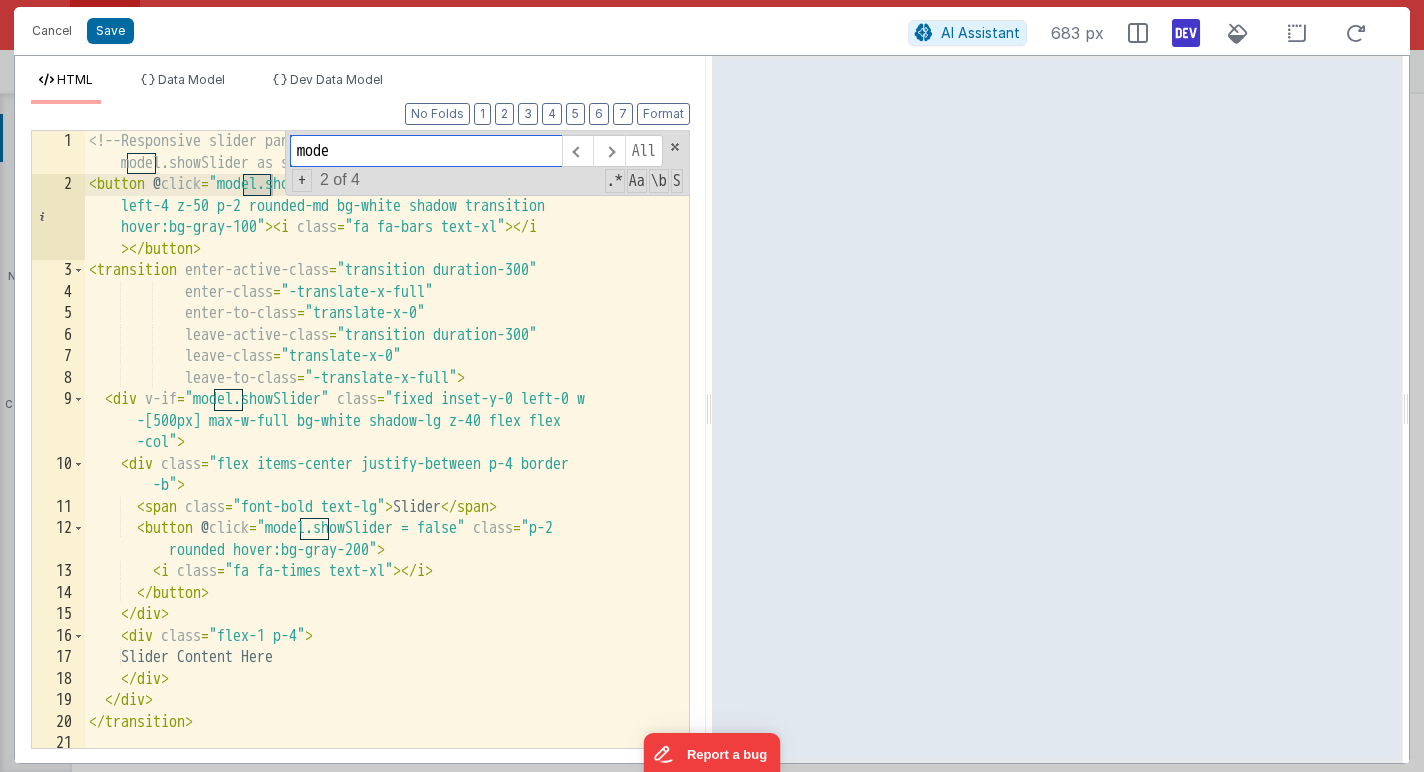 type on "model" 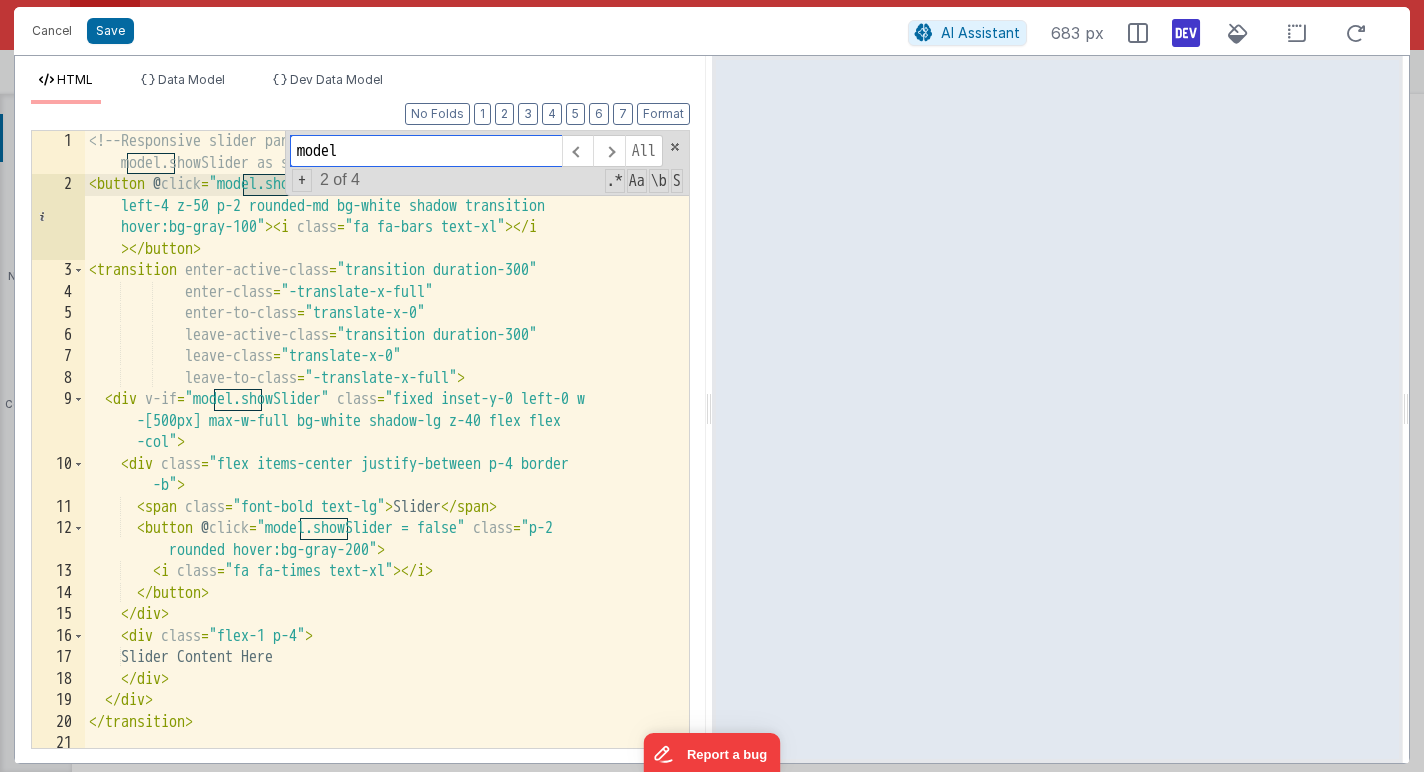 scroll, scrollTop: 6, scrollLeft: 0, axis: vertical 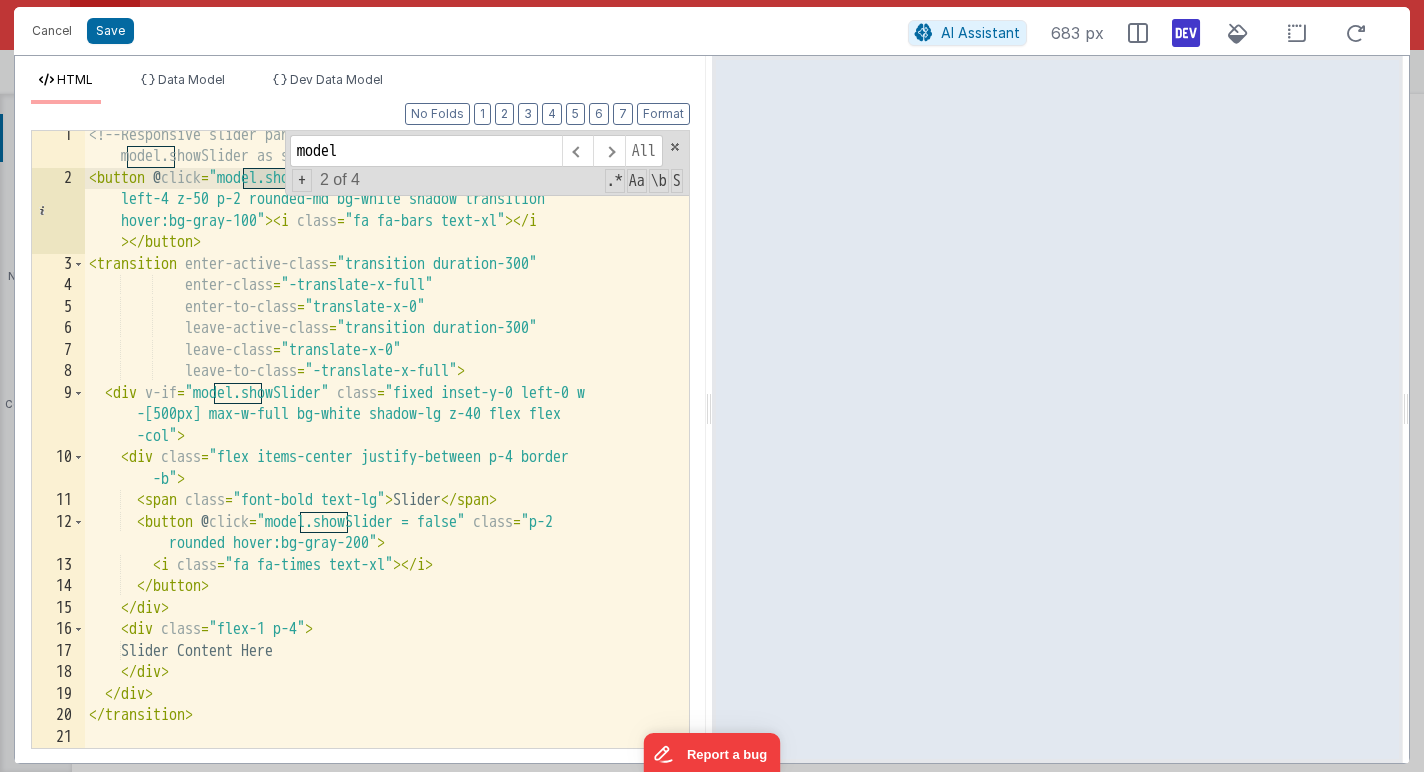 click on "<!--  Responsive slider panel with hamburger to open, using       model.showSlider as state  --> < button   @ click = "model.showSlider = true"   class = "fixed top-4       left-4 z-50 p-2 rounded-md bg-white shadow transition       hover:bg-gray-100" > < i   class = "fa fa-bars text-xl" > </ i      > </ button > < transition   enter-active-class = "transition duration-300"                enter-class = "-translate-x-full"                enter-to-class = "translate-x-0"                leave-active-class = "transition duration-300"                leave-class = "translate-x-0"                leave-to-class = "-translate-x-full" >    < div   v-if = "model.showSlider"   class = "fixed inset-y-0 left-0 w        -[500px] max-w-full bg-white shadow-lg z-40 flex flex        -col" >      < div   class = "flex items-center justify-between p-4 border          -b" >         < span   class = "font-bold text-lg" > Slider </ span >         < button   @ click = "model.showSlider = false"" at bounding box center (387, 466) 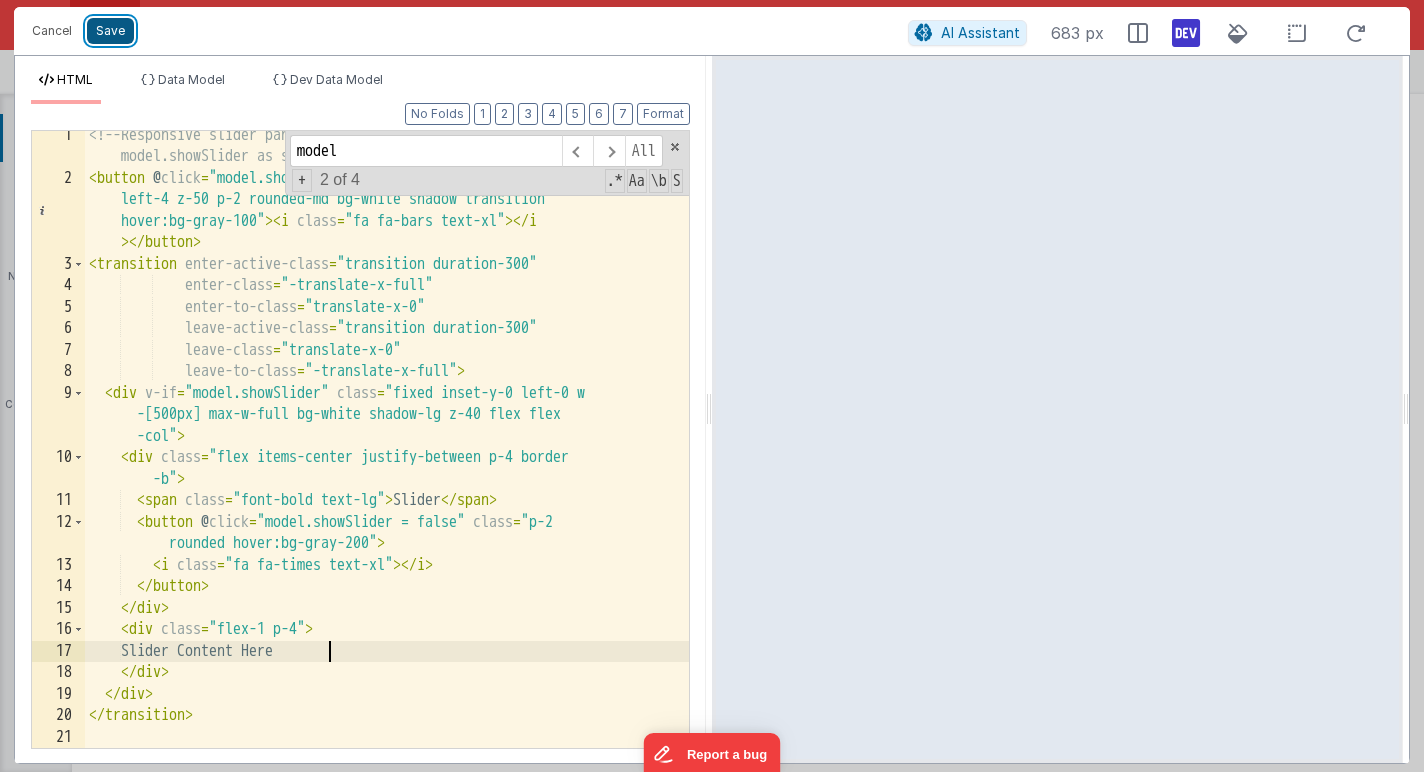 click on "Save" at bounding box center [110, 31] 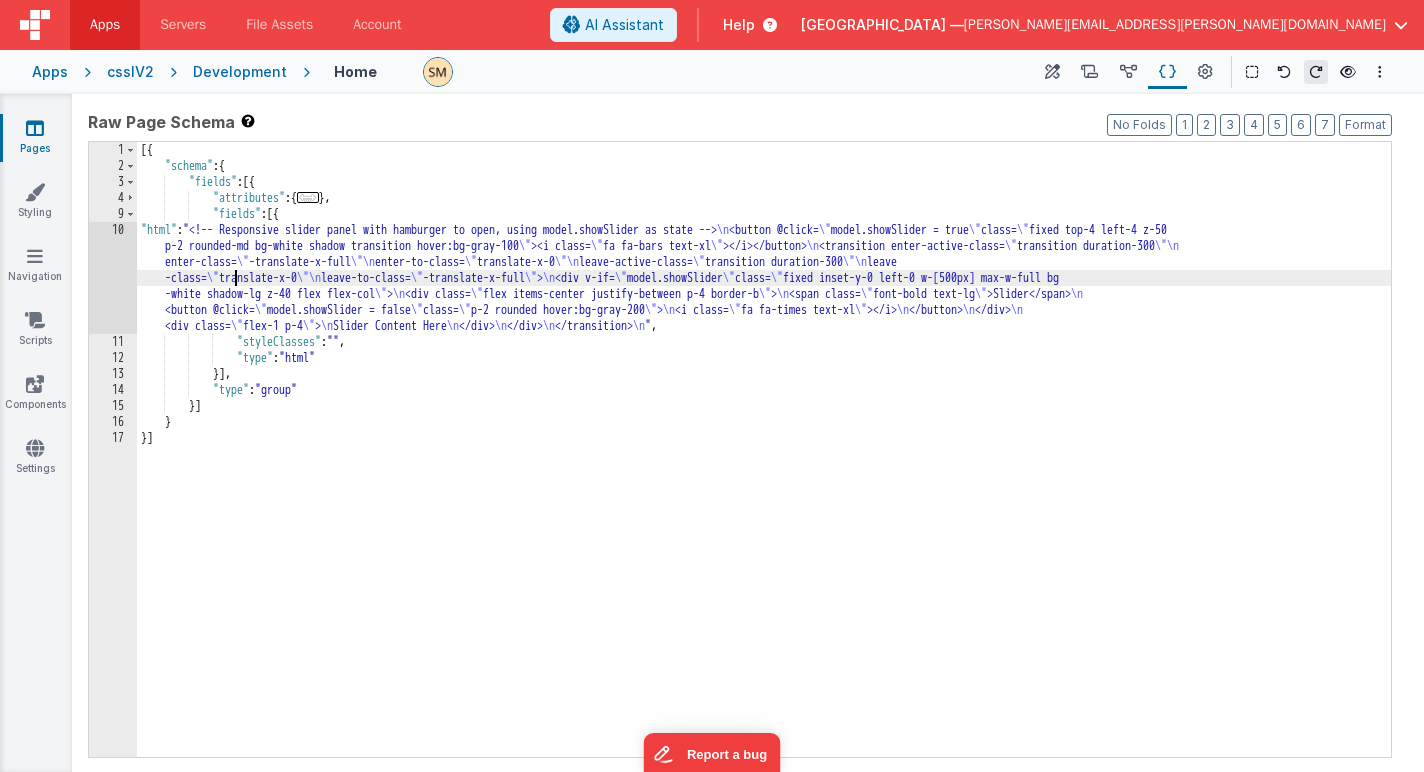 click on "[{      "schema" :  {           "fields" :  [{                "attributes" :  { ... } ,                "fields" :  [{ "html" :  "<!-- Responsive slider panel with hamburger to open, using model.showSlider as state --> \n <button @click= \" model.showSlider = true \"  class= \" fixed top-4 left-4 z-50       p-2 rounded-md bg-white shadow transition hover:bg-gray-100 \" ><i class= \" fa fa-bars text-xl \" ></i></button> \n <transition enter-active-class= \" transition duration-300 \"\n                   enter-class= \" -translate-x-full \"\n             enter-to-class= \" translate-x-0 \"\n             leave-active-class= \" transition duration-300 \"\n             leave      -class= \" translate-x-0 \"\n             leave-to-class= \" -translate-x-full \" > \n   <div v-if= \" model.showSlider \"  class= \" fixed inset-y-0 left-0 w-[500px] max-w-full bg      -white shadow-lg z-40 flex flex-col \" > \n     <div class= \" flex items-center justify-between p-4 border-b \" > \n       <span class= \"" at bounding box center [764, 465] 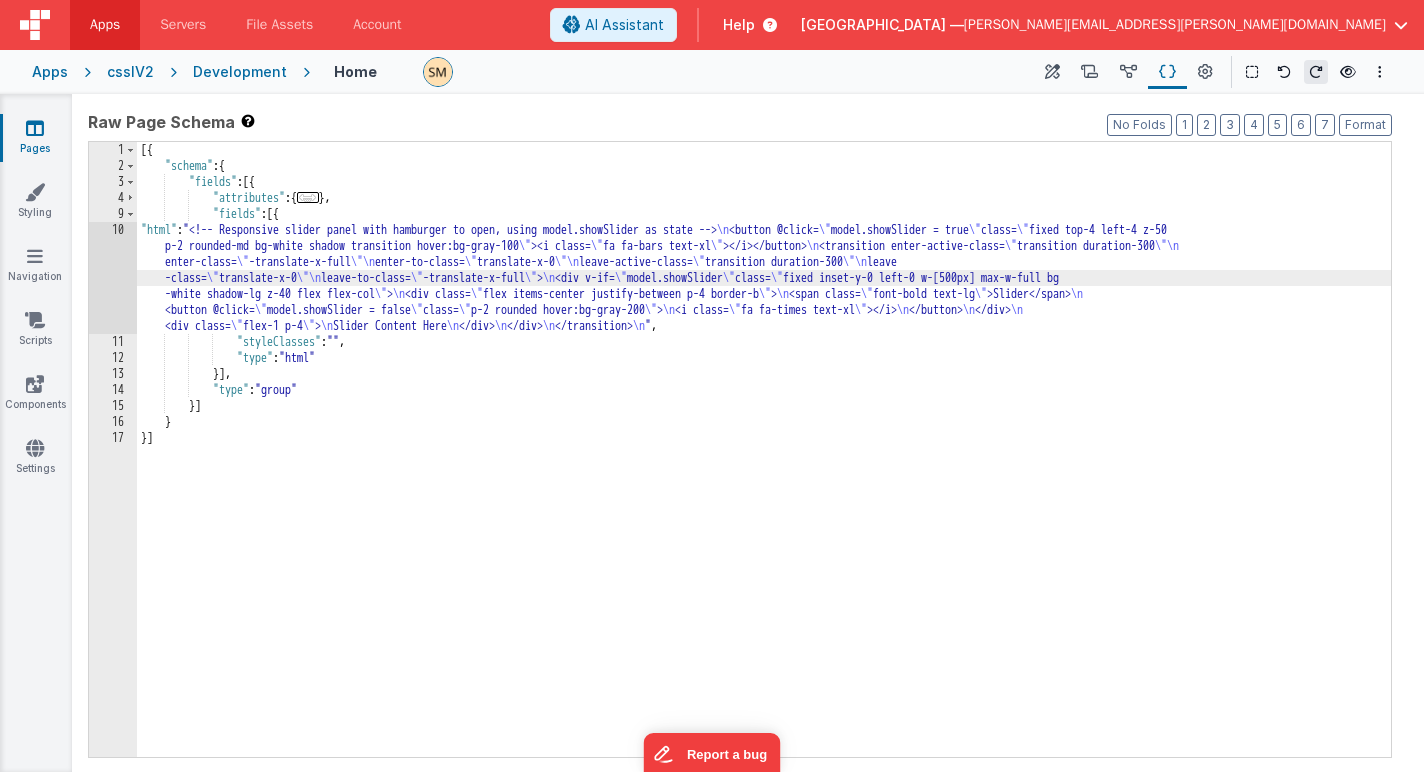 click on "10" at bounding box center (113, 278) 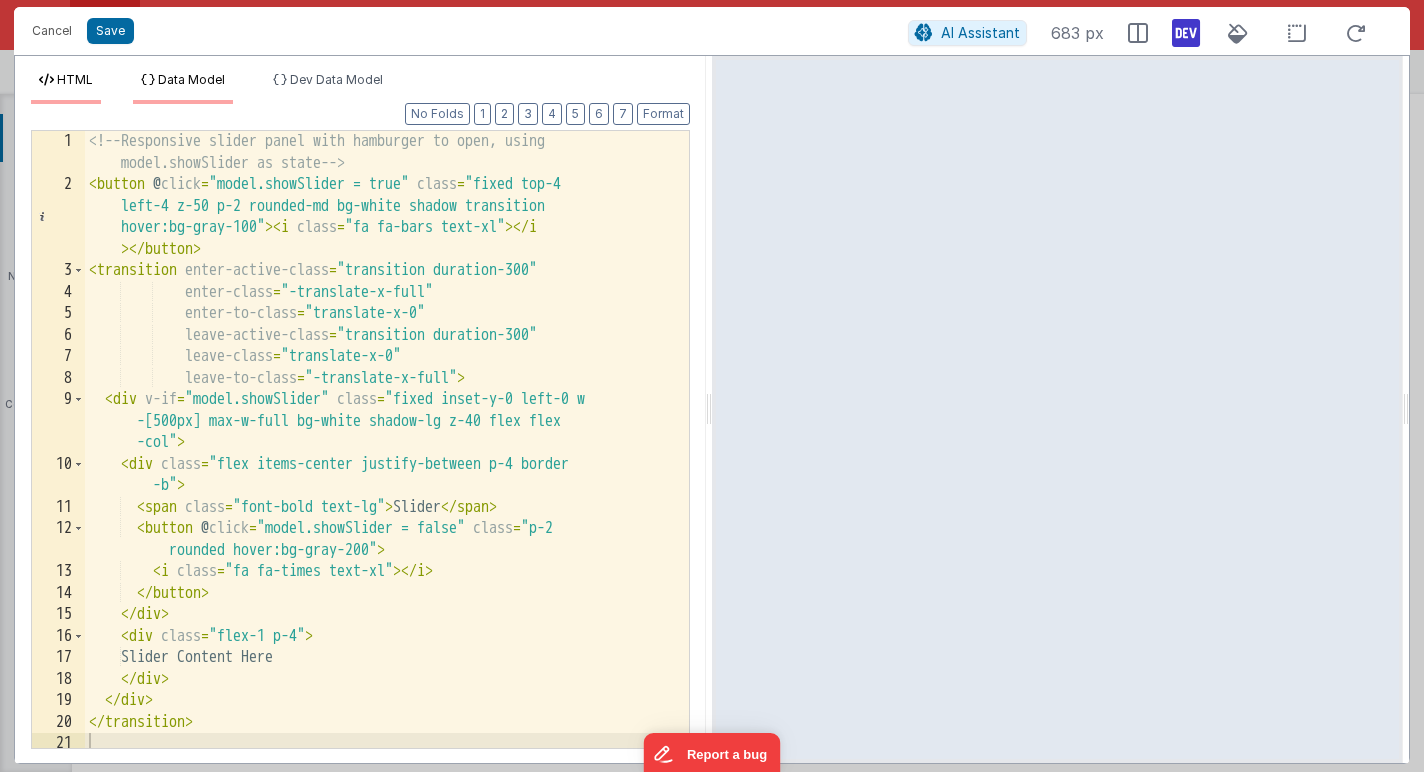 click on "Data Model" at bounding box center [191, 79] 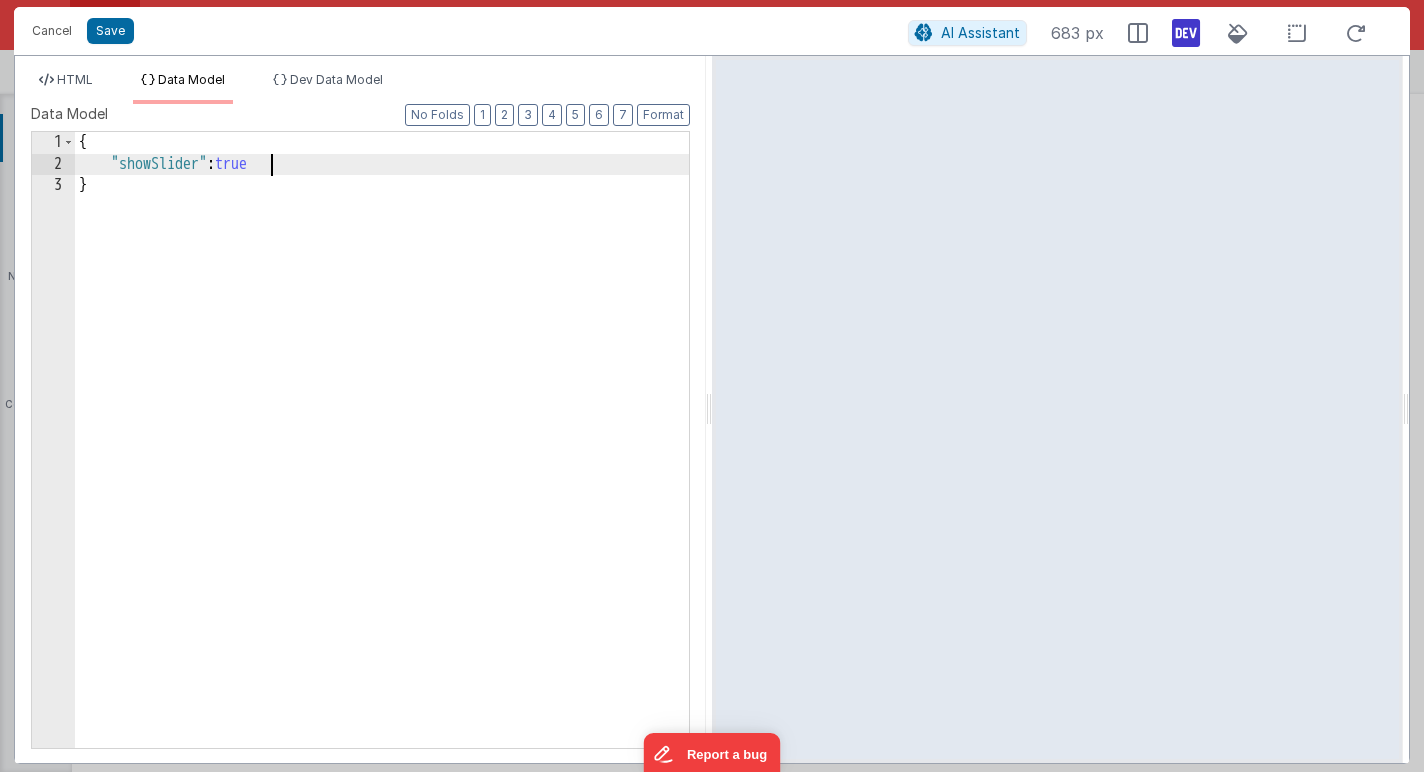 click on "{      "showSlider" :  true }" at bounding box center (382, 461) 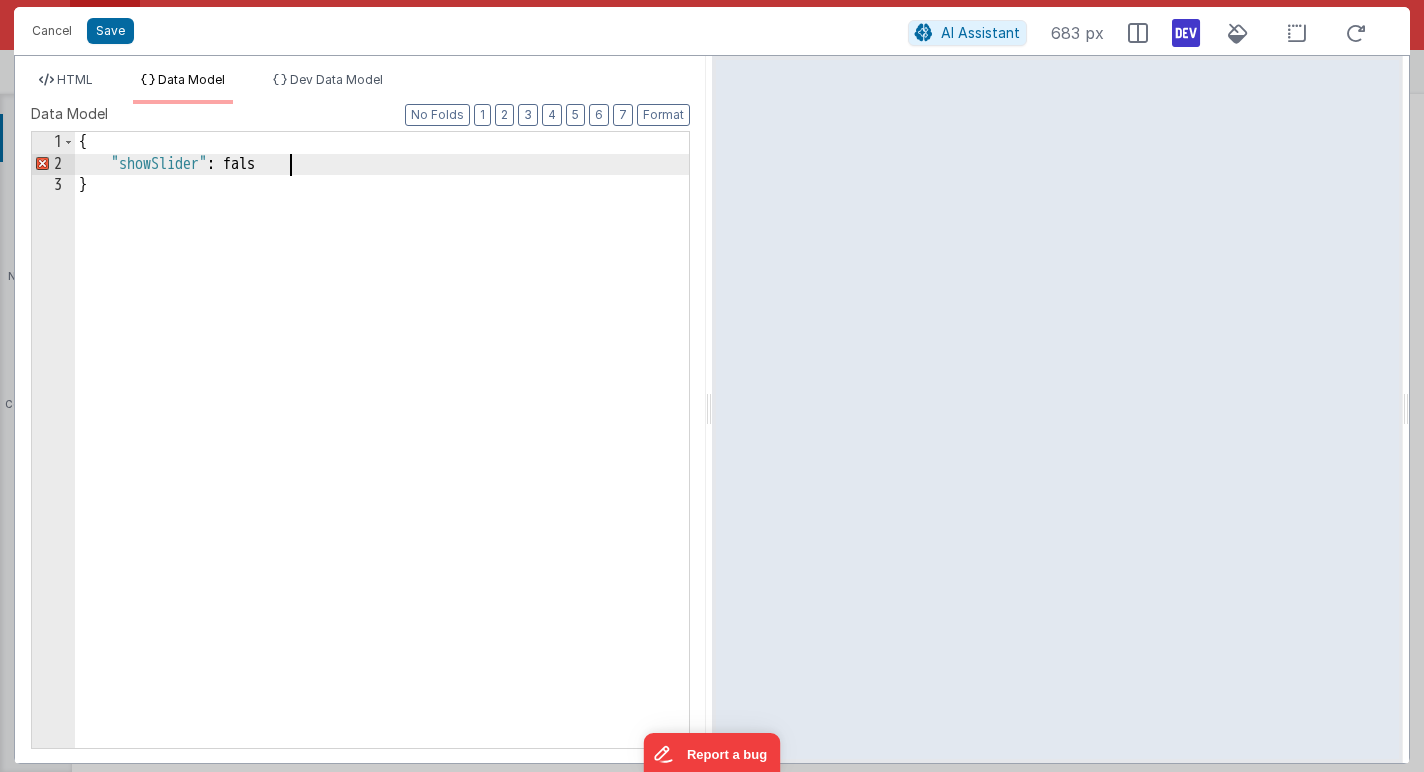type 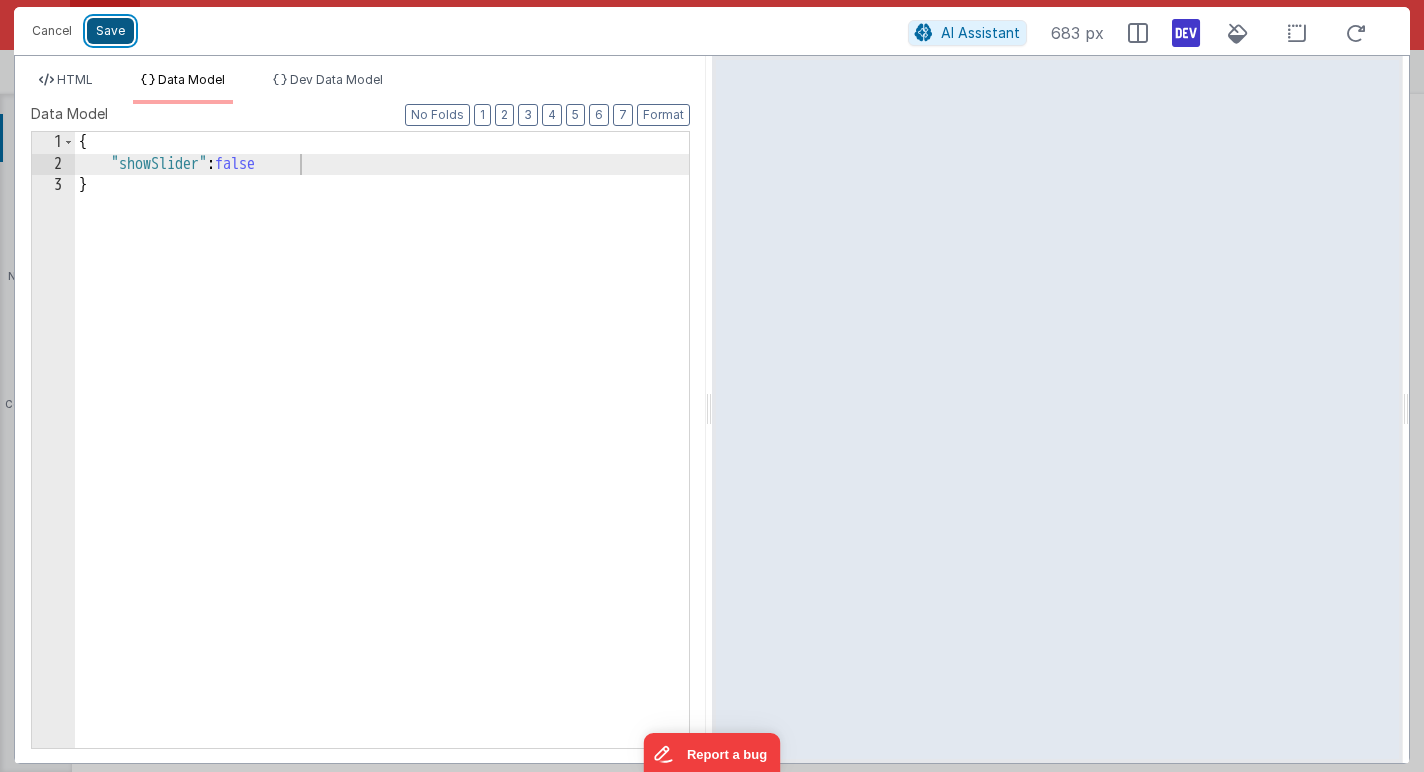 click on "Save" at bounding box center [110, 31] 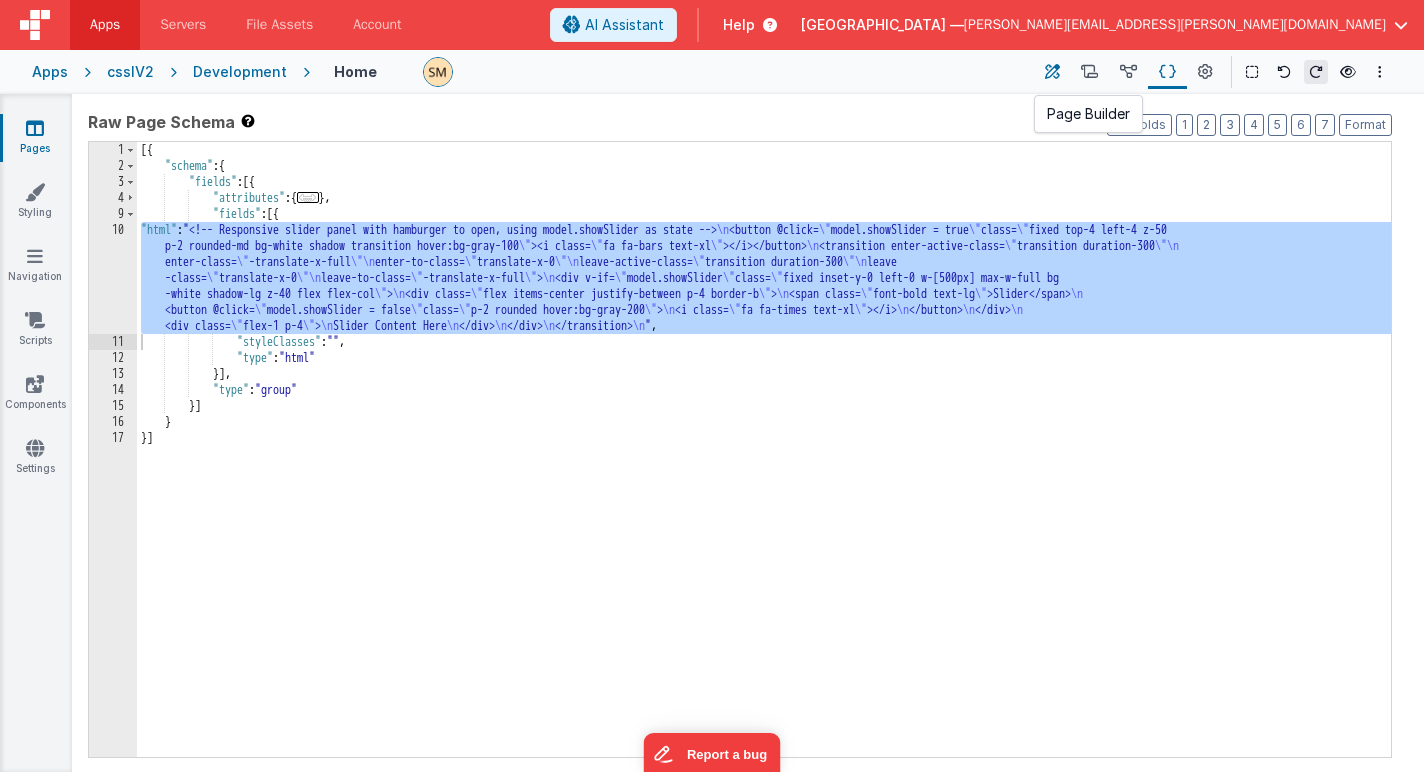 click at bounding box center (1052, 72) 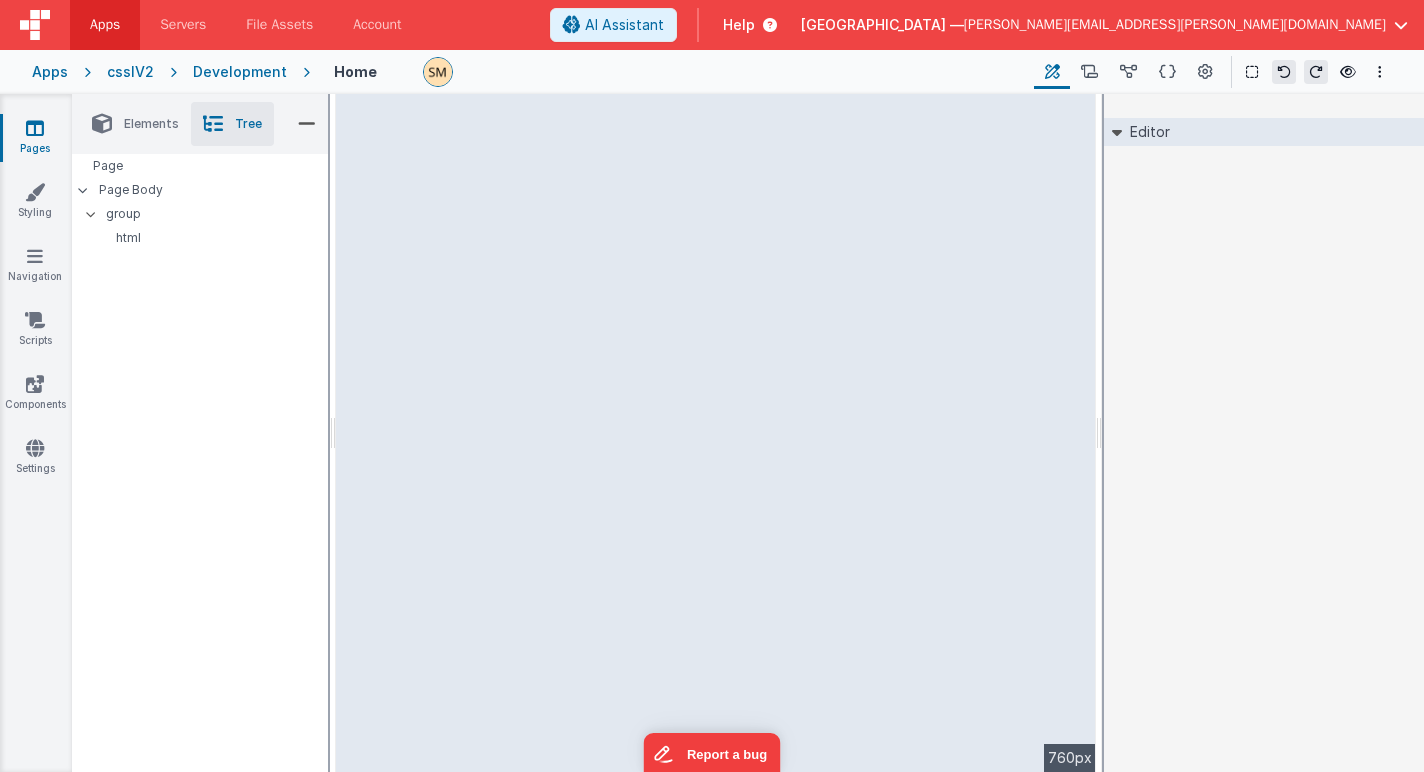 click on "Page
Page Body     group   html" at bounding box center (200, 399) 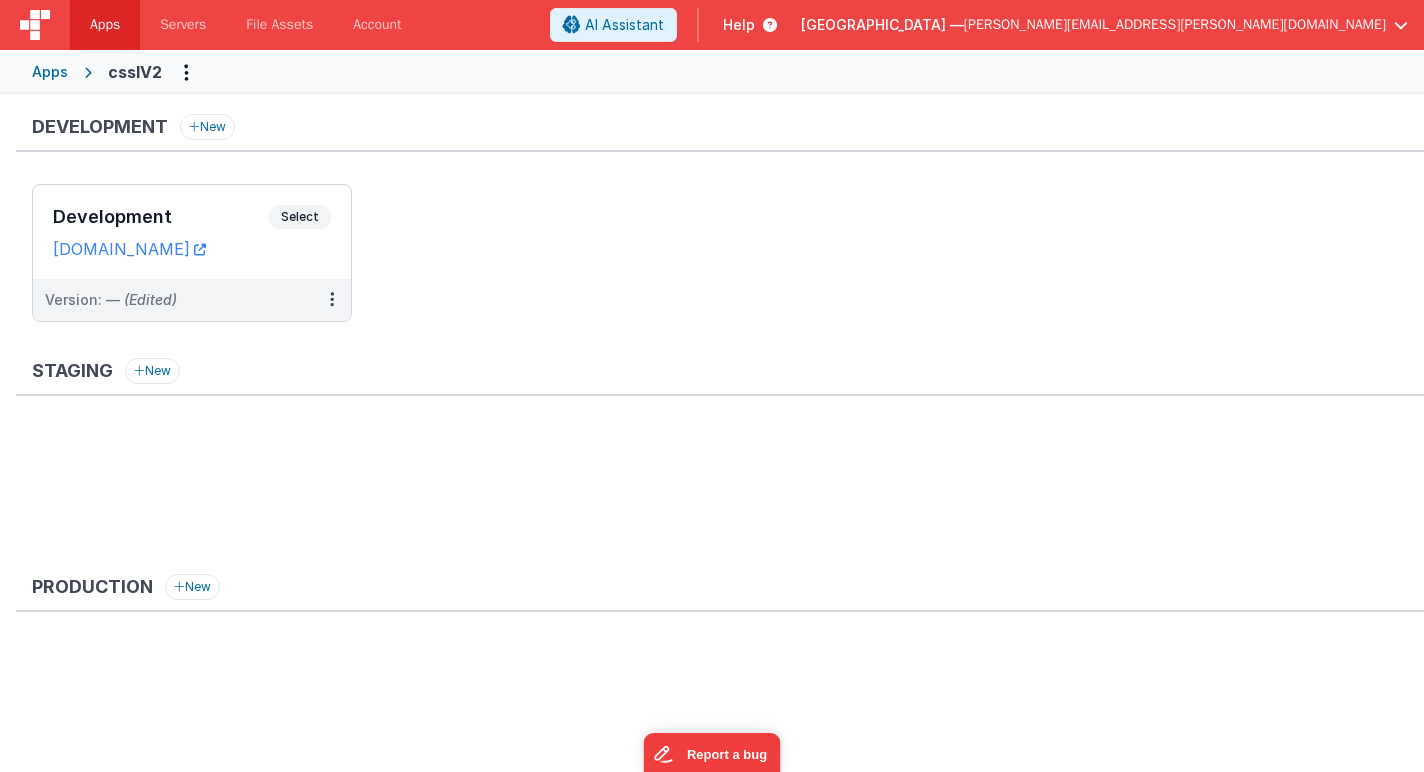 click on "Apps" at bounding box center [50, 72] 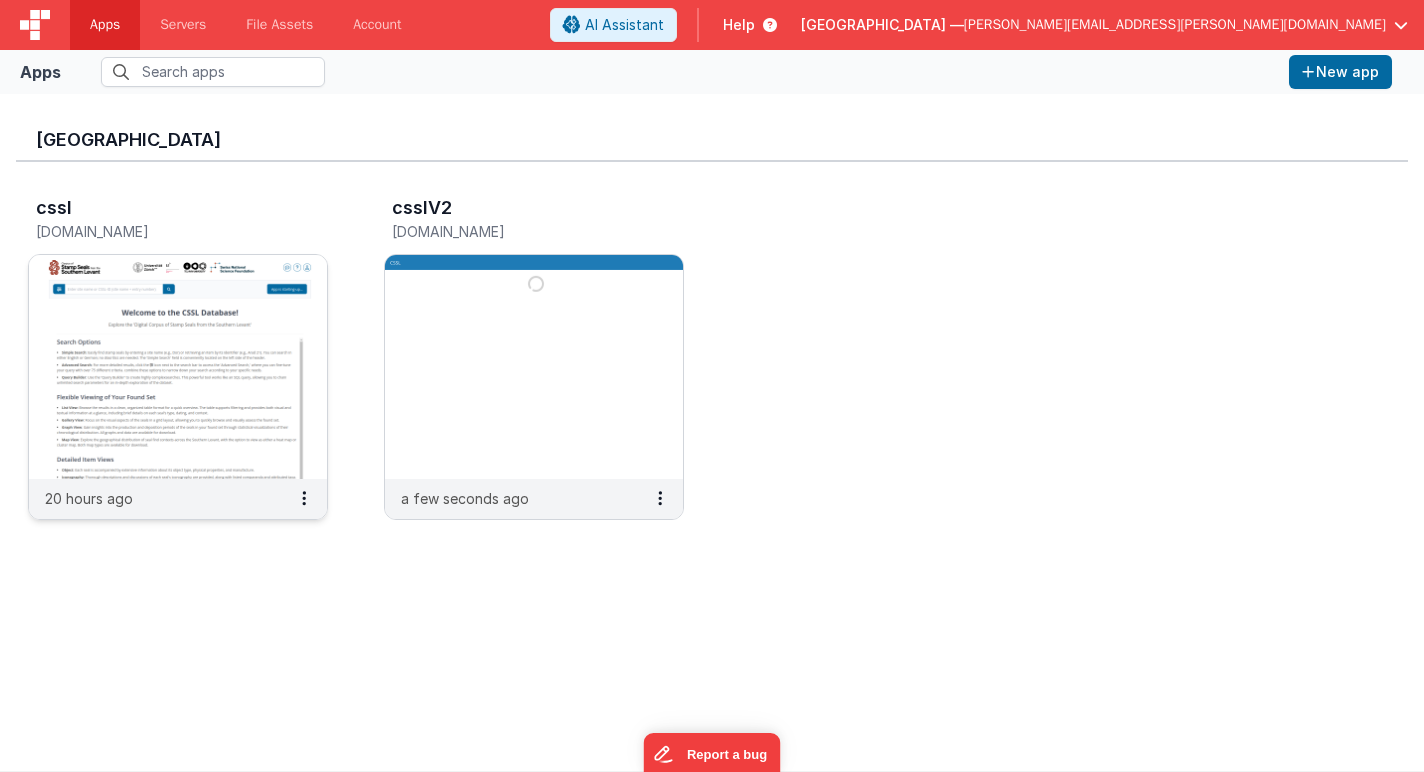 click at bounding box center [178, 367] 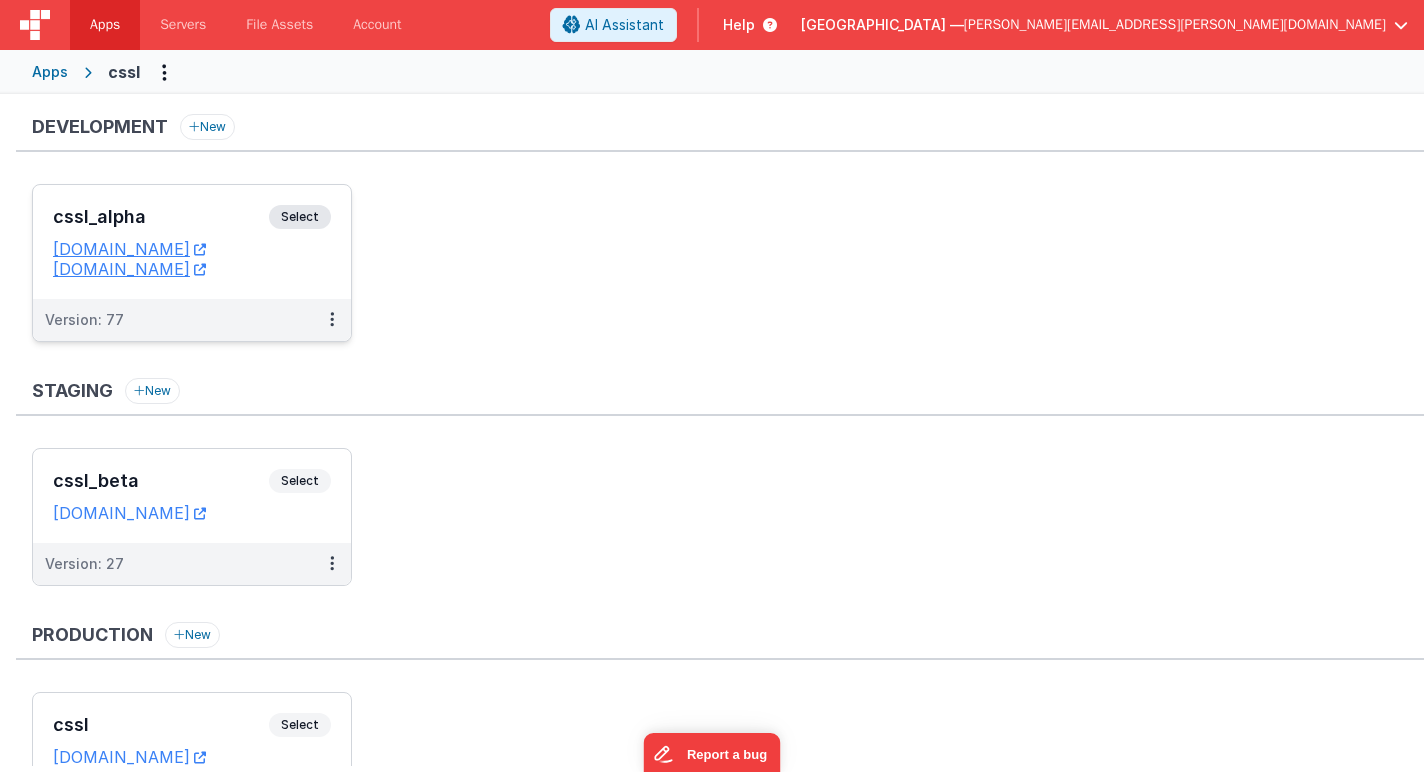 click on "Select" at bounding box center [300, 217] 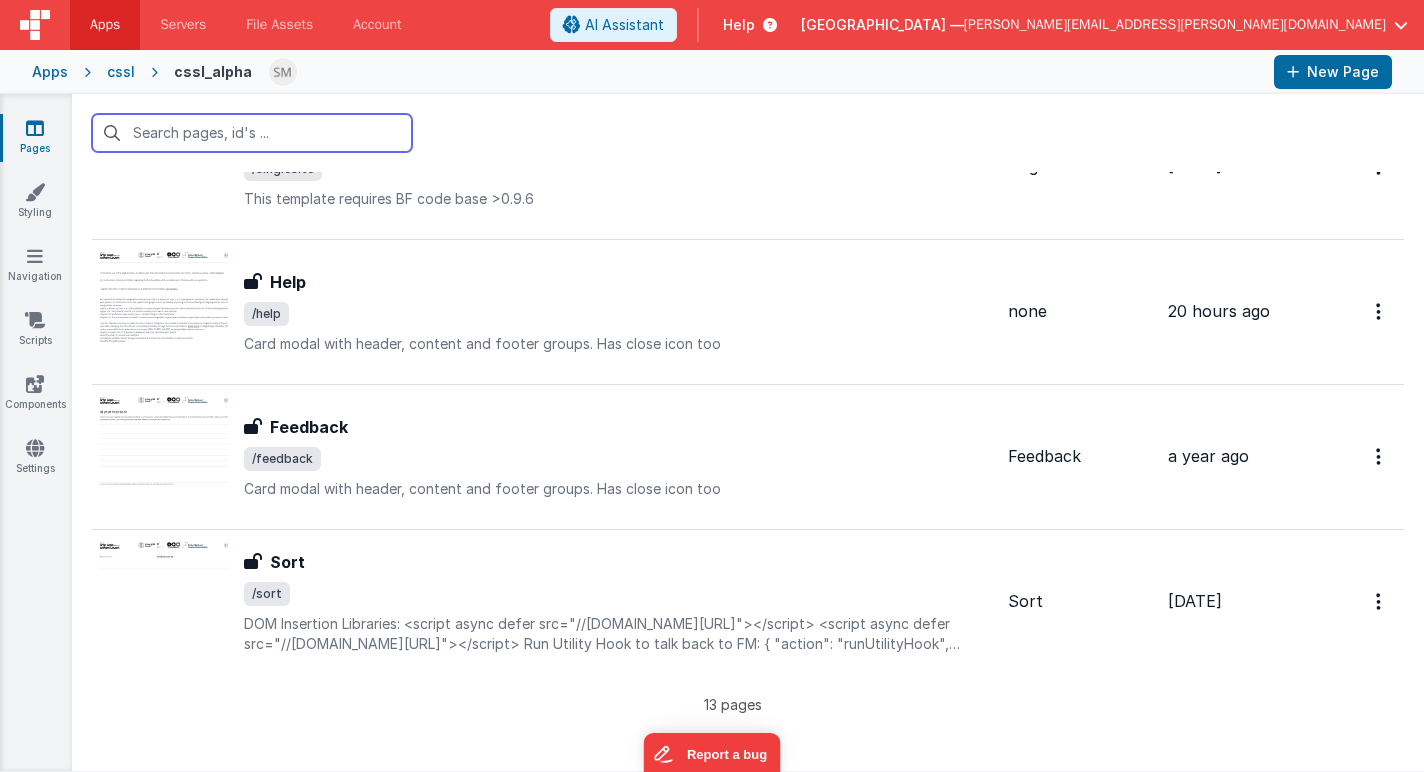 scroll, scrollTop: 0, scrollLeft: 0, axis: both 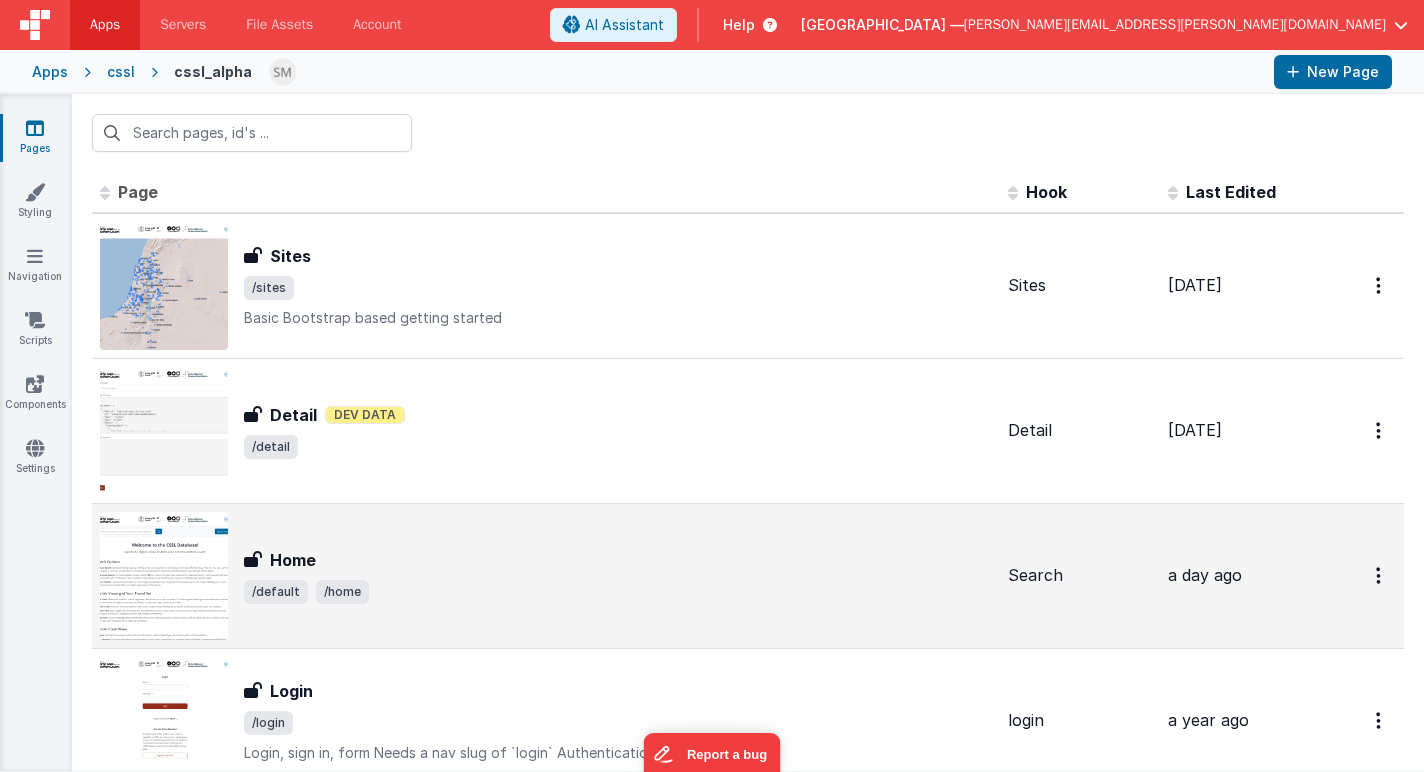 click at bounding box center (164, 576) 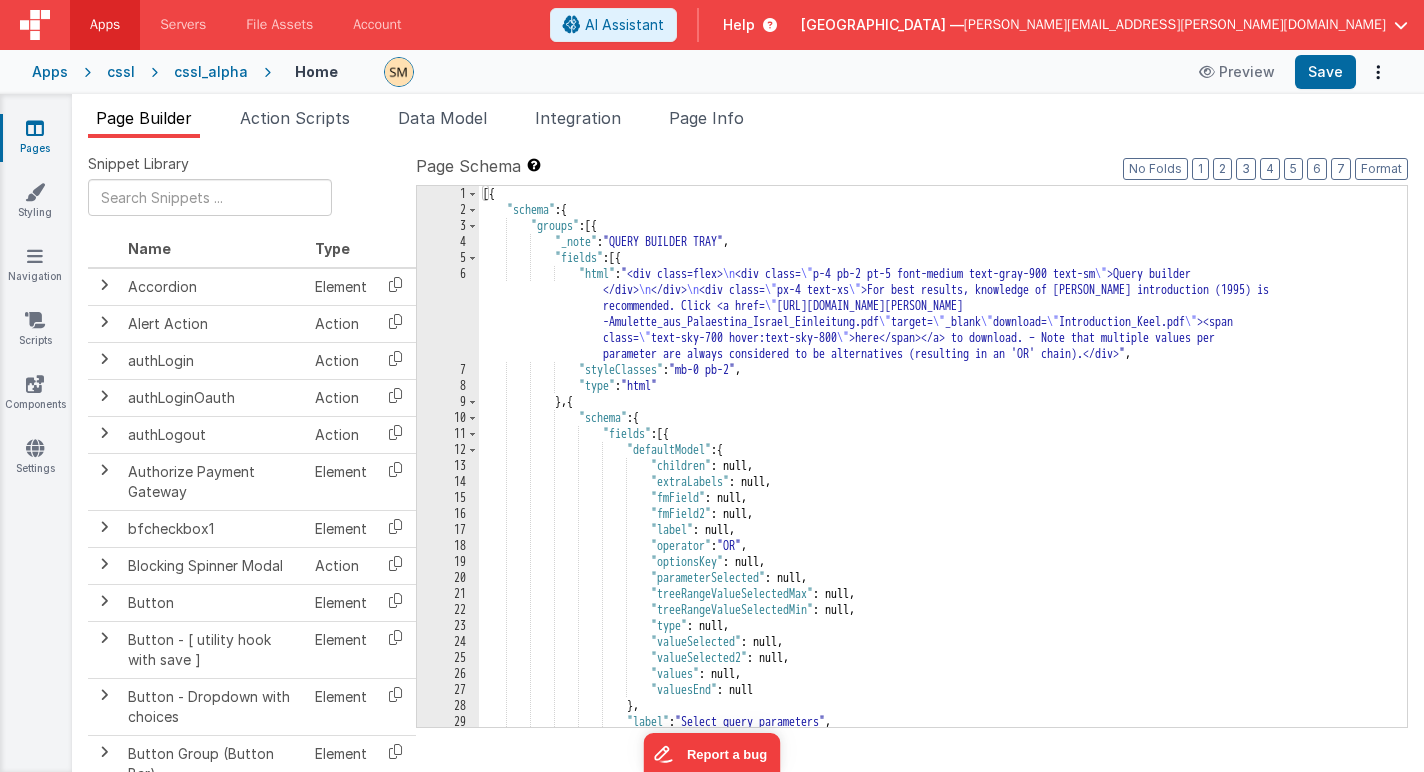 click on "[{      "schema" :  {           "groups" :  [{                "_note" :  "QUERY BUILDER TRAY" ,                "fields" :  [{                     "html" :  "<div class=flex> \n     <div class= \" p-4 pb-2 pt-5 font-medium text-gray-900 text-sm \" >Query builder                      </div> \n </div> \n <div class= \" px-4 text-xs \" >For best results, knowledge of [PERSON_NAME] introduction (1995) is                       recommended. Click <a href= \" [URL][DOMAIN_NAME][PERSON_NAME]                      -Amulette_aus_Palaestina_Israel_Einleitung.pdf \"  target= \" _blank \"  download= \" Introduction_Keel.pdf \" ><span                       class= \" text-sky-700 hover:text-sky-800 \" >here</span></a> to download. – Note that multiple values per                       parameter are always considered to be alternatives (resulting in an 'OR' chain).</div>" ,           :" at bounding box center (943, 472) 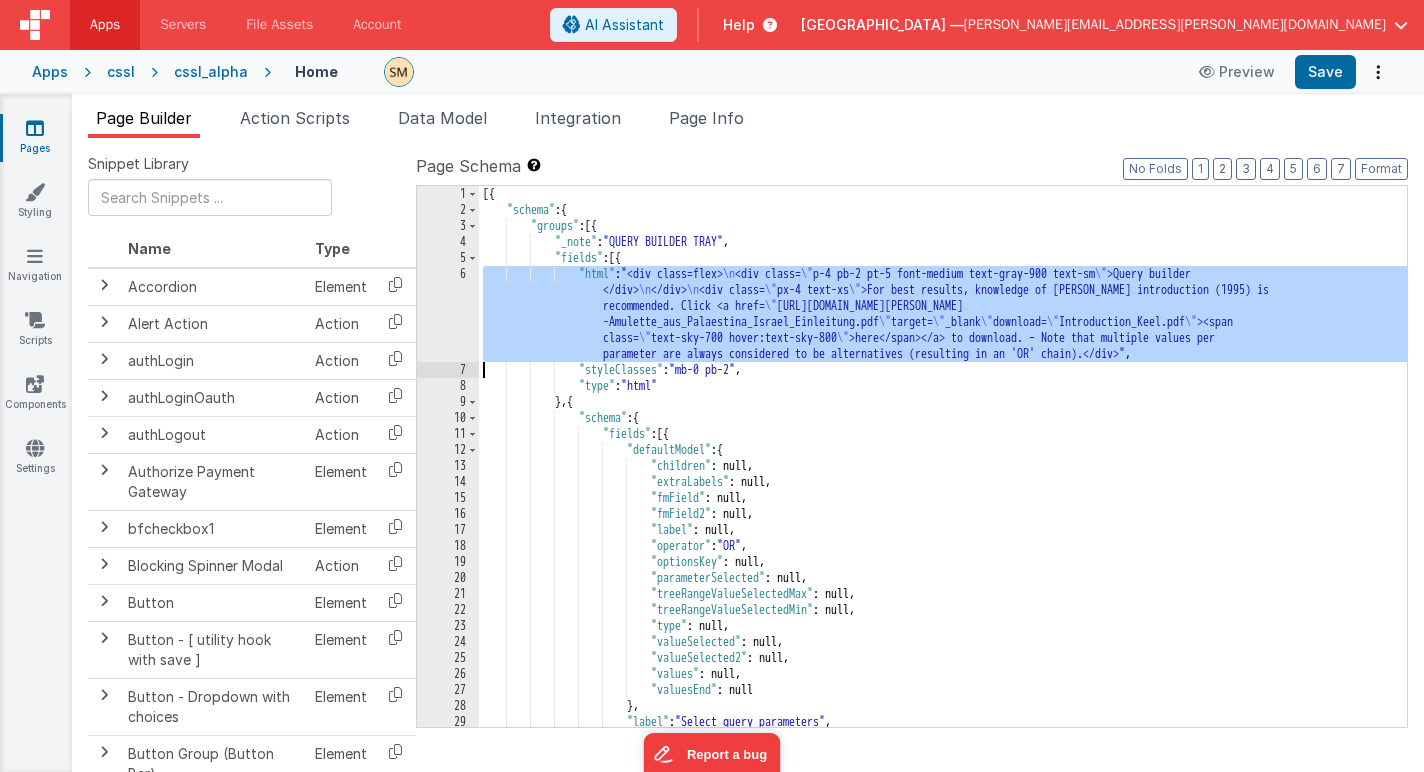 click on "6" at bounding box center (448, 314) 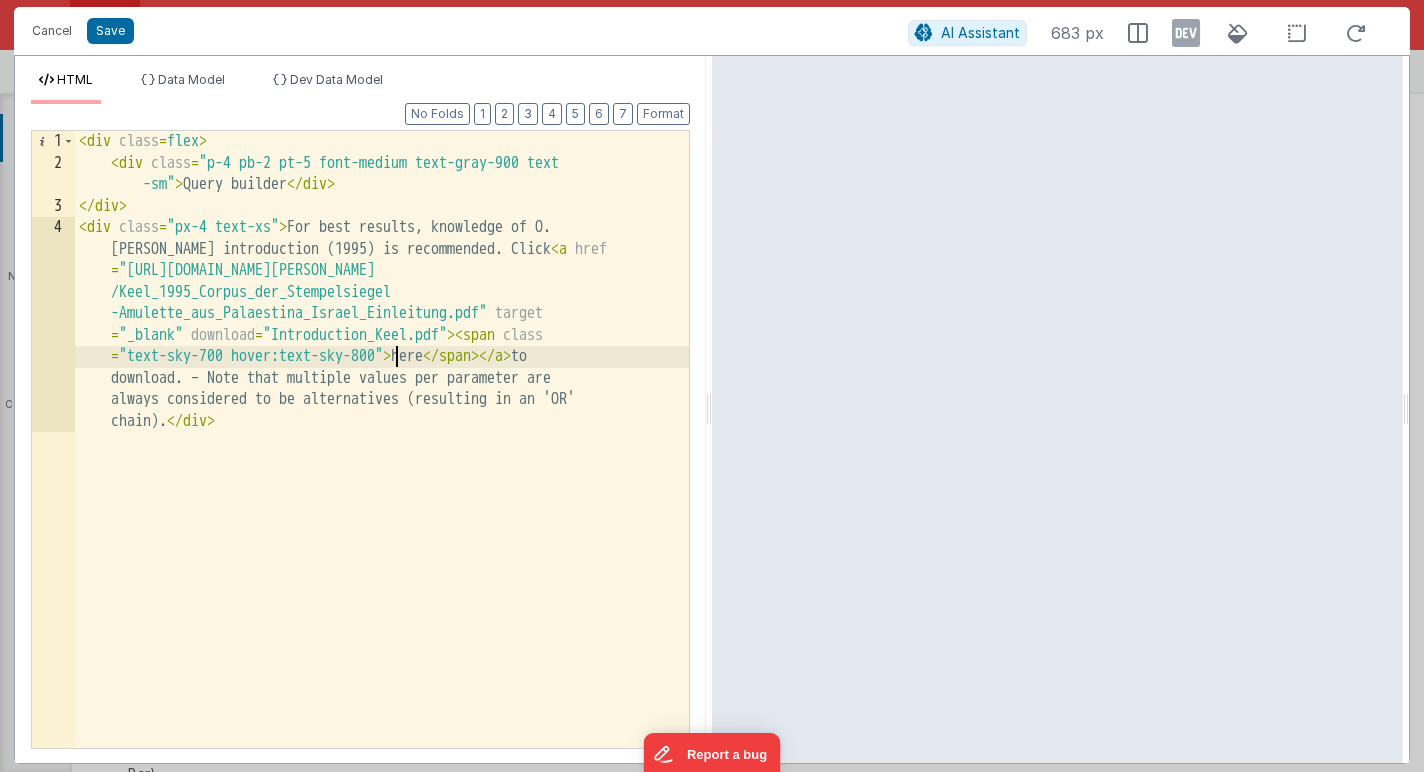 click on "< div   class = flex >      < div   class = "p-4 pb-2 pt-5 font-medium text-gray-900 text          -sm" > Query builder </ div > </ div > < div   class = "px-4 text-xs" > For best results, knowledge of [PERSON_NAME] introduction (1995) is recommended. Click  < a   href      = "[URL][DOMAIN_NAME][PERSON_NAME]      /Keel_1995_Corpus_der_Stempelsiegel      -Amulette_aus_Palaestina_Israel_Einleitung.pdf"   target      = "_blank"   download = "Introduction_Keel.pdf" > < span   class      = "text-sky-700 hover:text-sky-800" > here </ span > </ a >  to       download. – Note that multiple values per parameter are       always considered to be alternatives (resulting in an 'OR'       chain). </ div >" at bounding box center (382, 558) 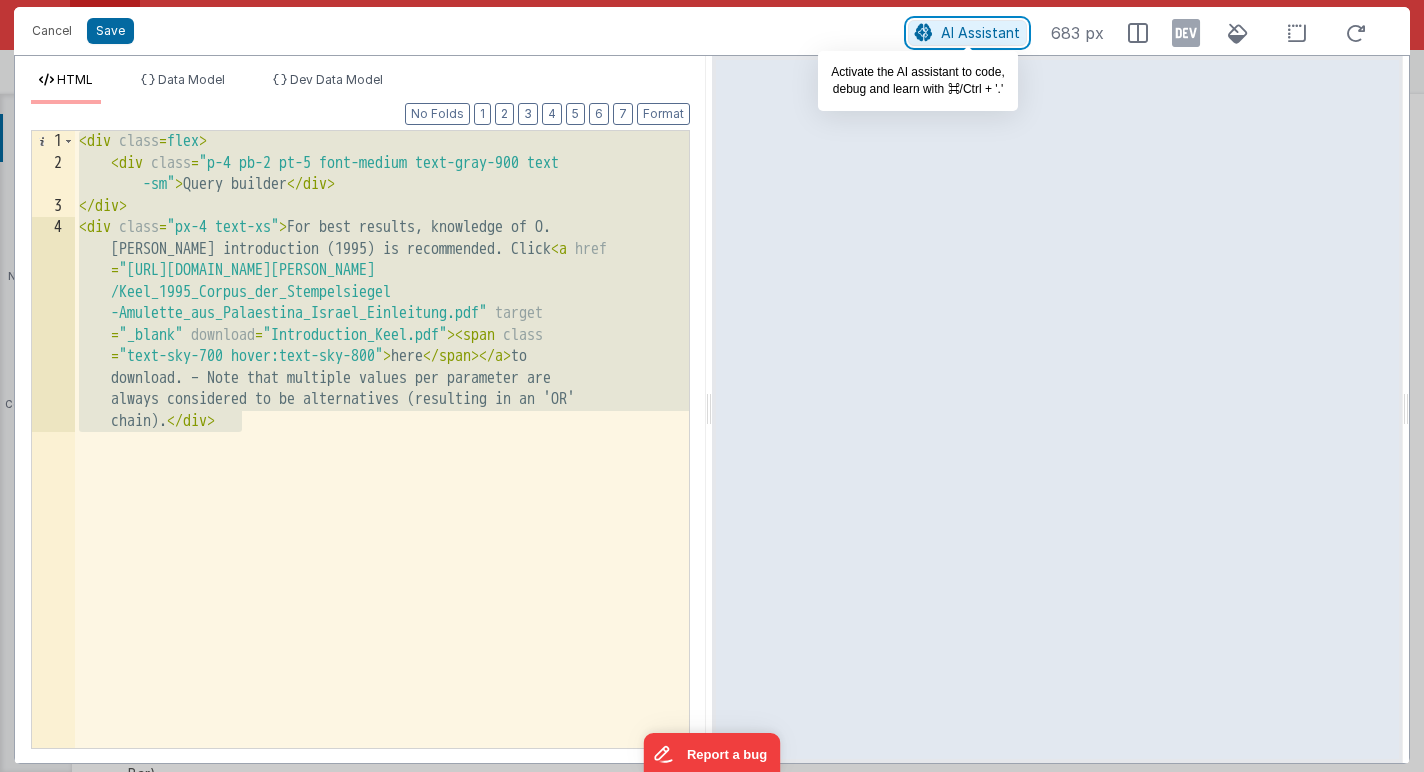 click on "AI Assistant" at bounding box center (980, 32) 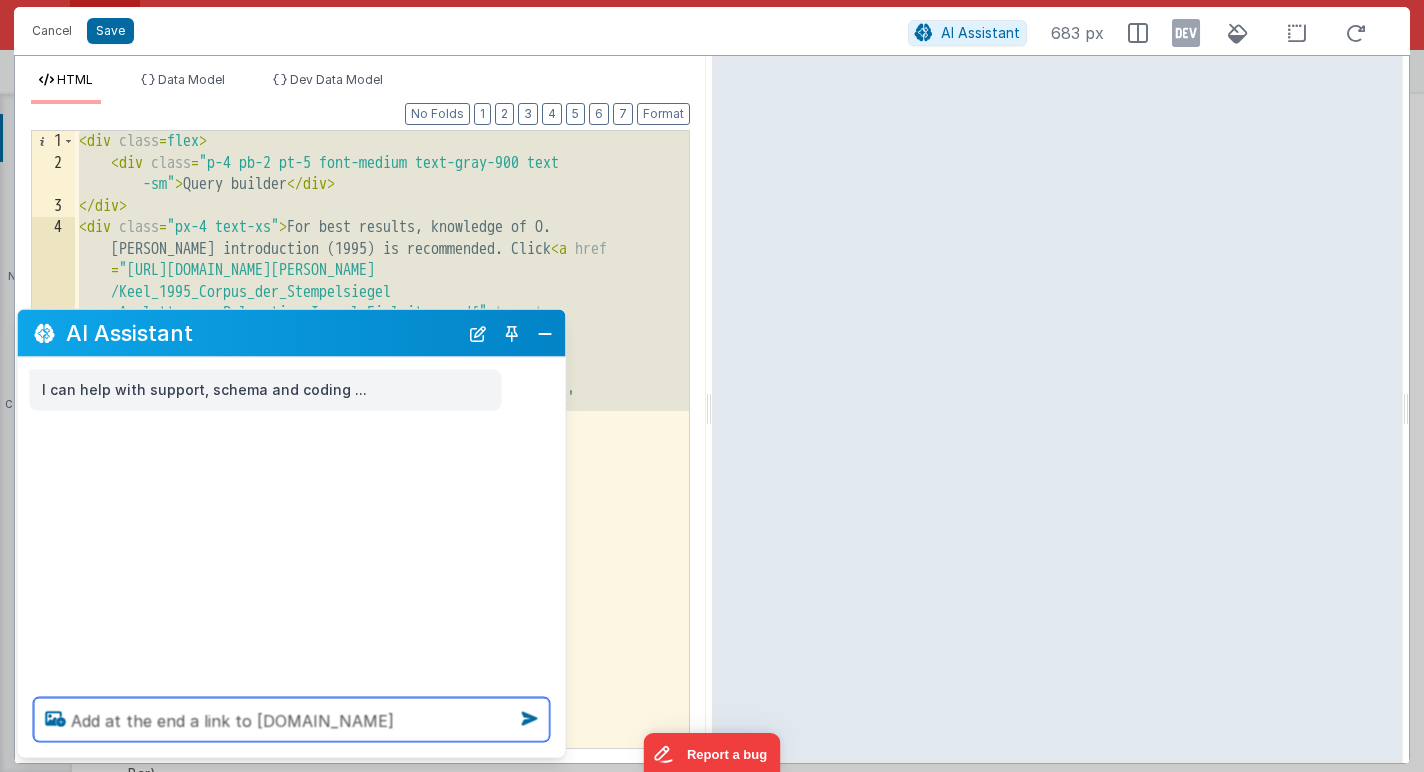 type on "Add at the end a link to [DOMAIN_NAME]" 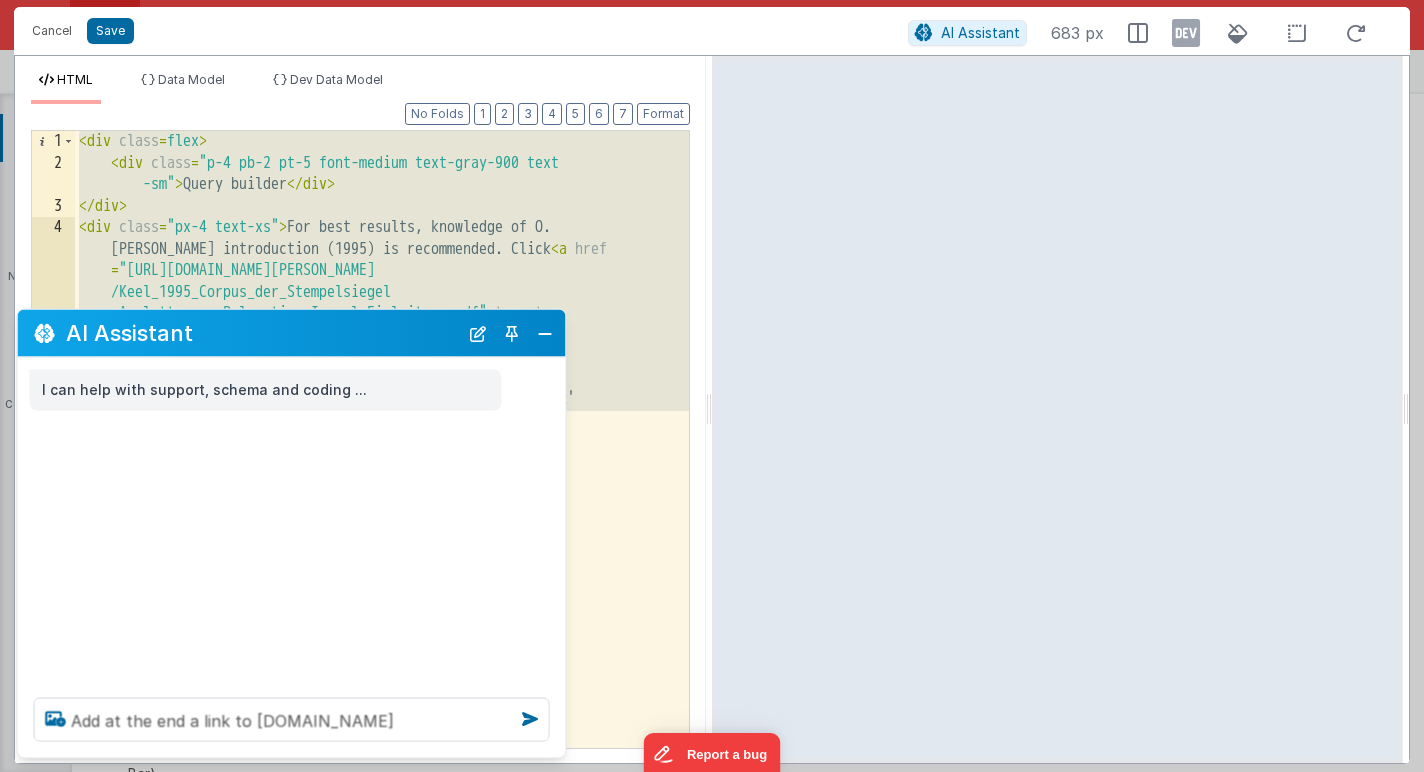 type 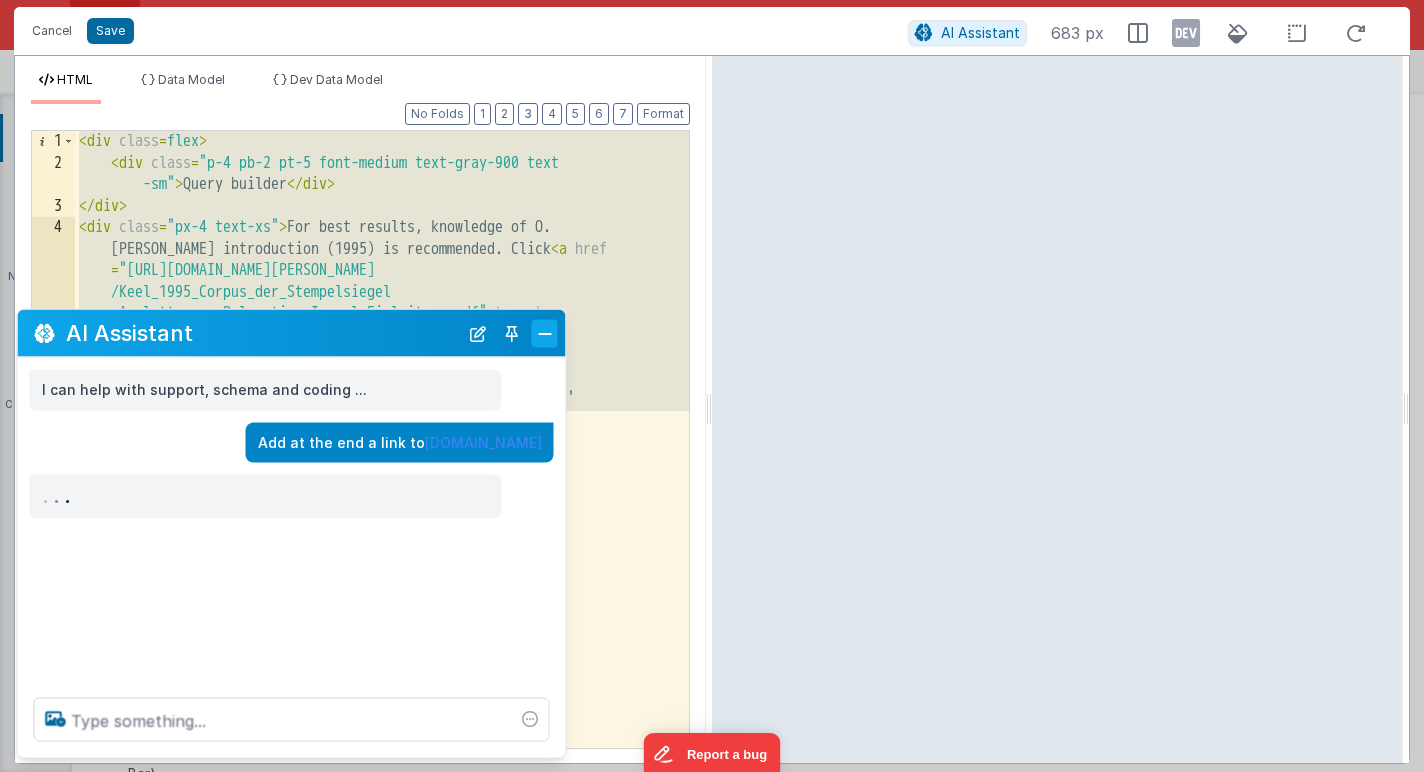 click at bounding box center (545, 333) 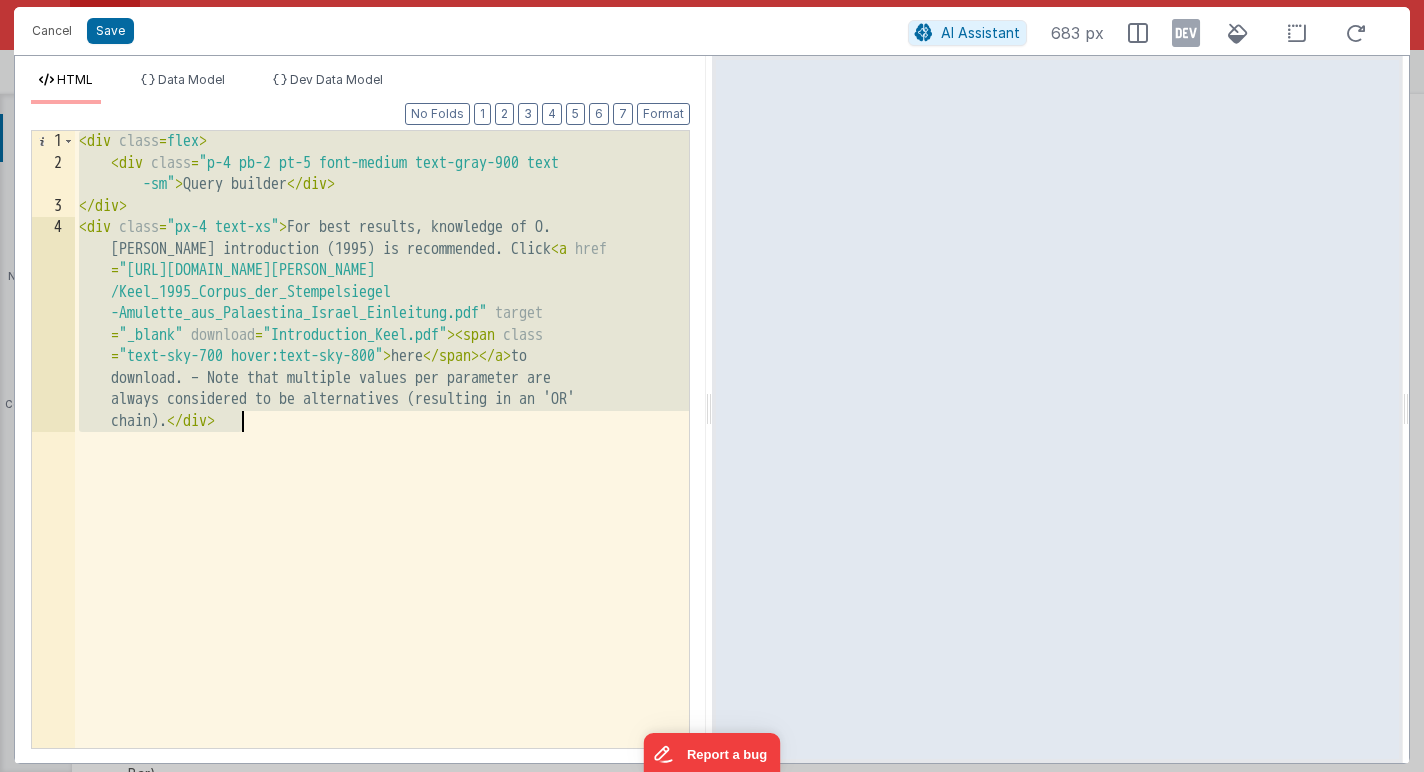 click on "< div   class = flex >      < div   class = "p-4 pb-2 pt-5 font-medium text-gray-900 text          -sm" > Query builder </ div > </ div > < div   class = "px-4 text-xs" > For best results, knowledge of [PERSON_NAME] introduction (1995) is recommended. Click  < a   href      = "[URL][DOMAIN_NAME][PERSON_NAME]      /Keel_1995_Corpus_der_Stempelsiegel      -Amulette_aus_Palaestina_Israel_Einleitung.pdf"   target      = "_blank"   download = "Introduction_Keel.pdf" > < span   class      = "text-sky-700 hover:text-sky-800" > here </ span > </ a >  to       download. – Note that multiple values per parameter are       always considered to be alternatives (resulting in an 'OR'       chain). </ div >" at bounding box center (382, 439) 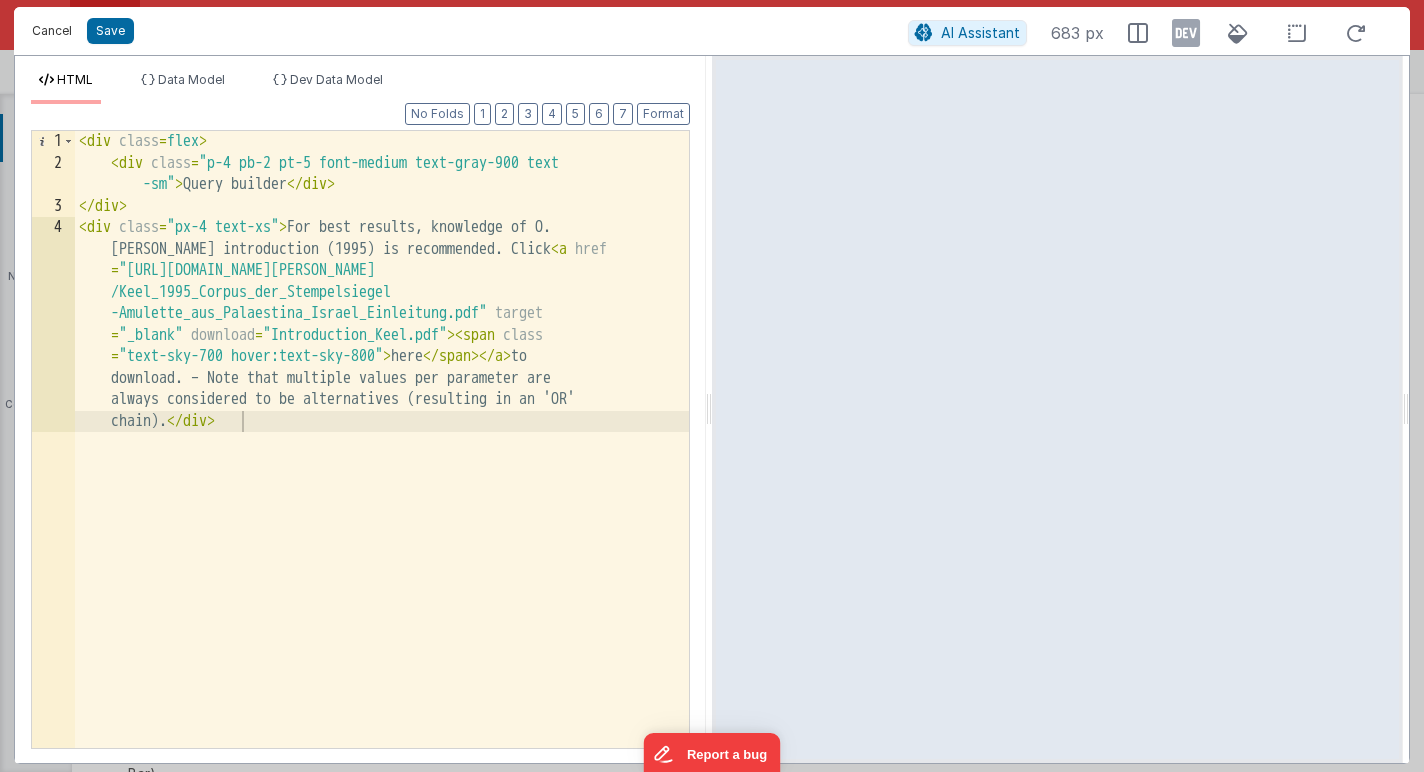 click on "Cancel" at bounding box center [52, 31] 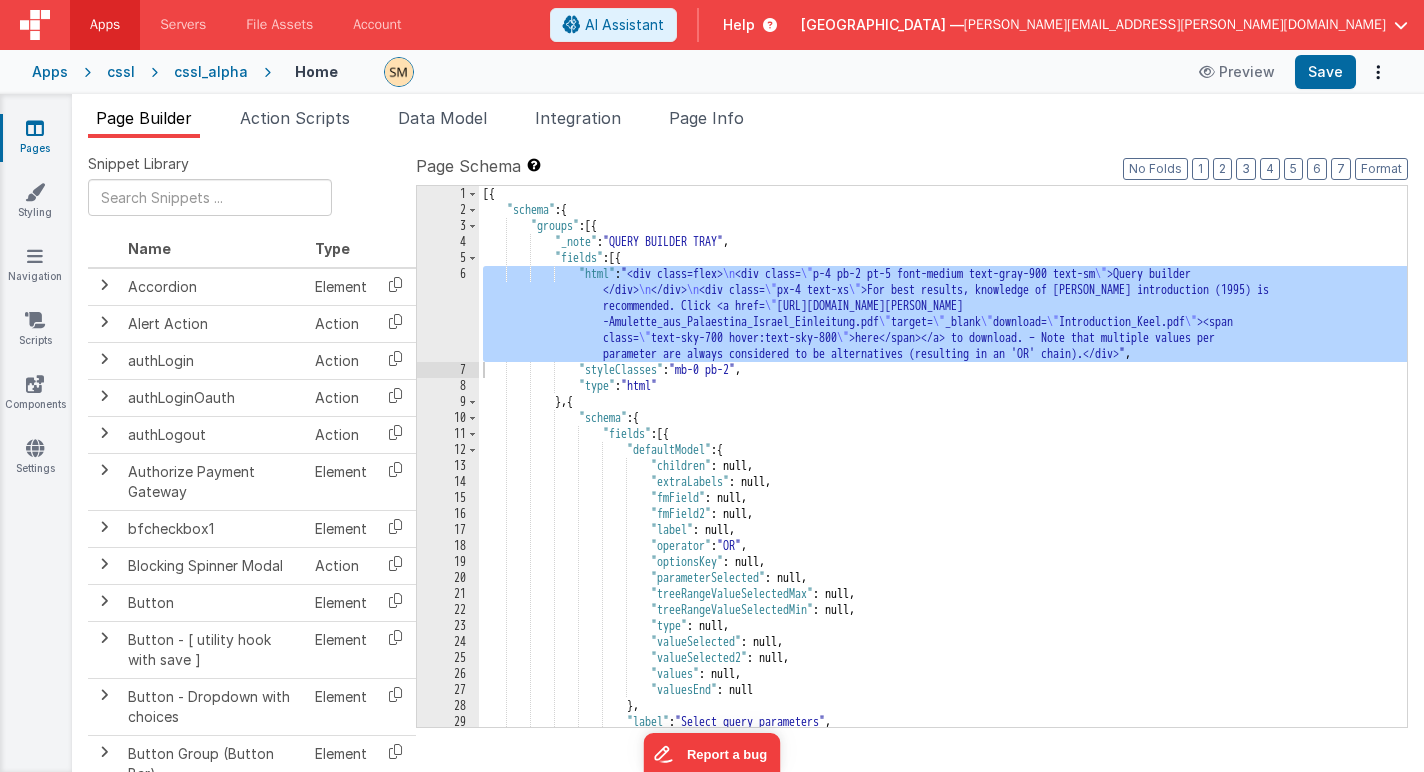 click on "[{      "schema" :  {           "groups" :  [{                "_note" :  "QUERY BUILDER TRAY" ,                "fields" :  [{                     "html" :  "<div class=flex> \n     <div class= \" p-4 pb-2 pt-5 font-medium text-gray-900 text-sm \" >Query builder                      </div> \n </div> \n <div class= \" px-4 text-xs \" >For best results, knowledge of [PERSON_NAME] introduction (1995) is                       recommended. Click <a href= \" [URL][DOMAIN_NAME][PERSON_NAME]                      -Amulette_aus_Palaestina_Israel_Einleitung.pdf \"  target= \" _blank \"  download= \" Introduction_Keel.pdf \" ><span                       class= \" text-sky-700 hover:text-sky-800 \" >here</span></a> to download. – Note that multiple values per                       parameter are always considered to be alternatives (resulting in an 'OR' chain).</div>" ,           :" at bounding box center [943, 472] 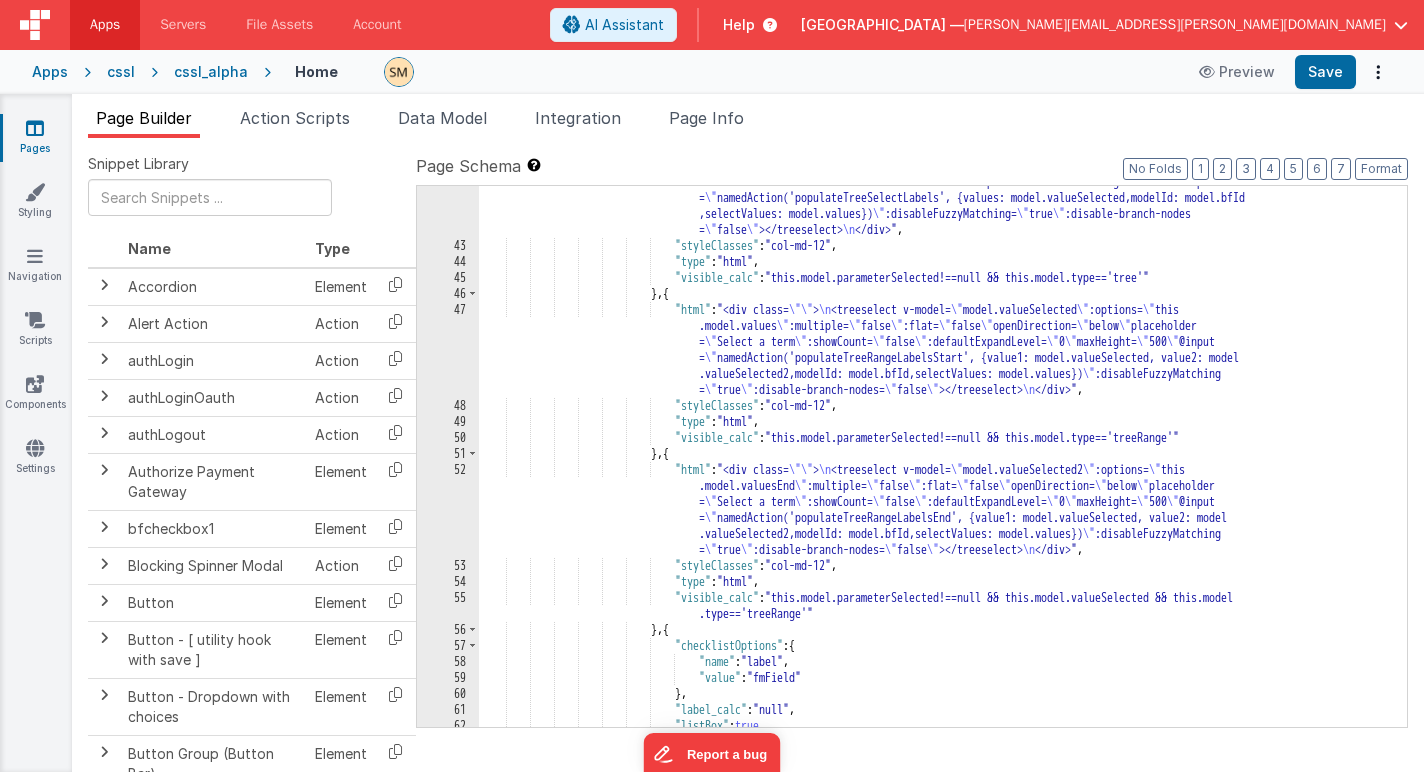 scroll, scrollTop: 0, scrollLeft: 0, axis: both 